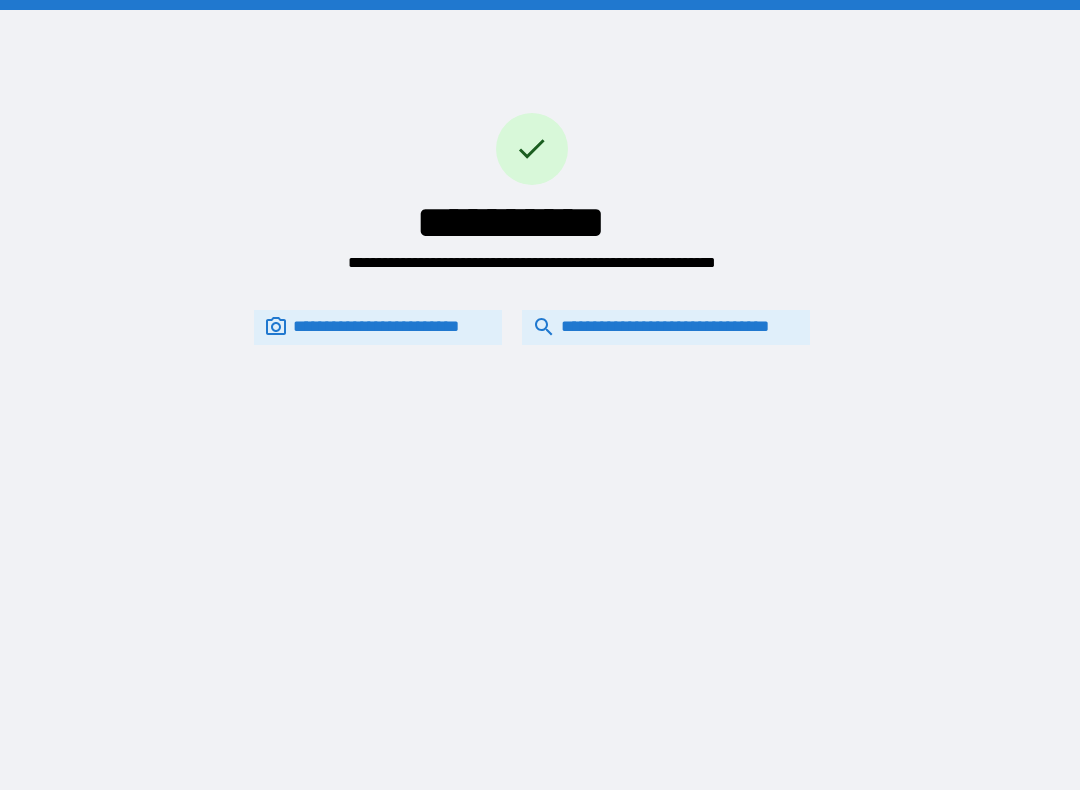 scroll, scrollTop: 0, scrollLeft: 0, axis: both 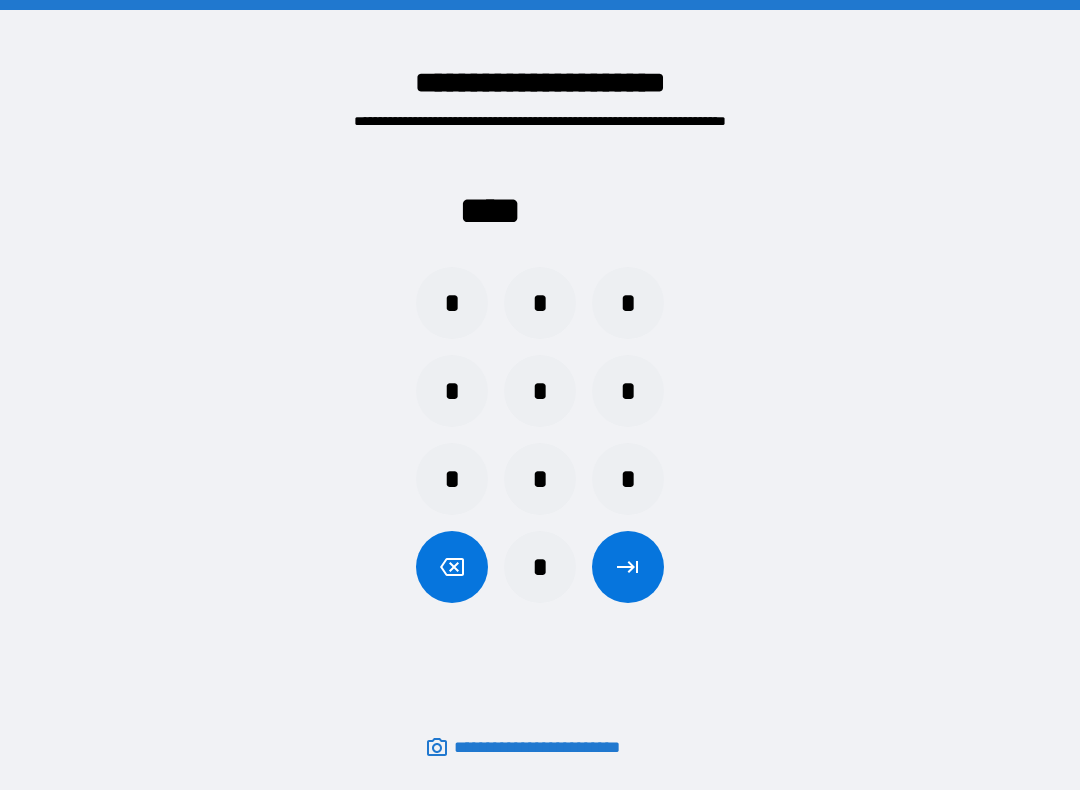 click on "*" at bounding box center (628, 303) 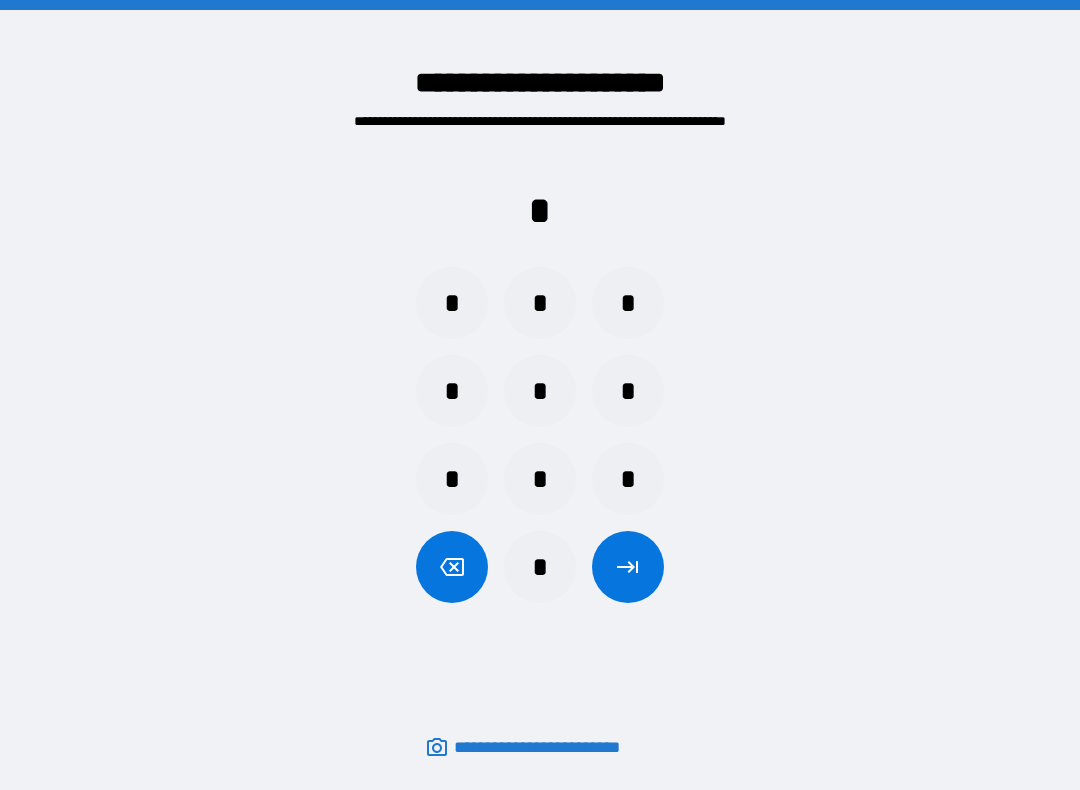click on "*" at bounding box center [452, 303] 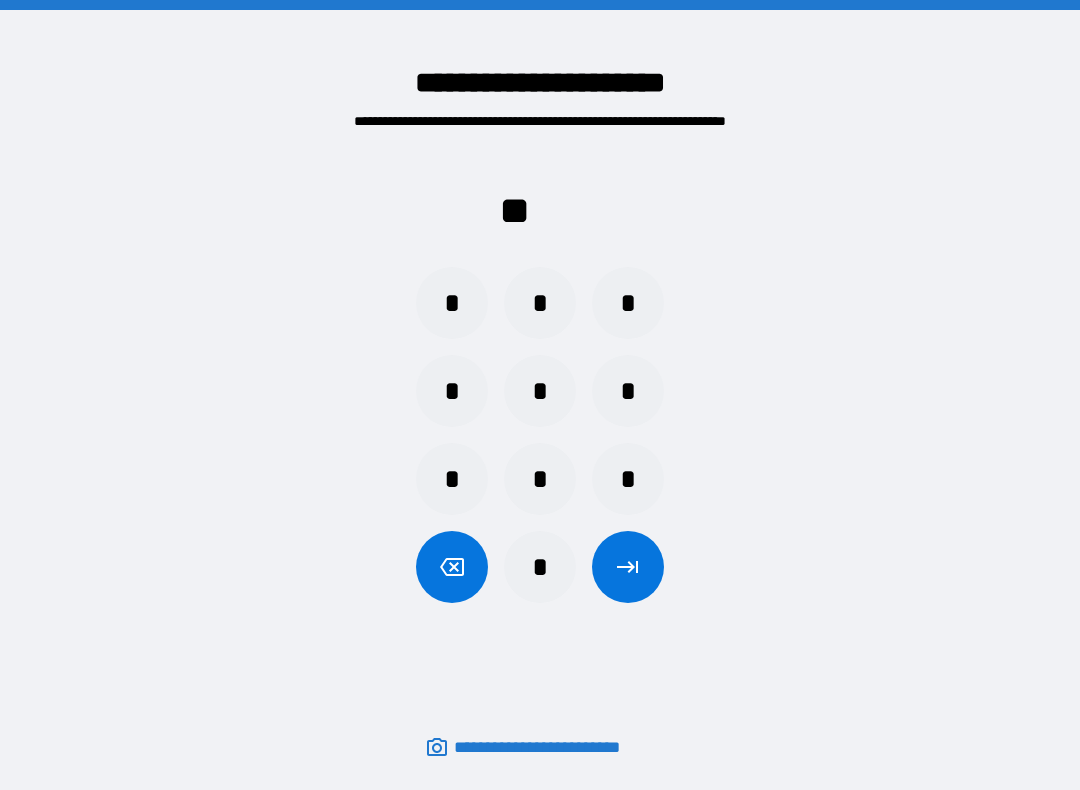 click on "*" at bounding box center (540, 479) 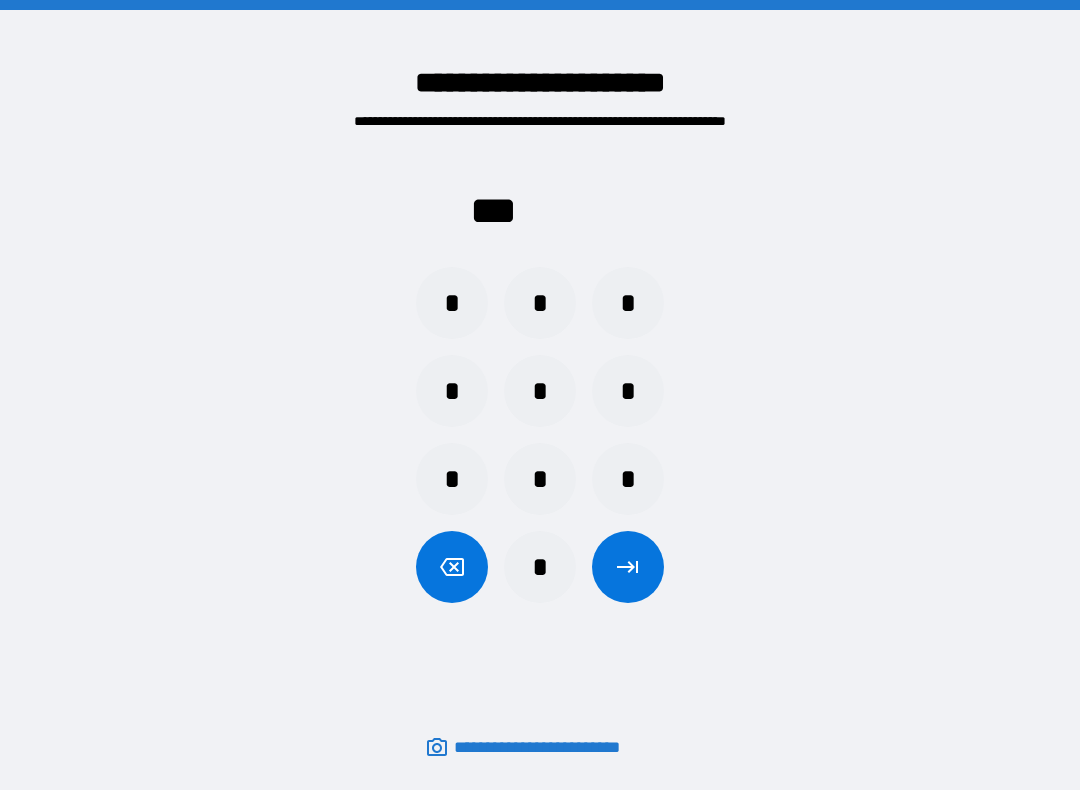 click on "*" at bounding box center [628, 303] 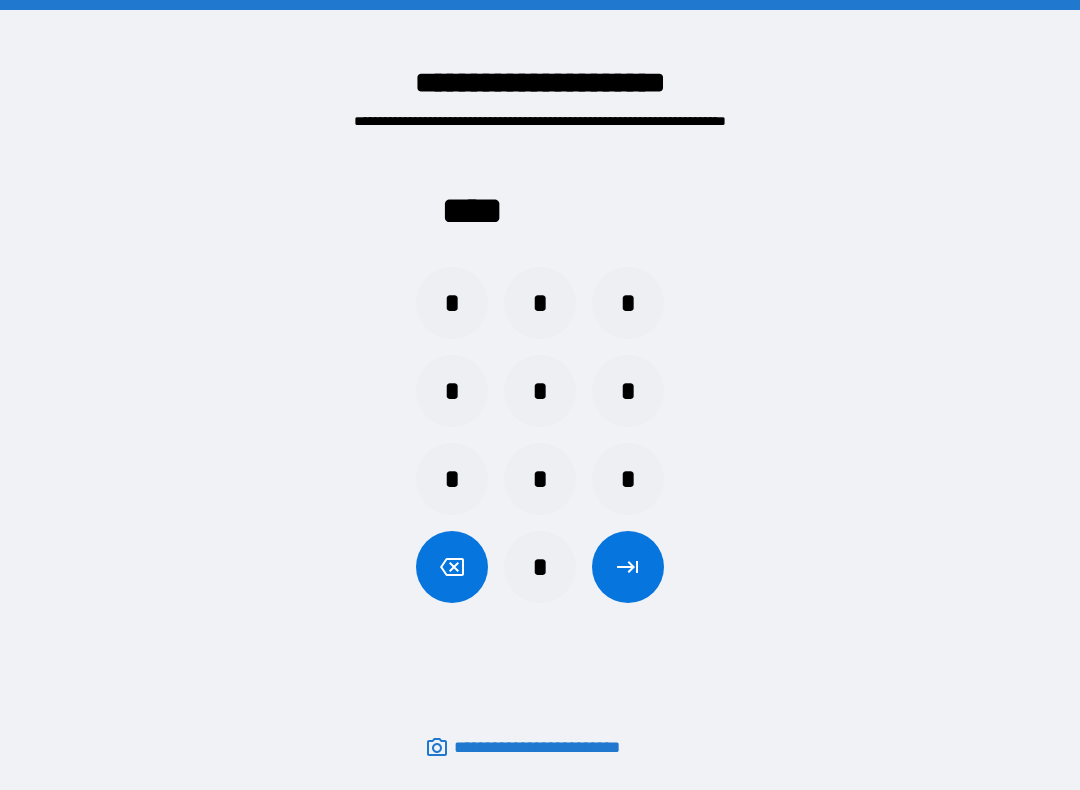 click at bounding box center [628, 567] 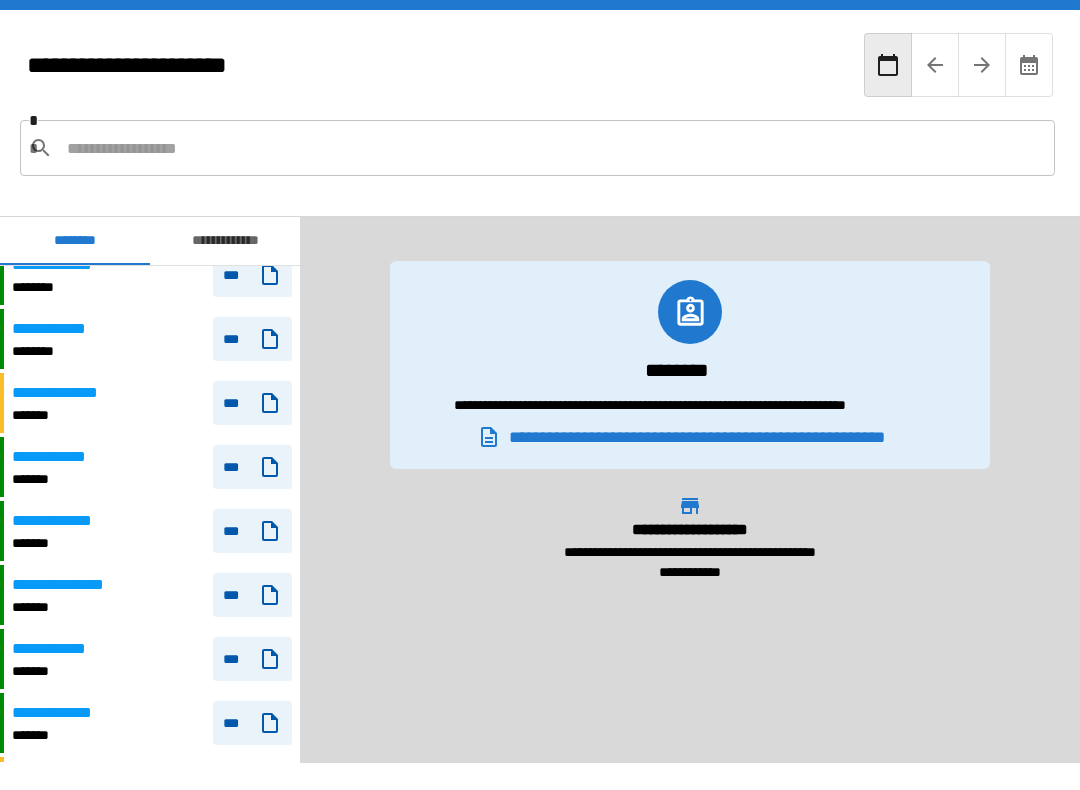 scroll, scrollTop: 629, scrollLeft: 0, axis: vertical 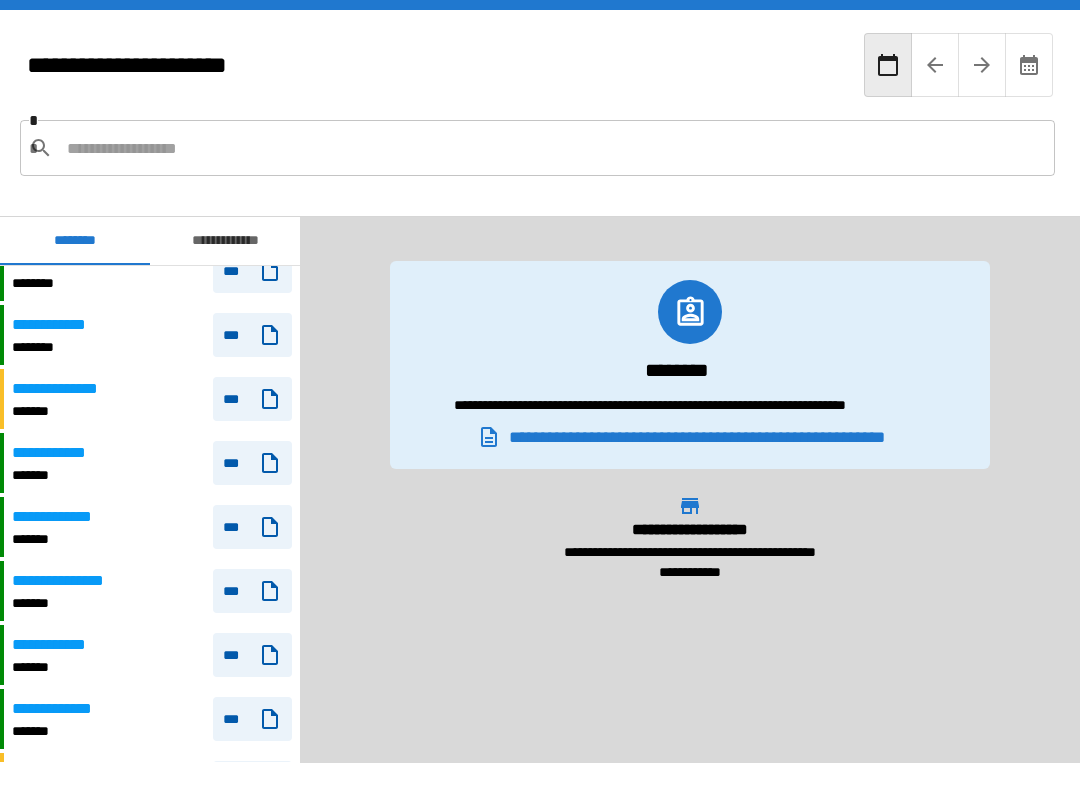 click on "**********" at bounding box center [67, 389] 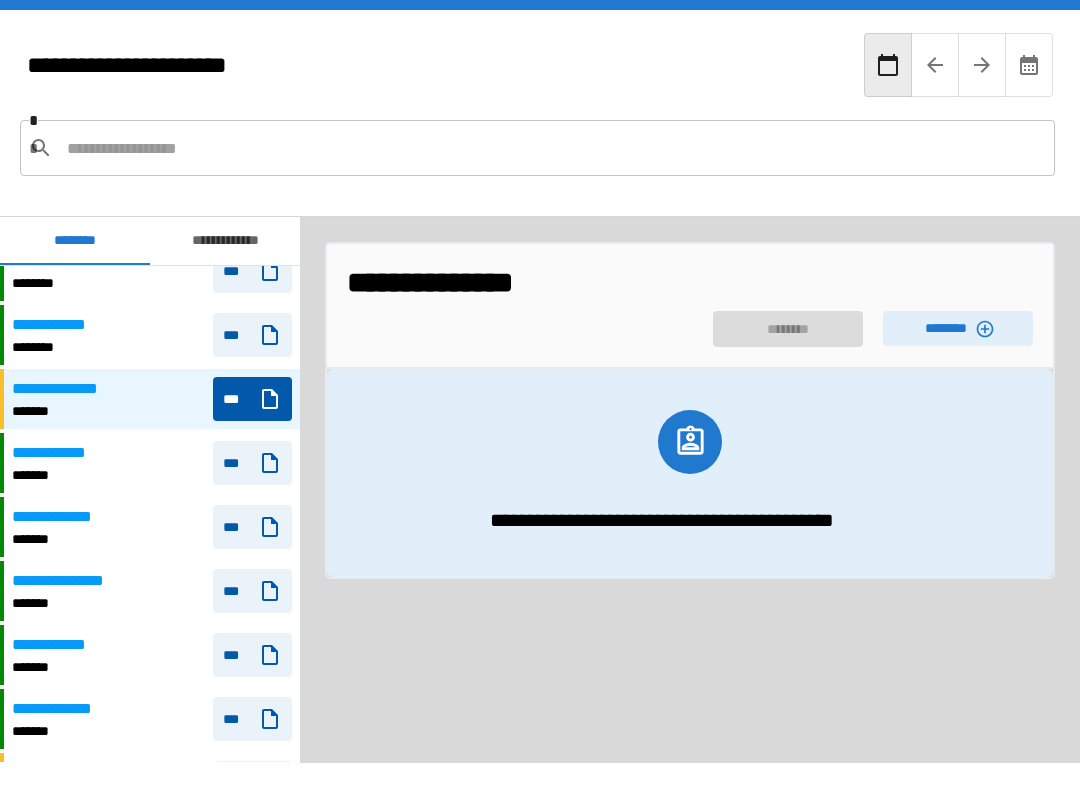 click on "********" at bounding box center [958, 328] 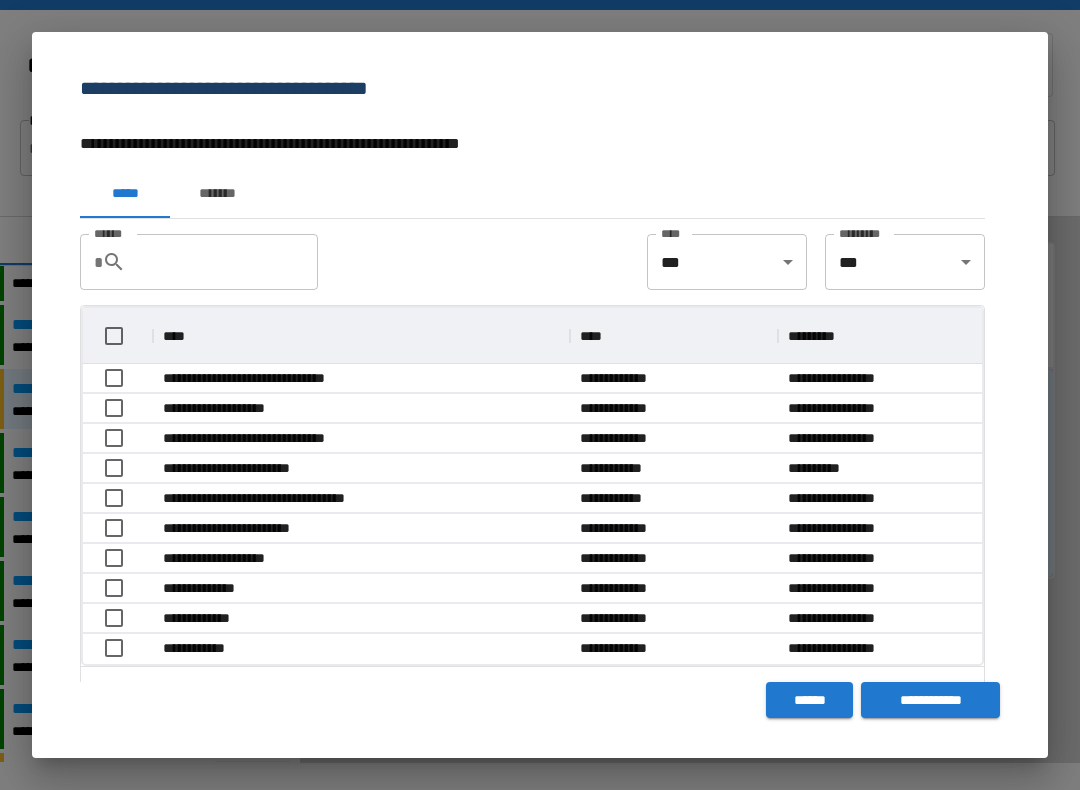scroll, scrollTop: 1, scrollLeft: 1, axis: both 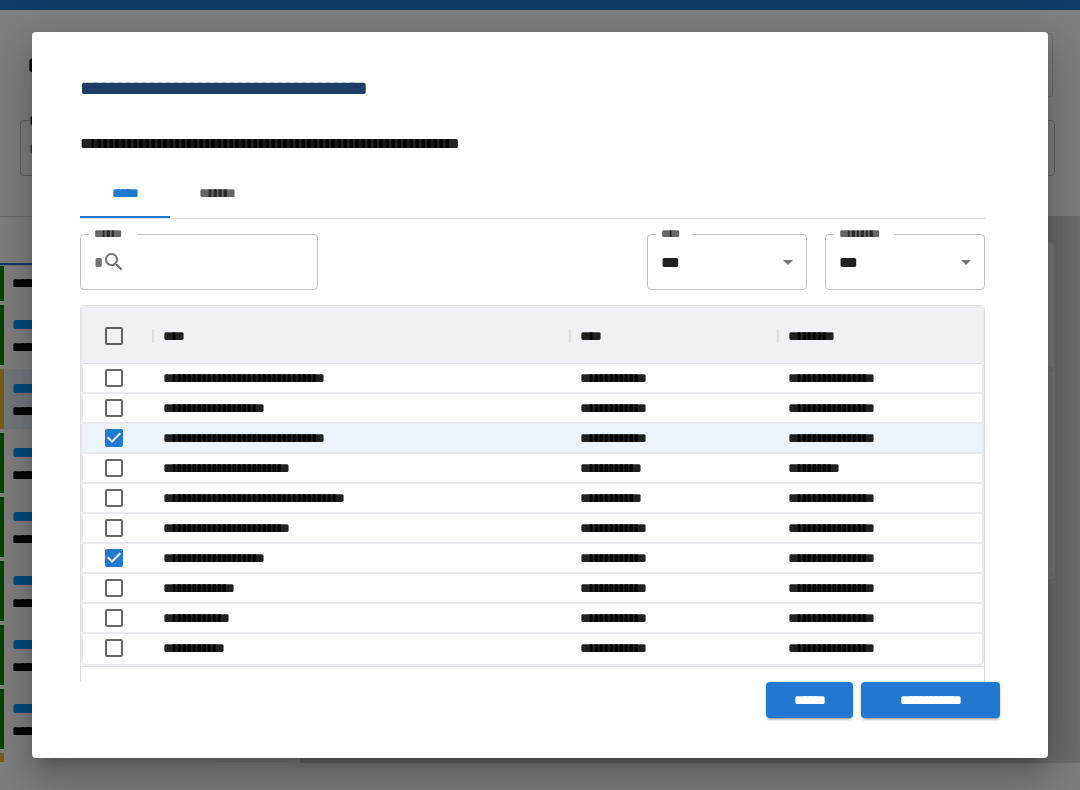 click on "**********" at bounding box center [930, 700] 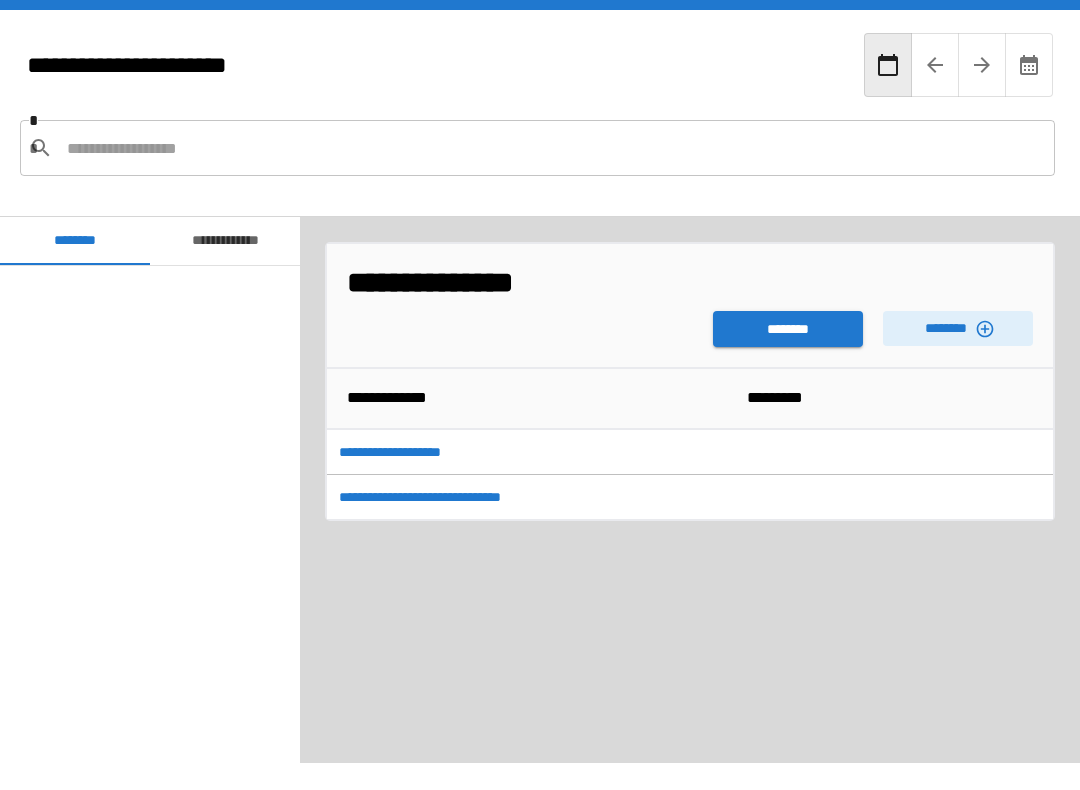 scroll, scrollTop: 672, scrollLeft: 0, axis: vertical 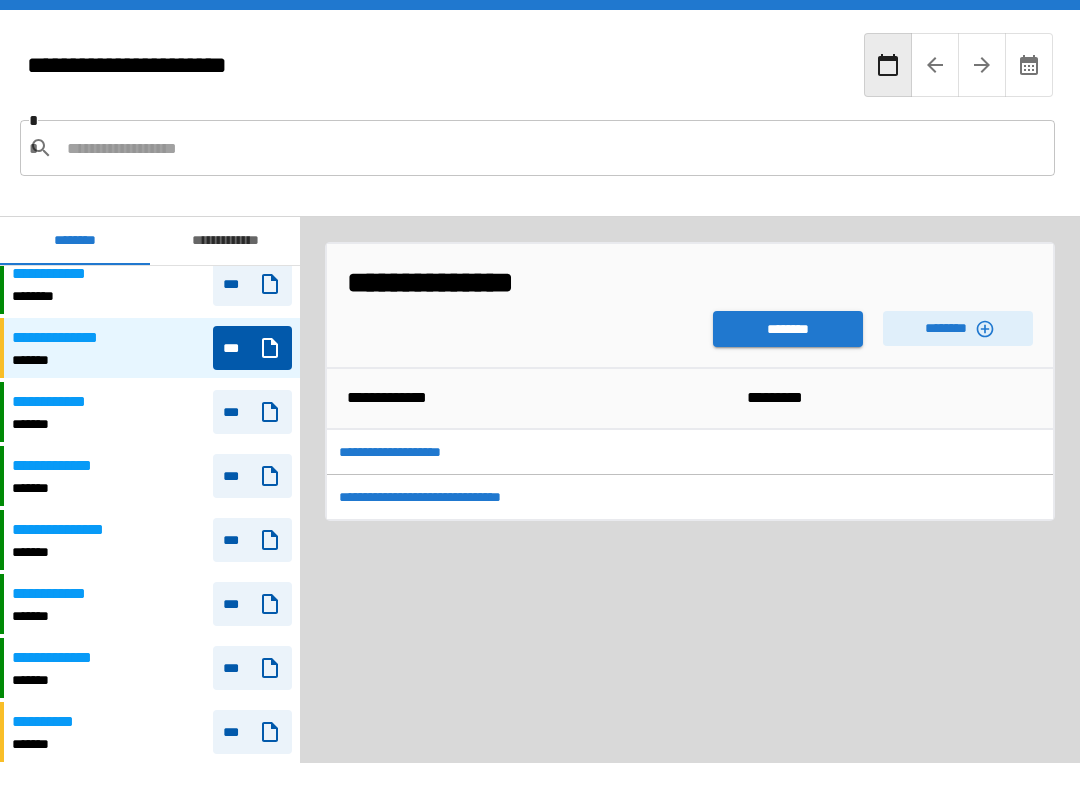 click on "********" at bounding box center (788, 329) 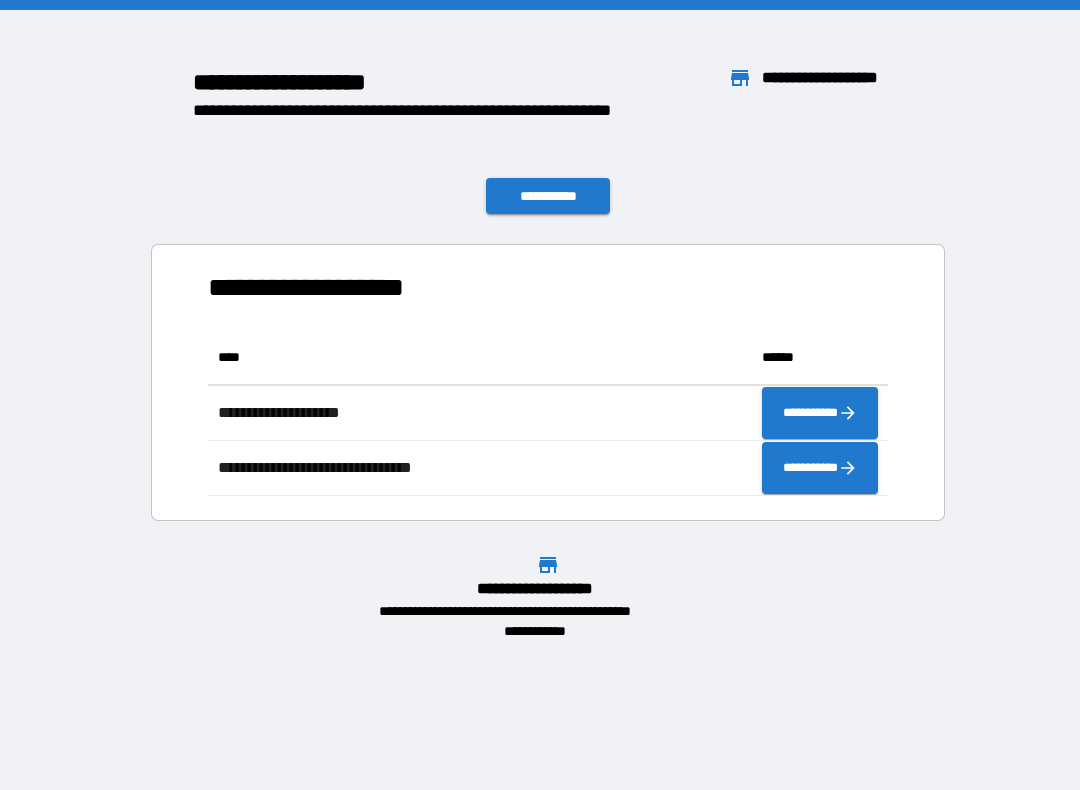 scroll, scrollTop: 1, scrollLeft: 1, axis: both 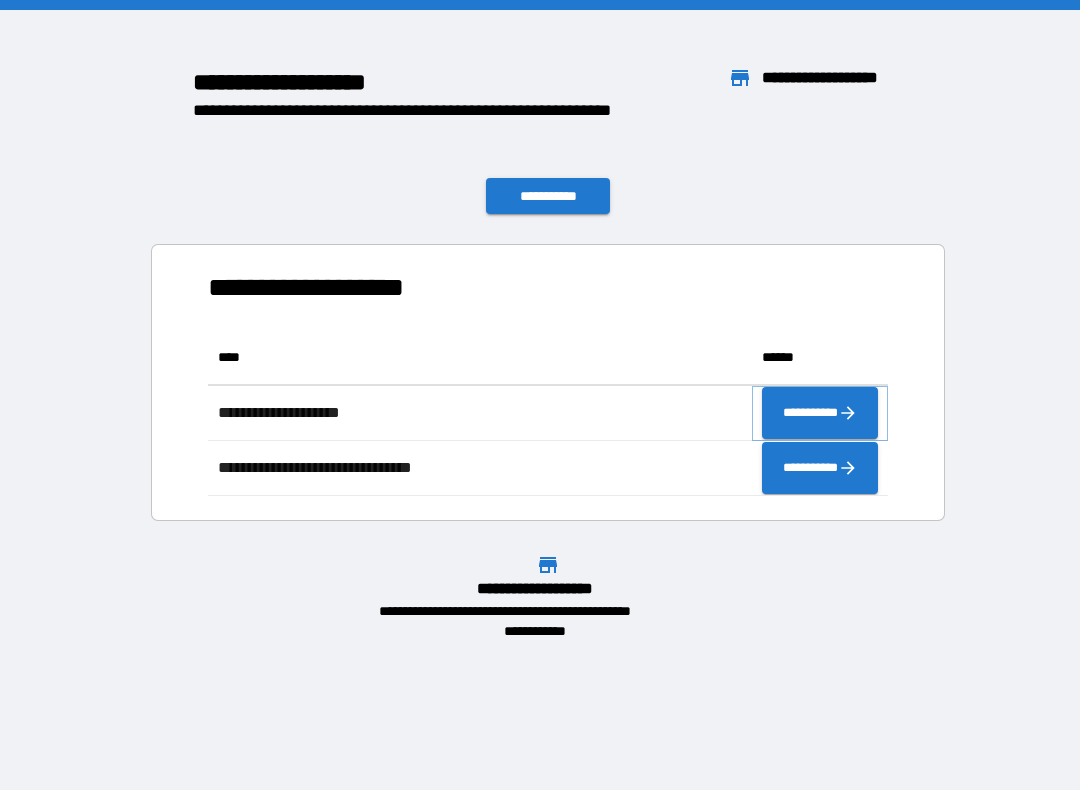 click 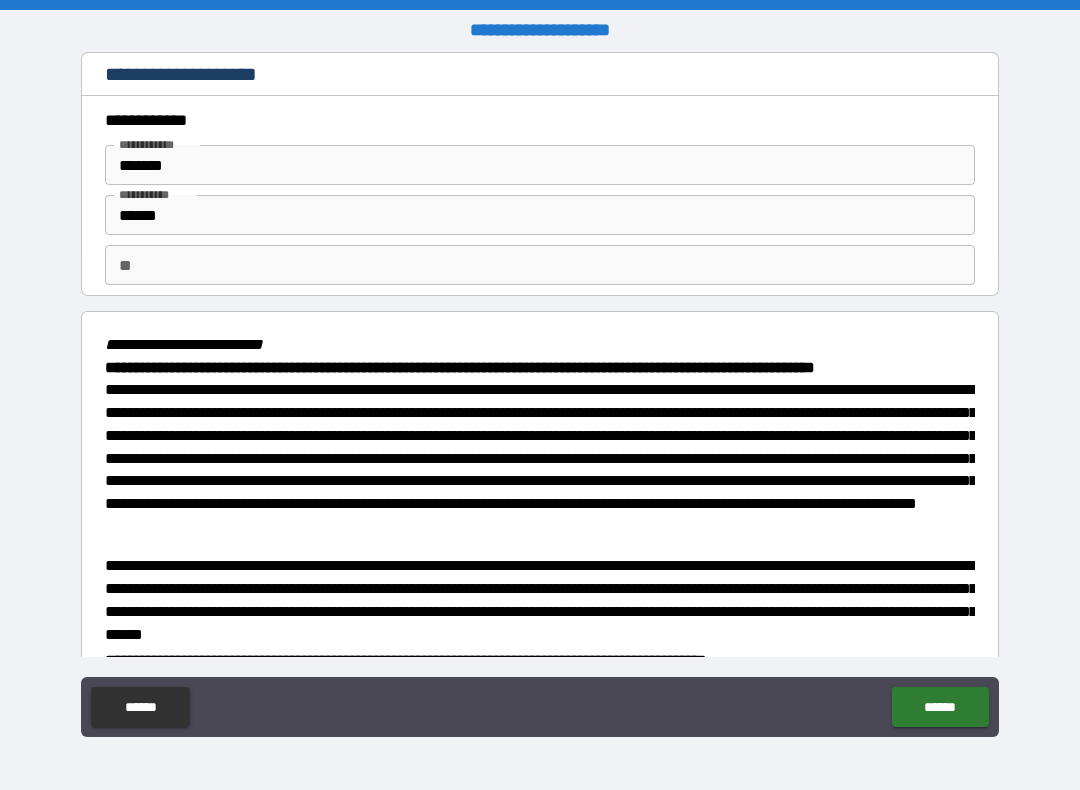 type on "*" 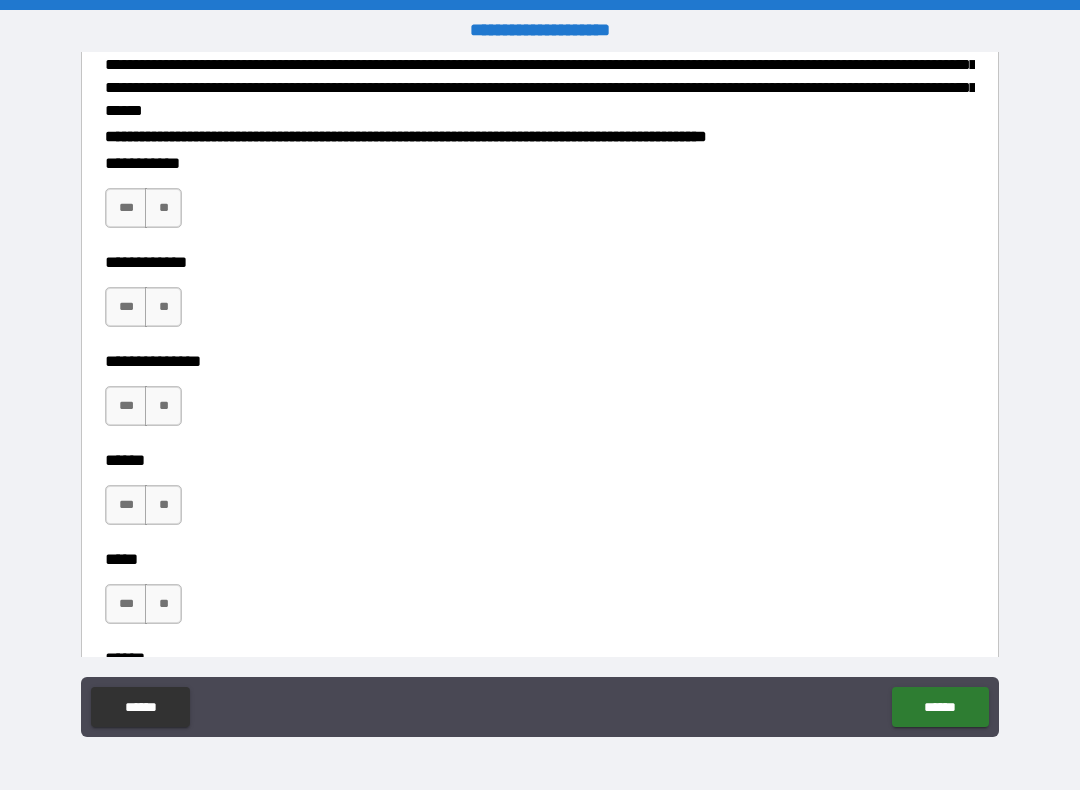 scroll, scrollTop: 522, scrollLeft: 0, axis: vertical 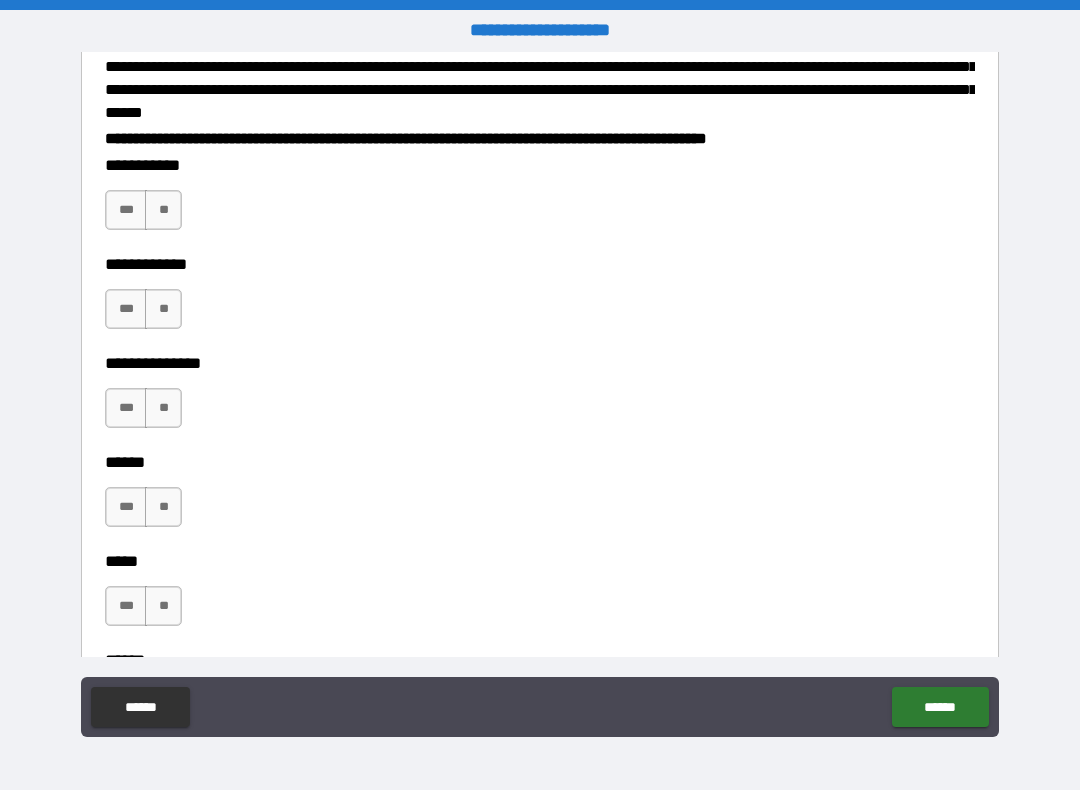 click on "**" at bounding box center (163, 210) 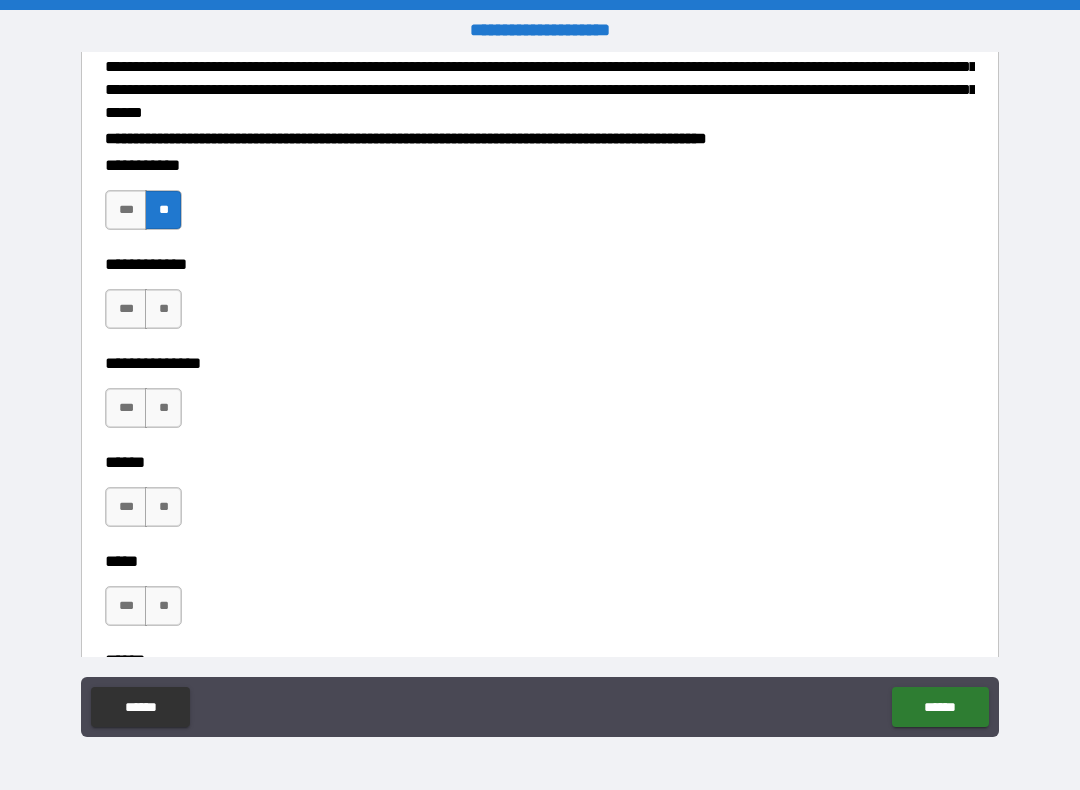 click on "**" at bounding box center (163, 309) 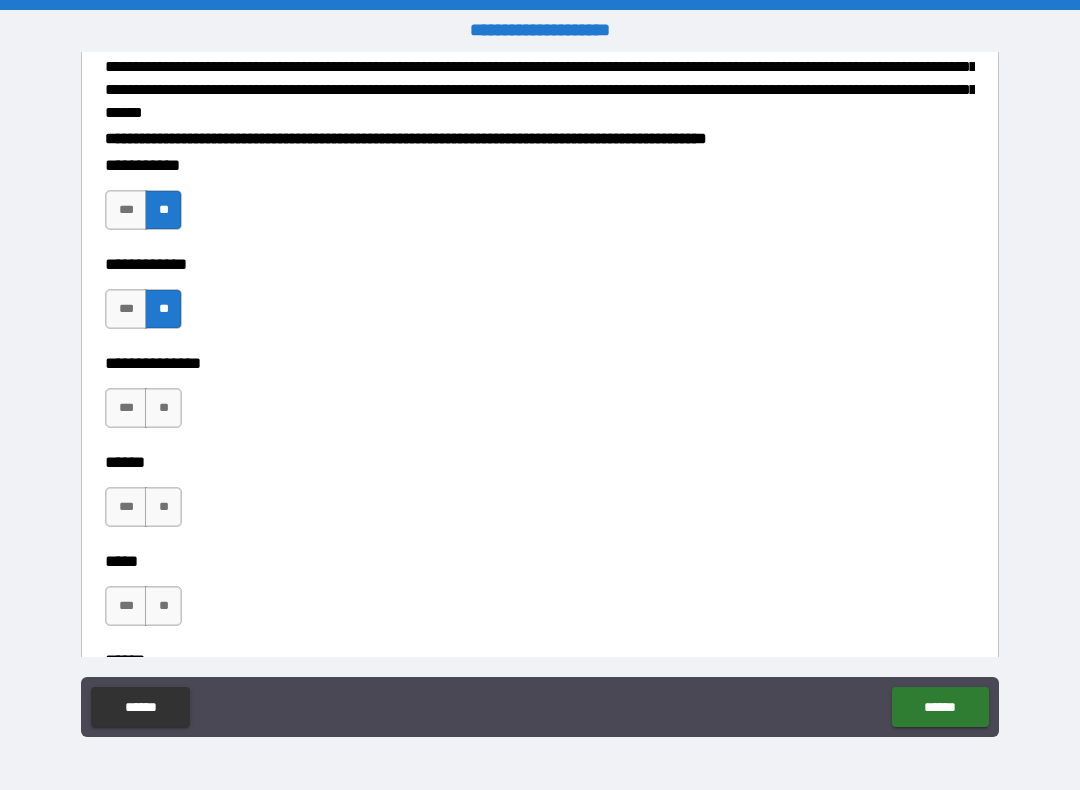 type on "*" 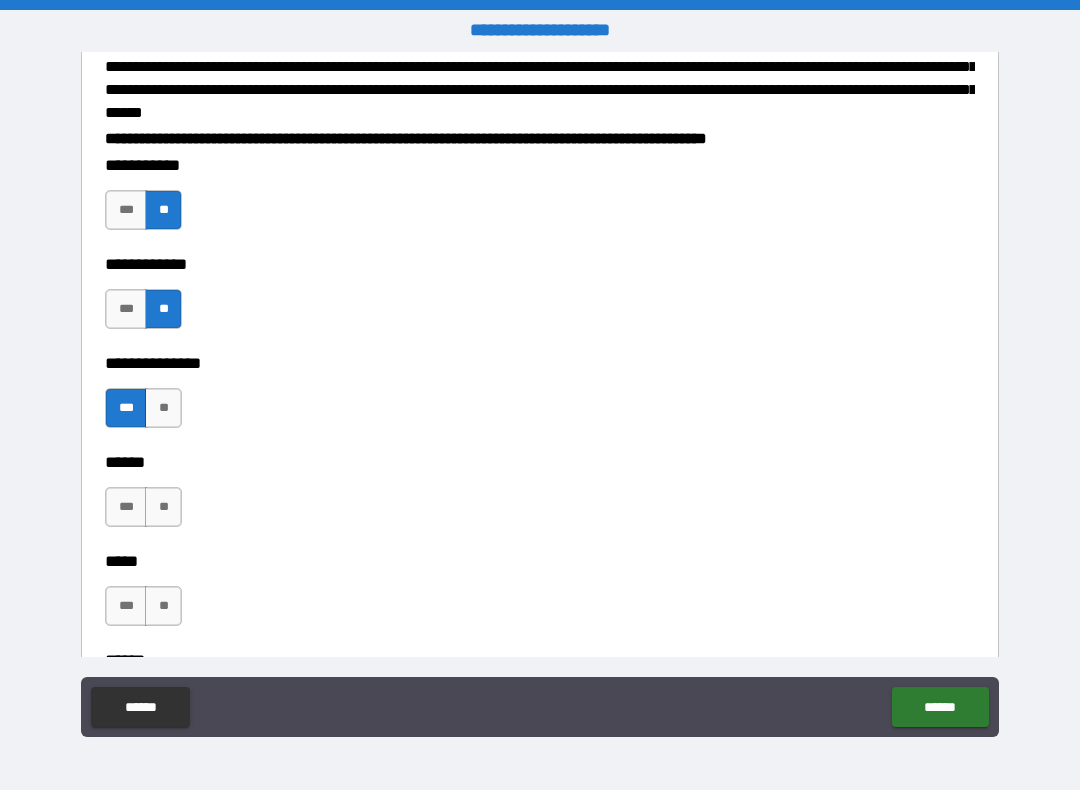 type on "*" 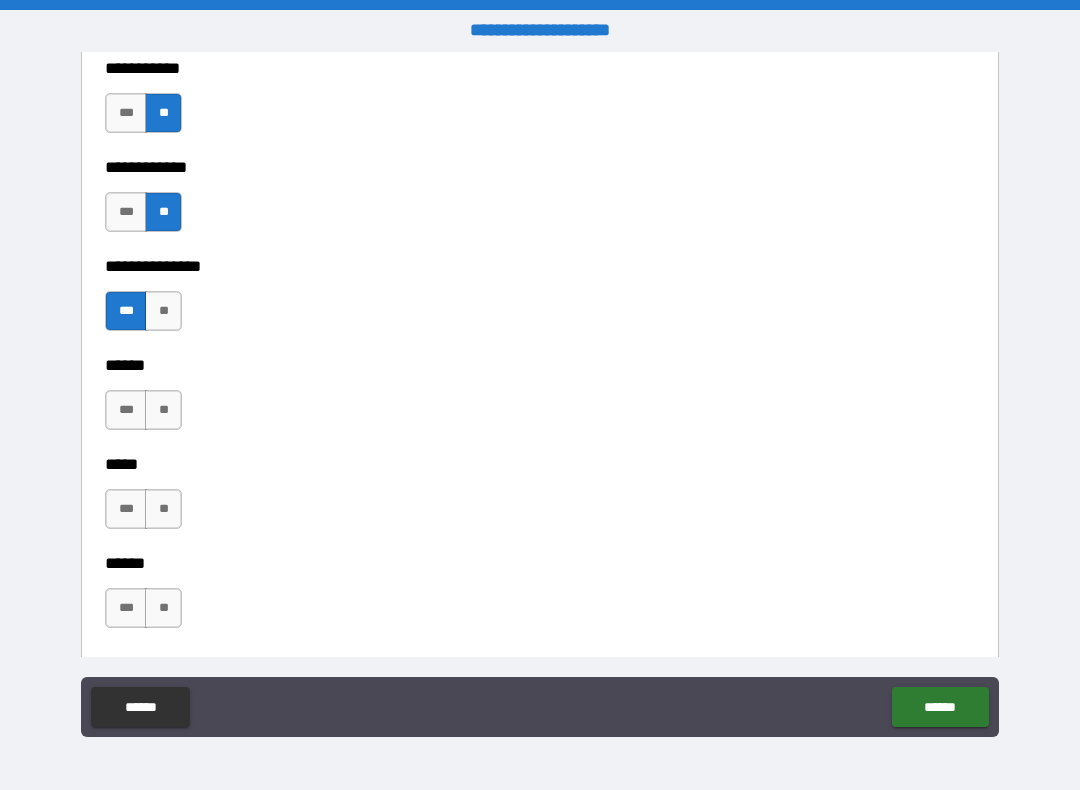 scroll, scrollTop: 619, scrollLeft: 0, axis: vertical 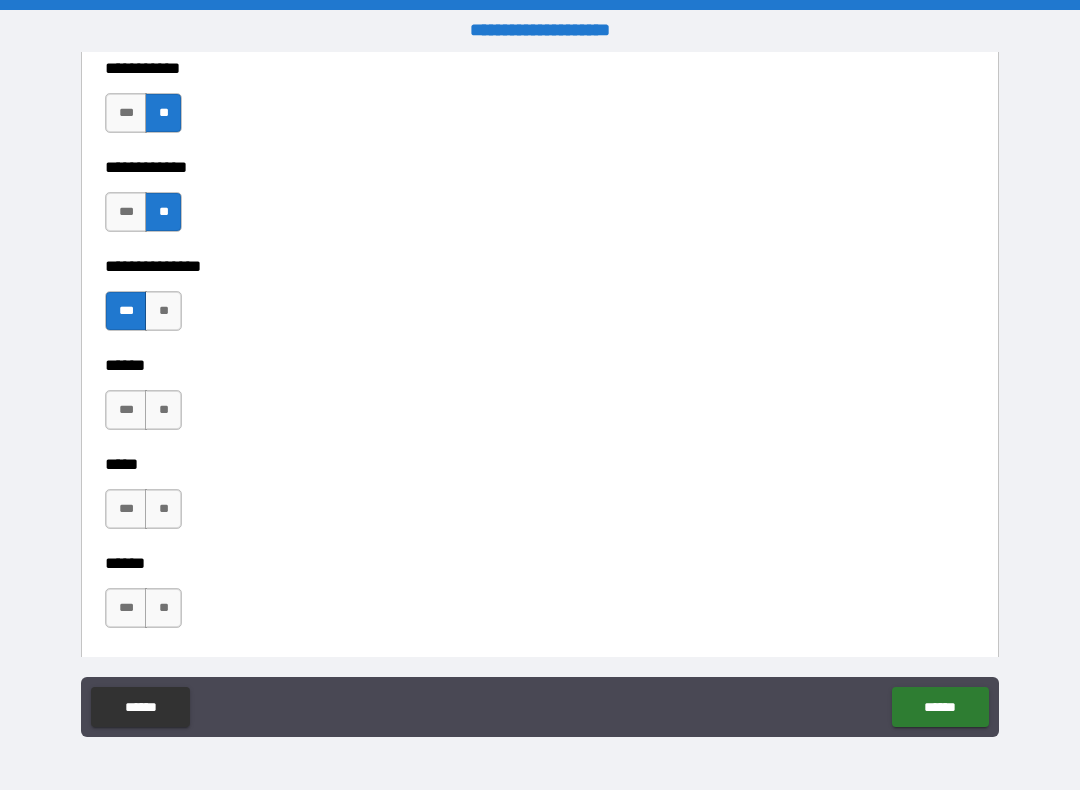 click on "***" at bounding box center (126, 410) 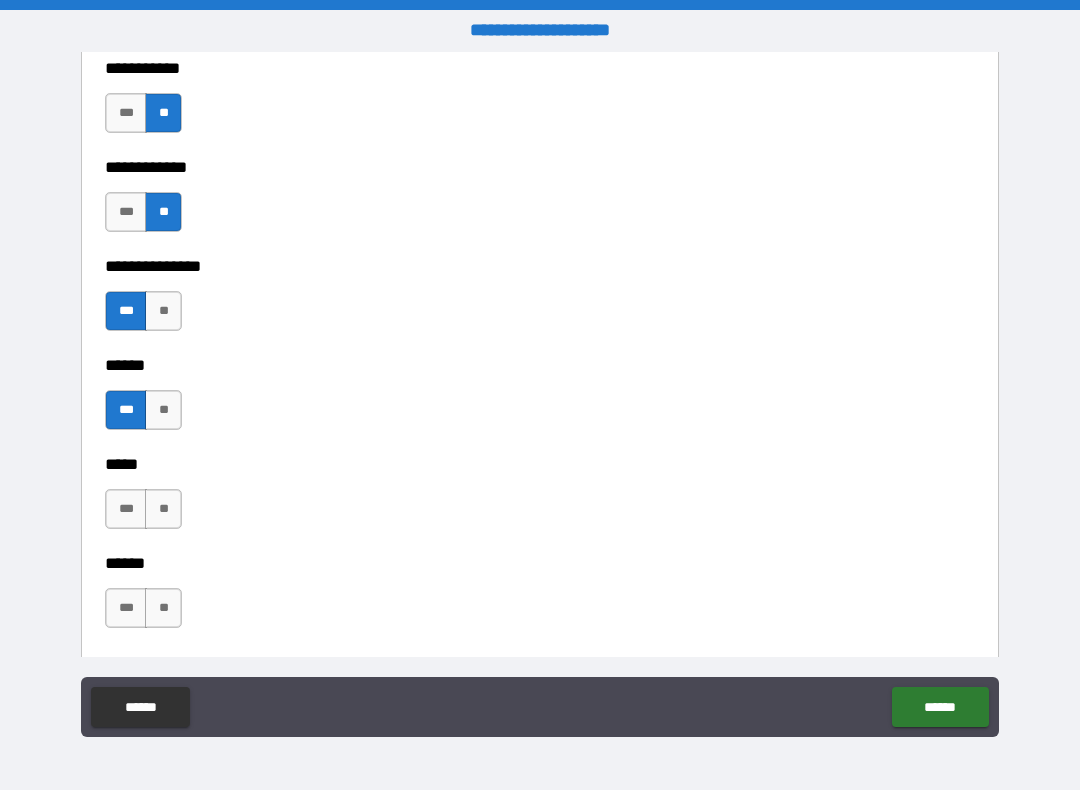 click on "***" at bounding box center [126, 509] 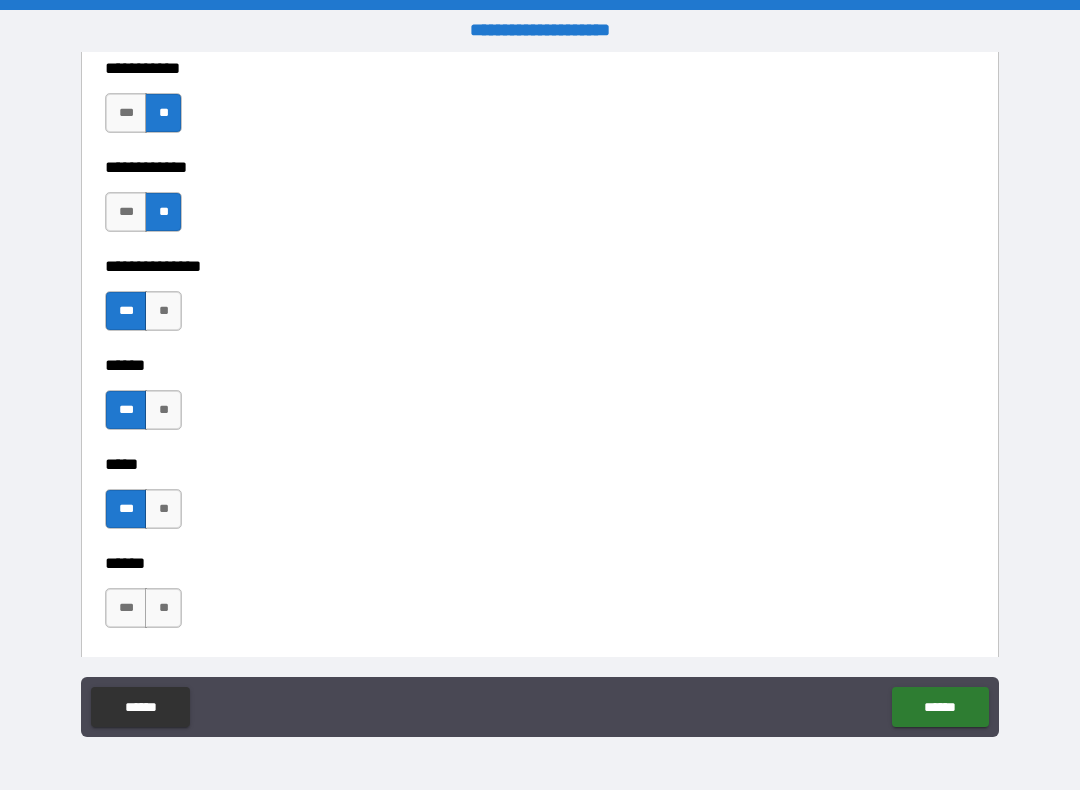type on "*" 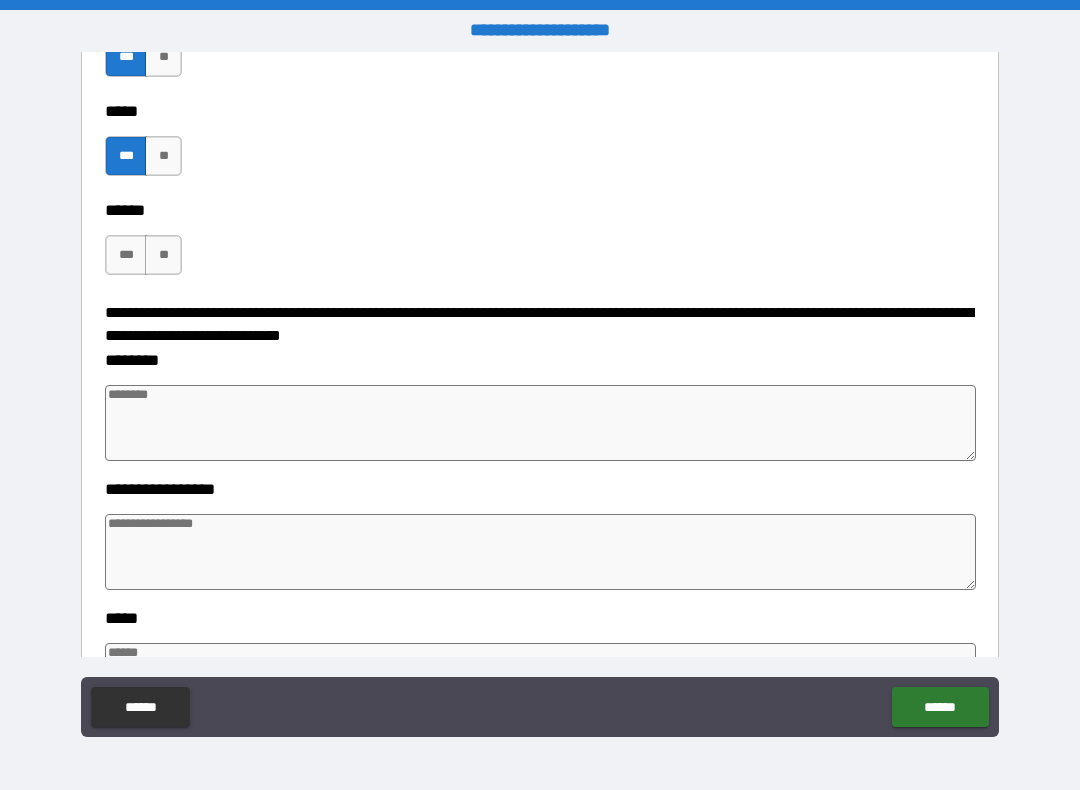 scroll, scrollTop: 1014, scrollLeft: 0, axis: vertical 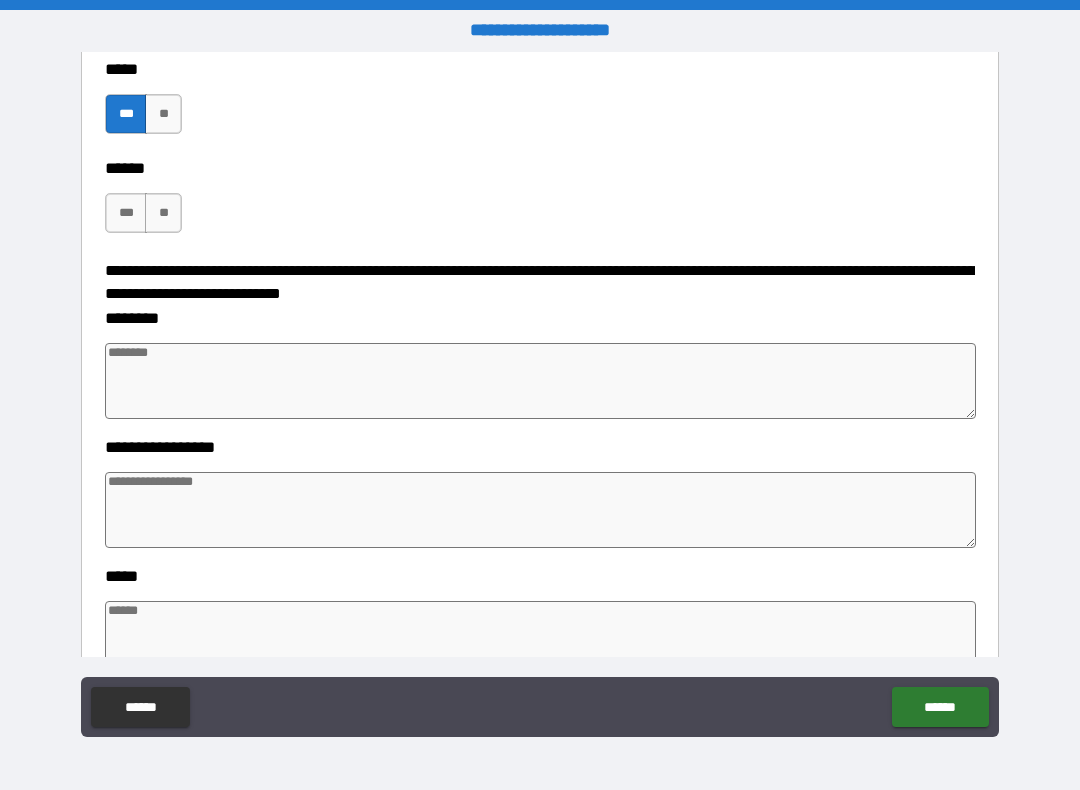 click at bounding box center [540, 381] 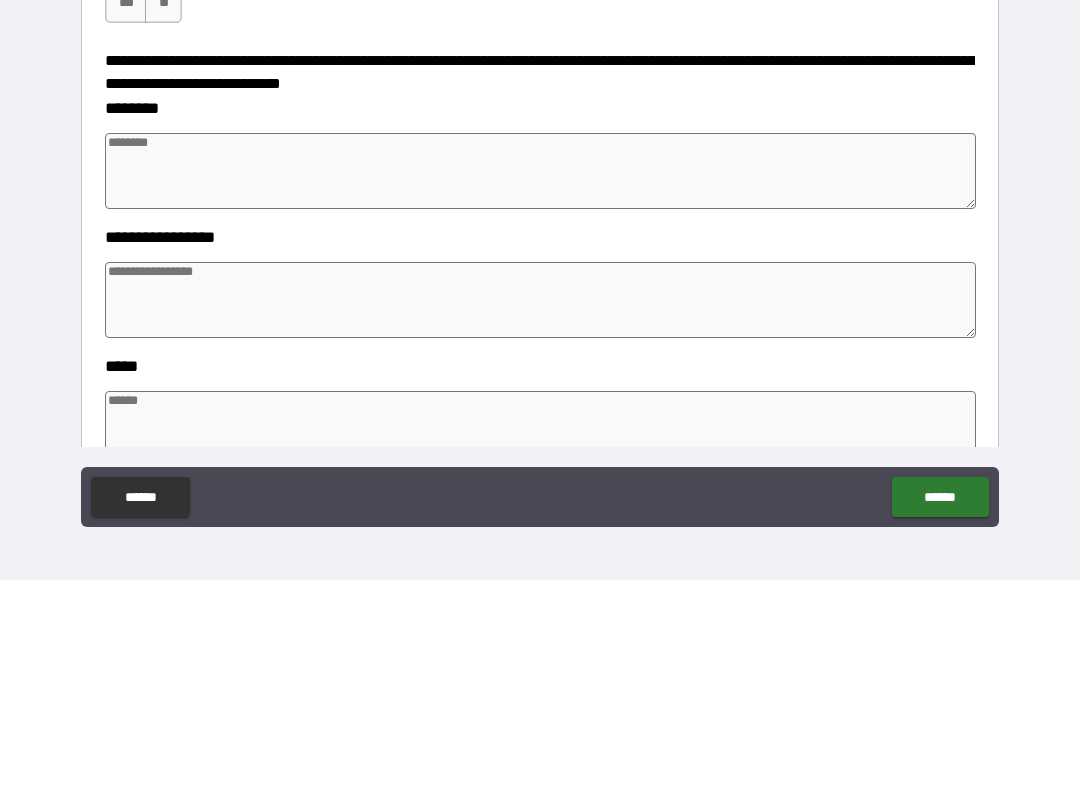 type on "*" 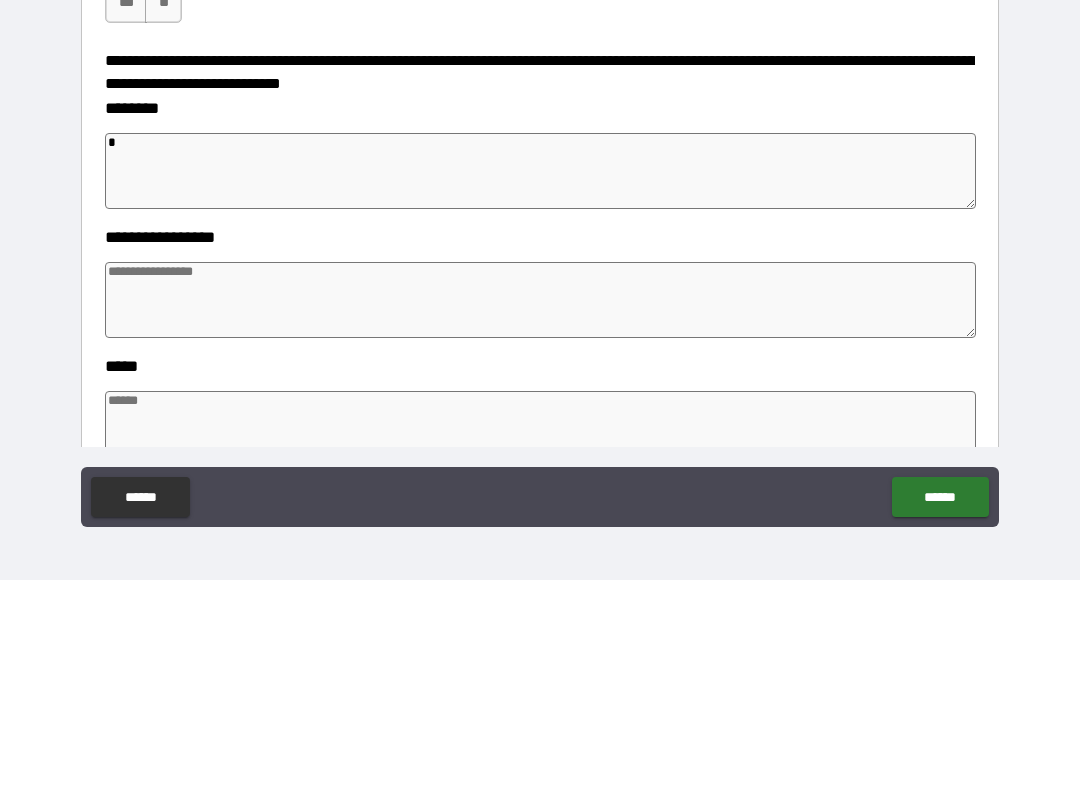 type on "*" 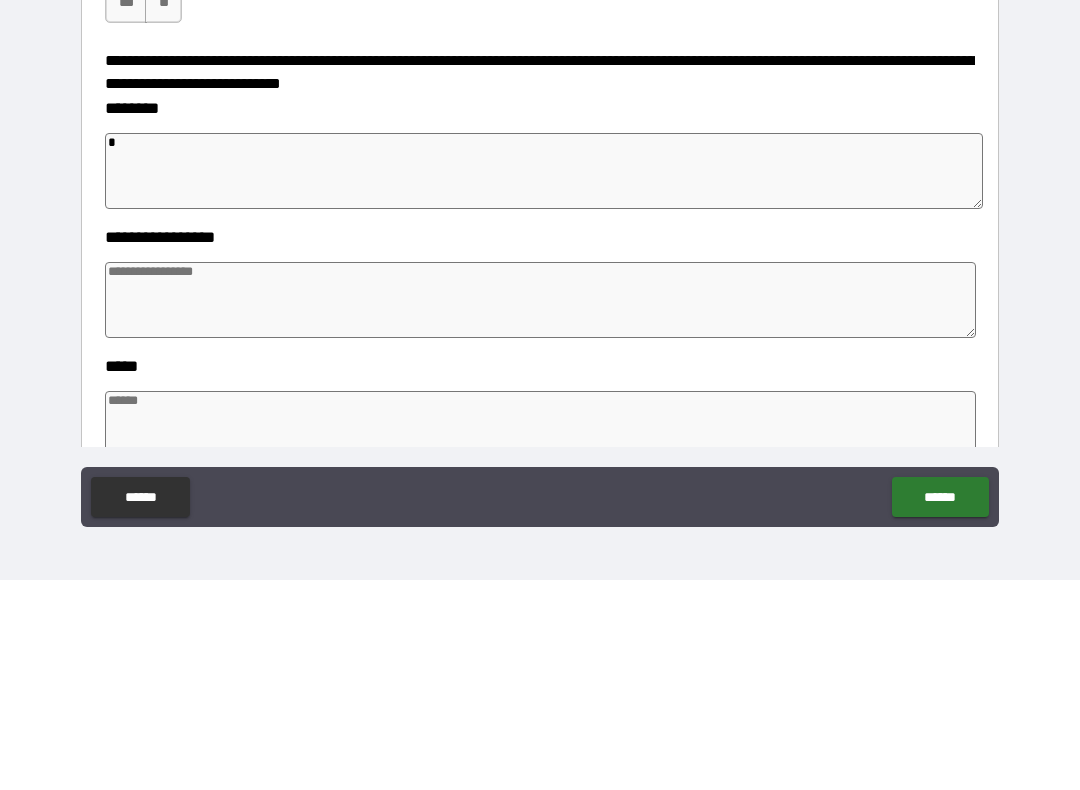 type on "**" 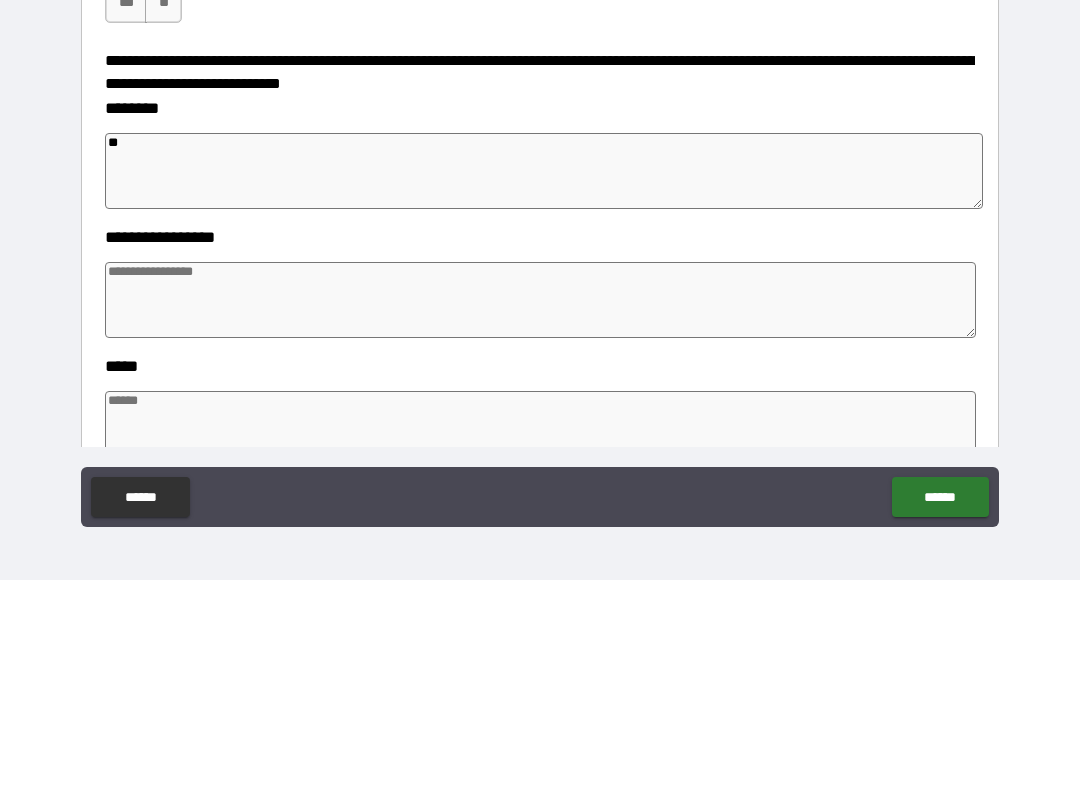 type on "*" 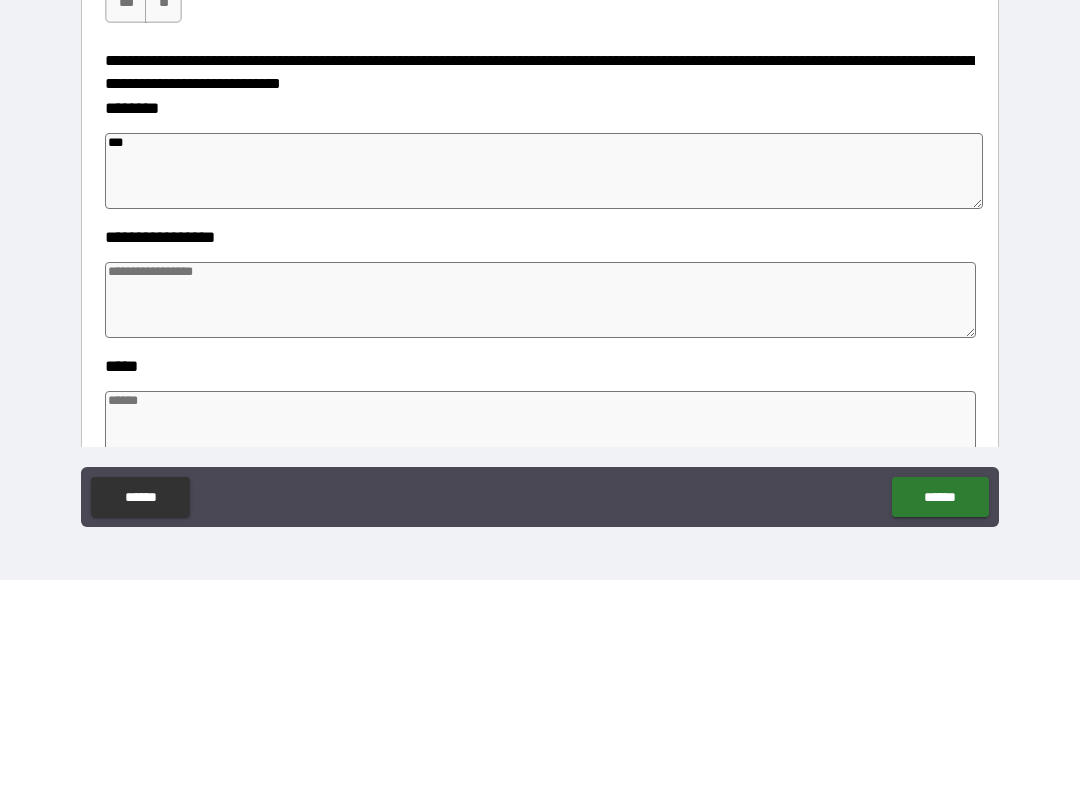 type on "*" 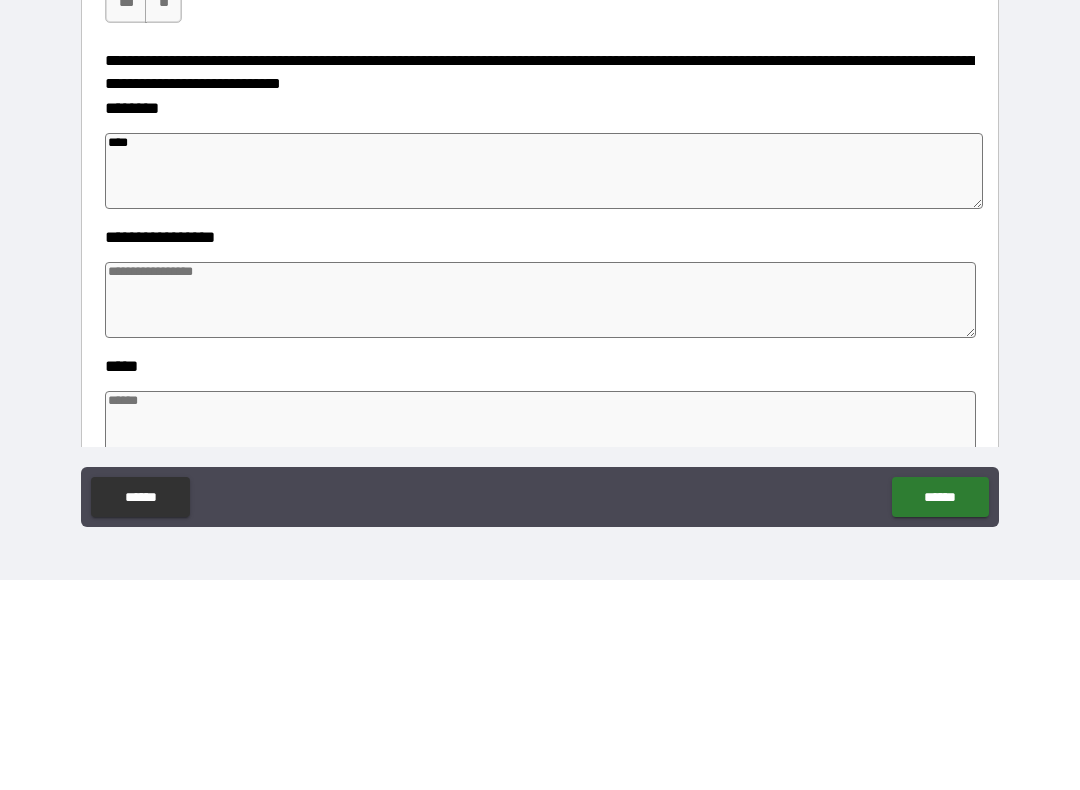 type on "*****" 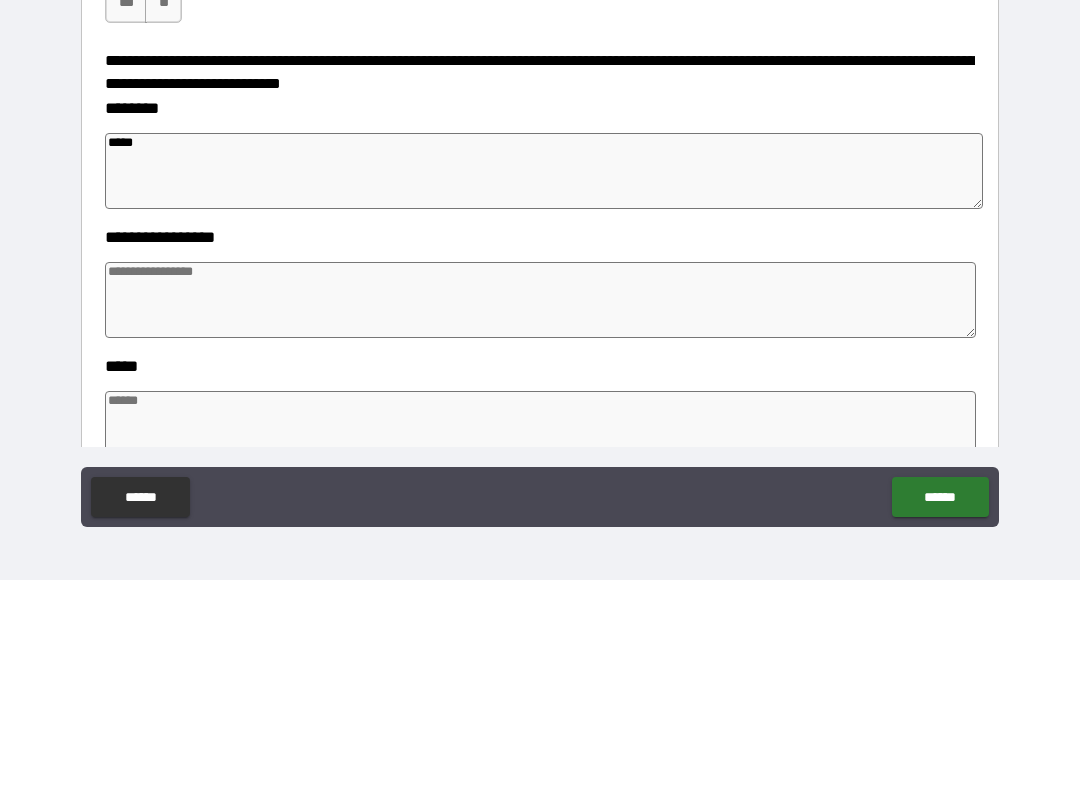 type on "*" 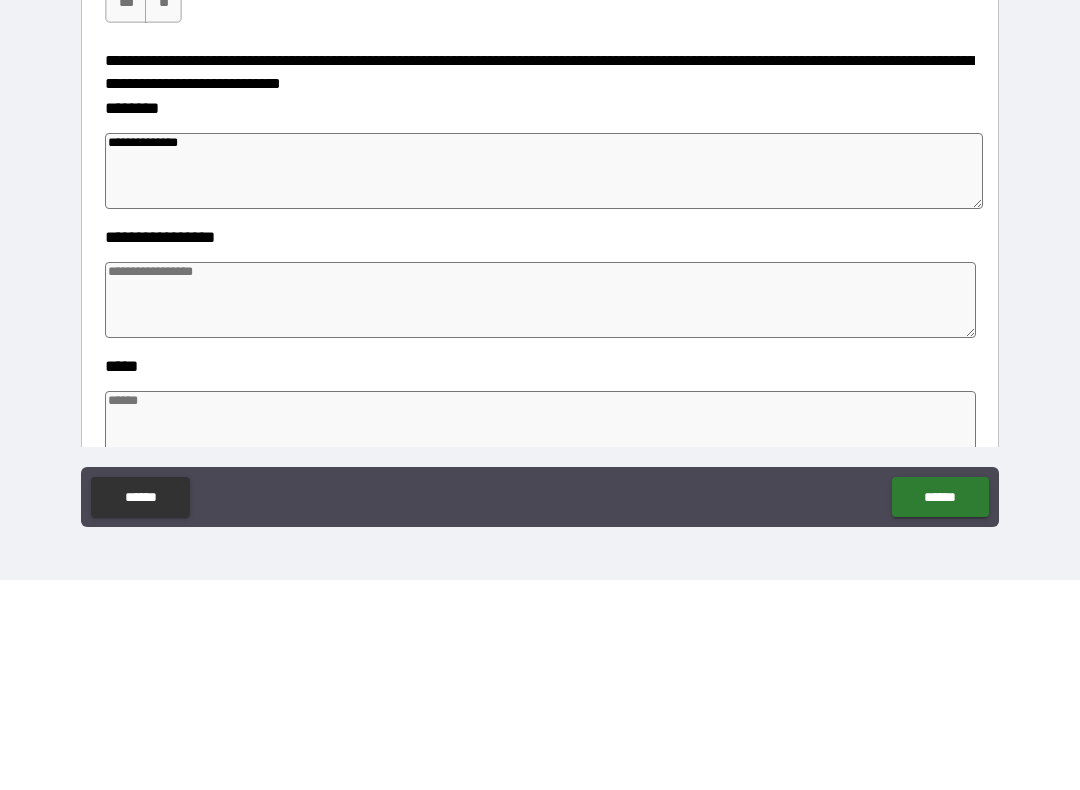 click at bounding box center [540, 510] 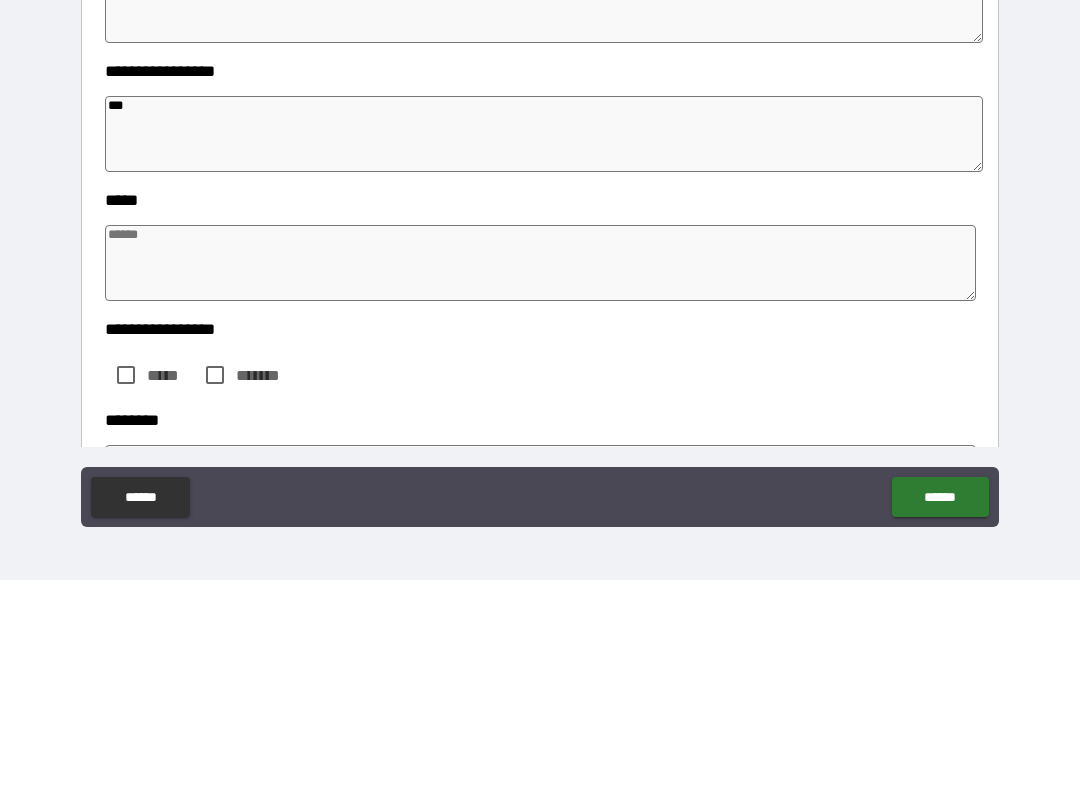 scroll, scrollTop: 1206, scrollLeft: 0, axis: vertical 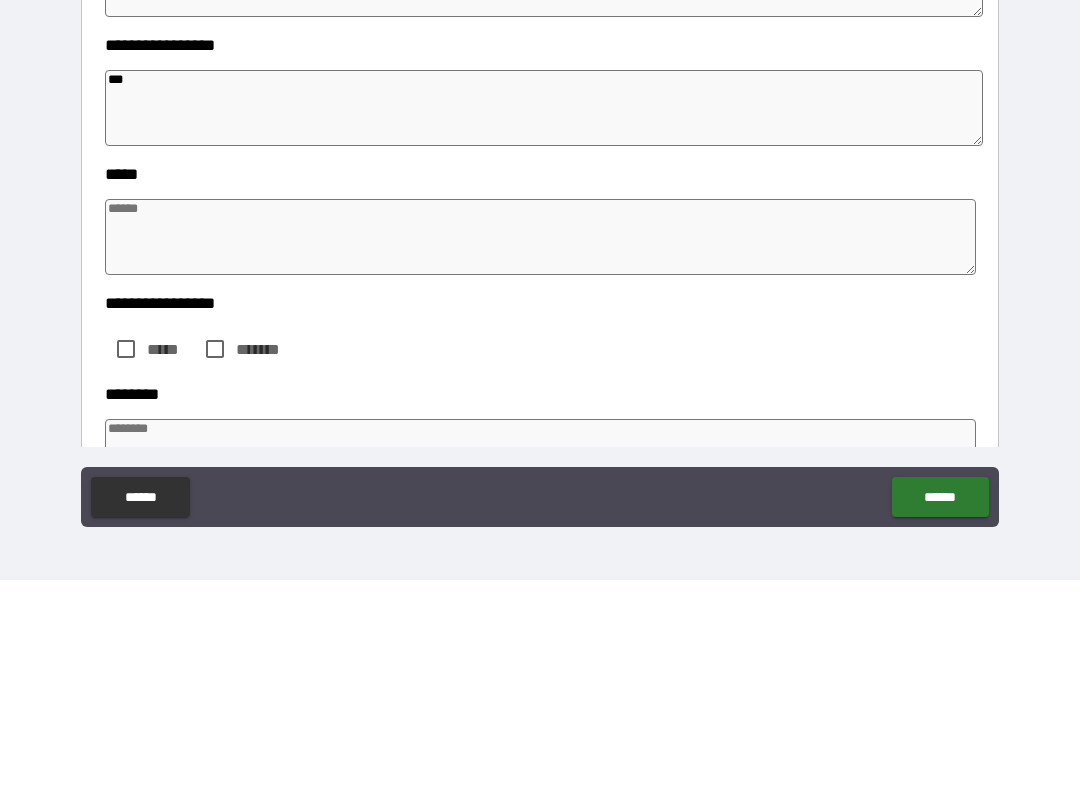 click at bounding box center (540, 447) 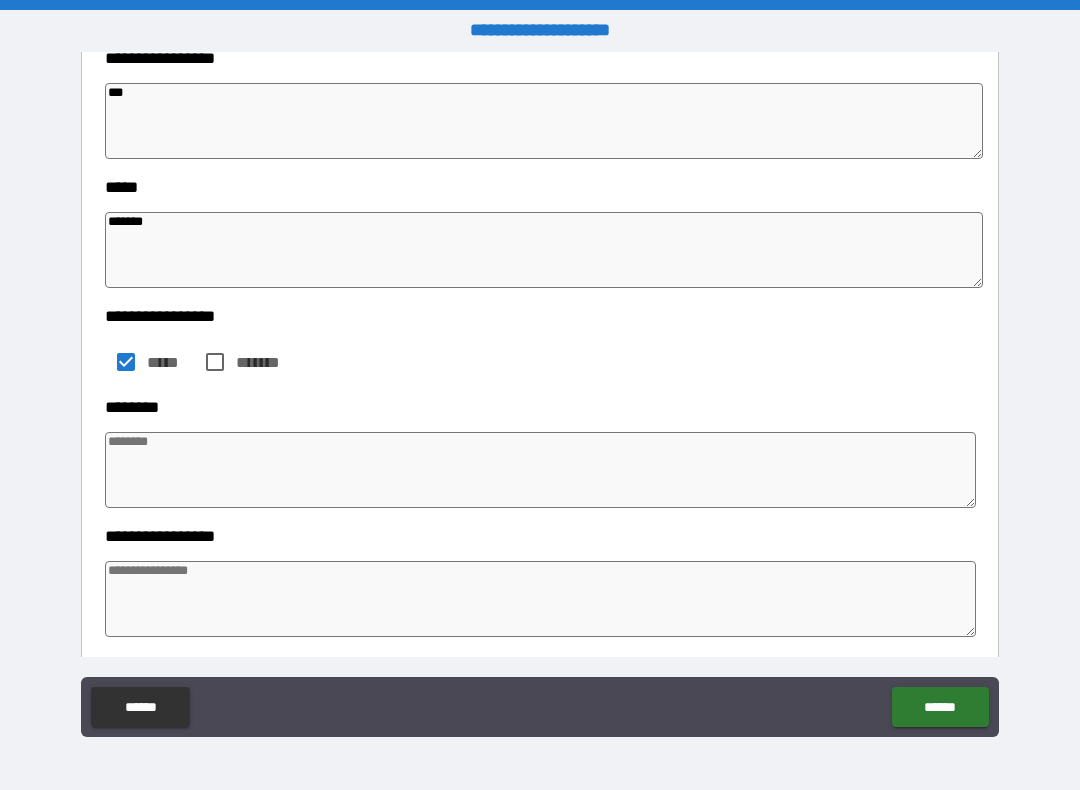 scroll, scrollTop: 1401, scrollLeft: 0, axis: vertical 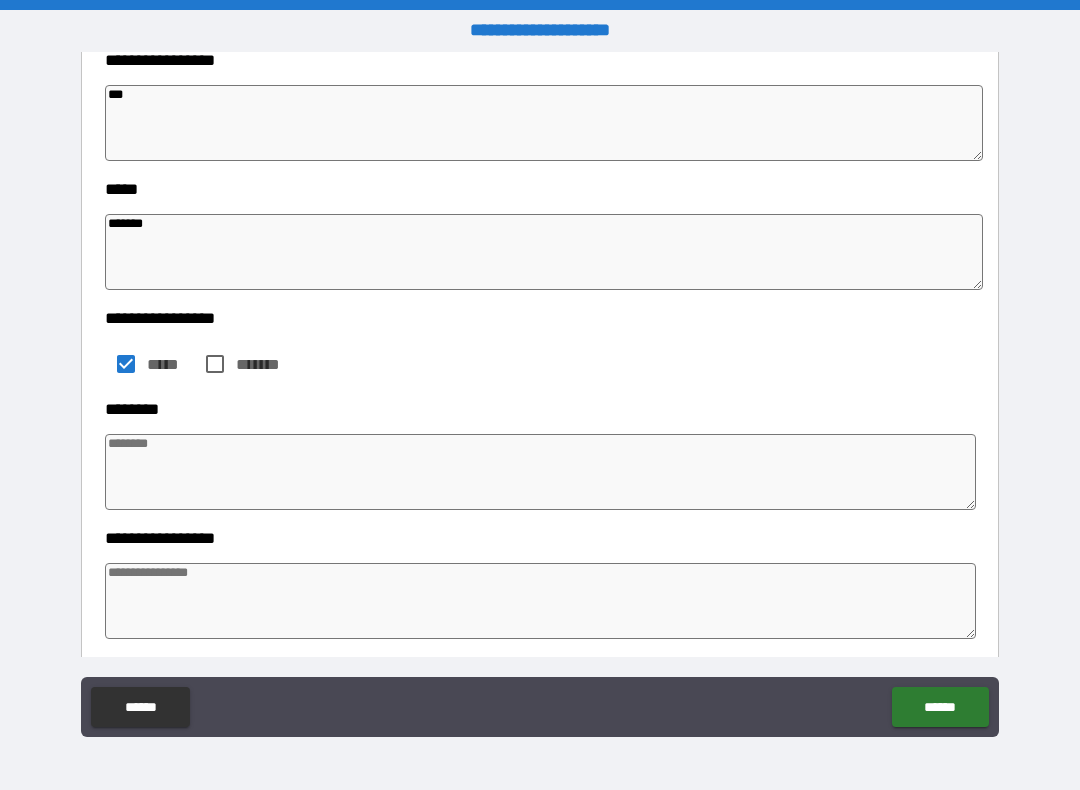 click at bounding box center [540, 472] 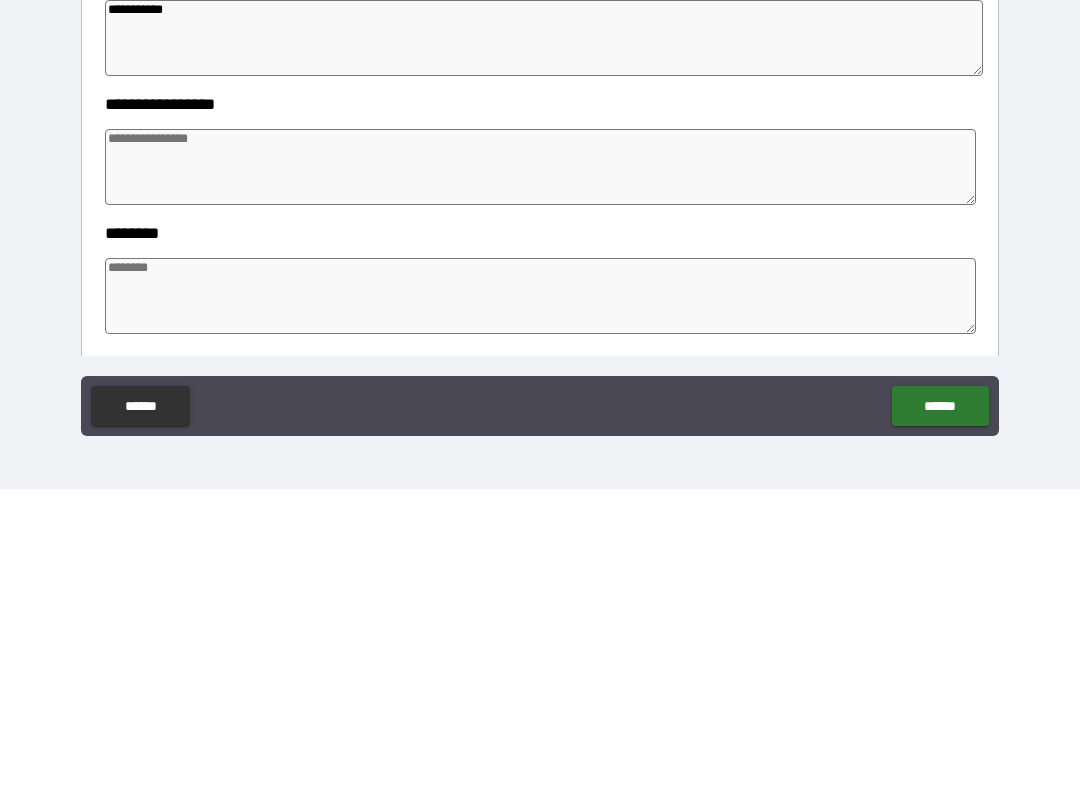scroll, scrollTop: 1531, scrollLeft: 0, axis: vertical 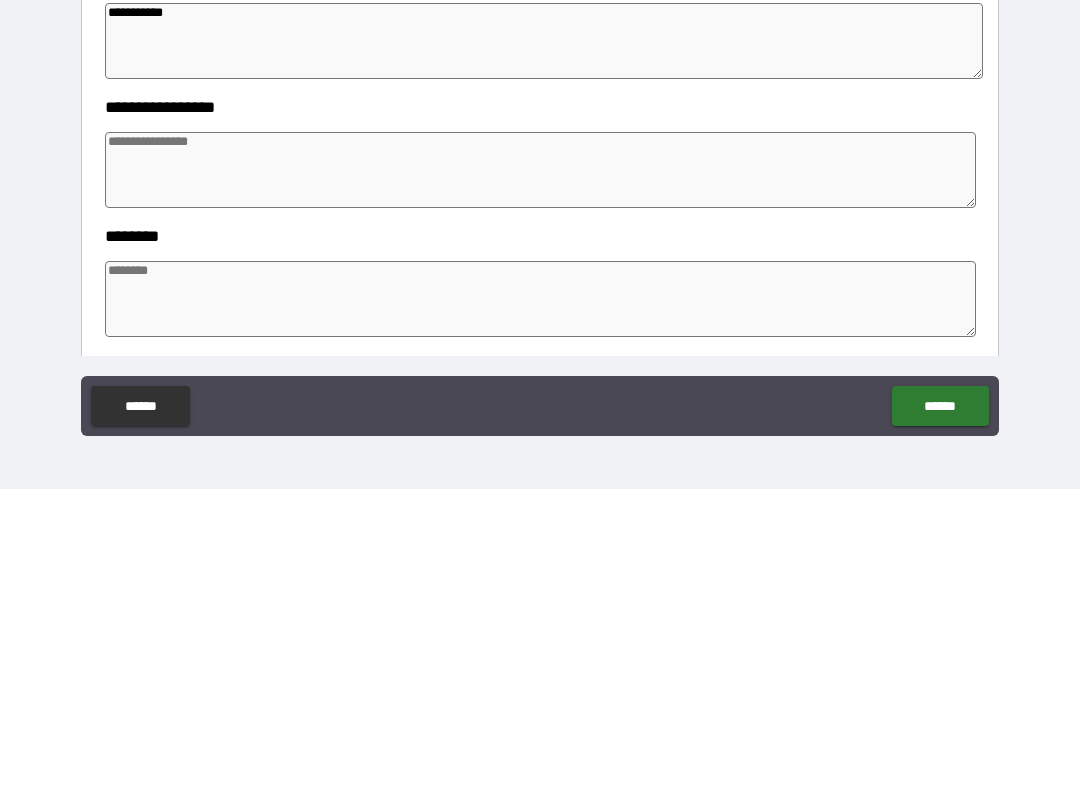 click at bounding box center (540, 471) 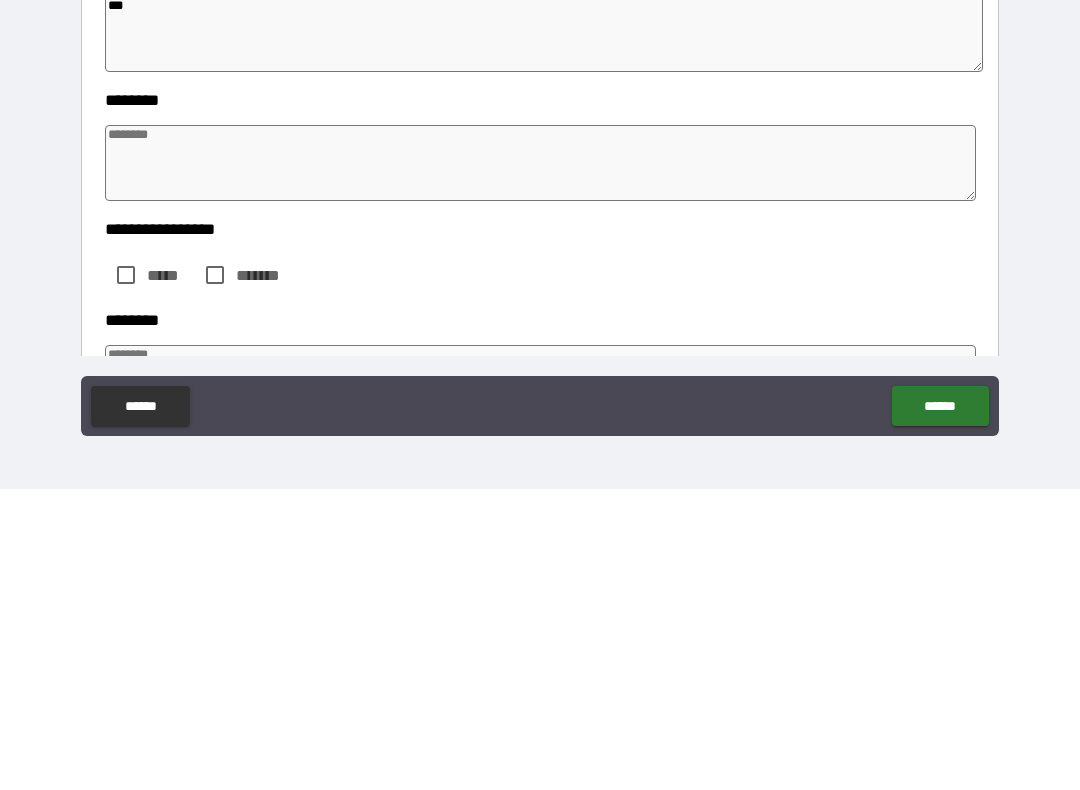 scroll, scrollTop: 1665, scrollLeft: 0, axis: vertical 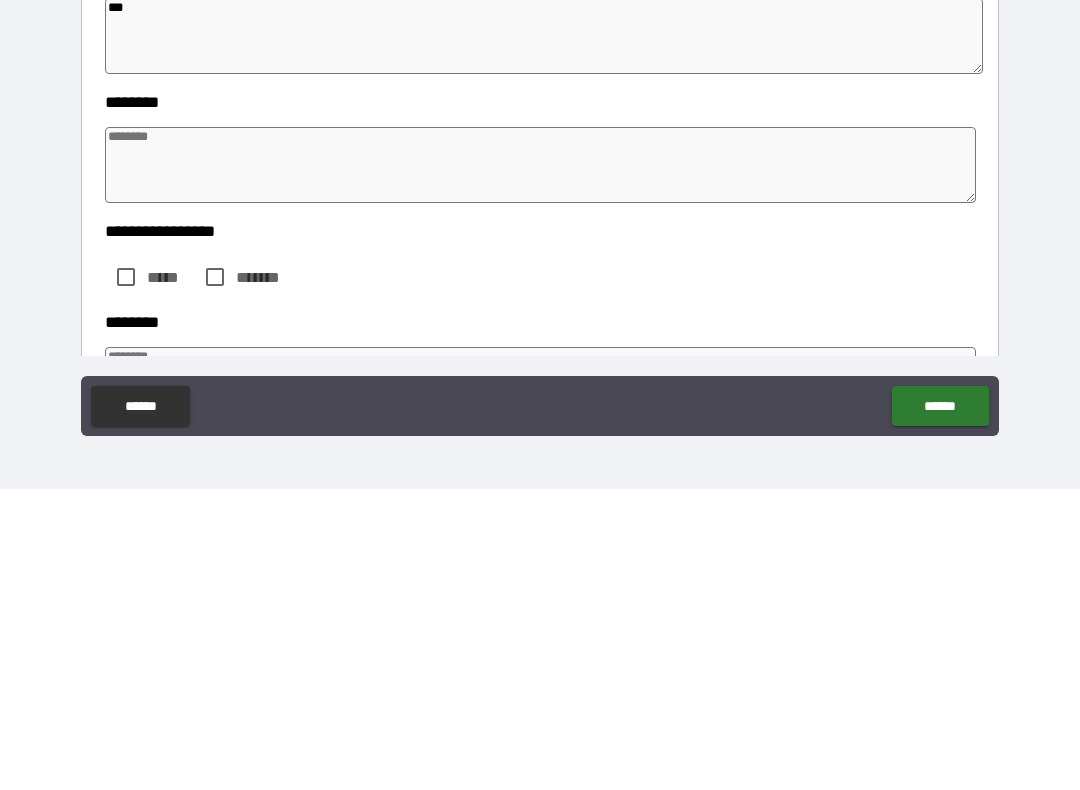 click at bounding box center (540, 466) 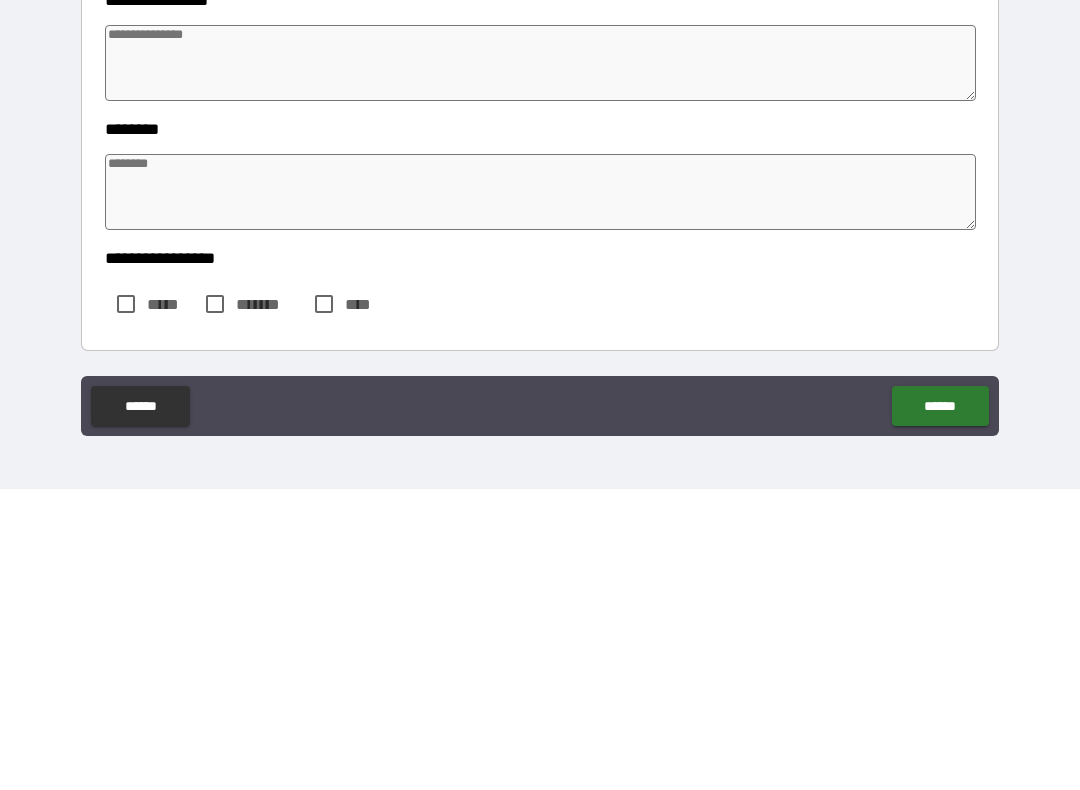 scroll, scrollTop: 2610, scrollLeft: 0, axis: vertical 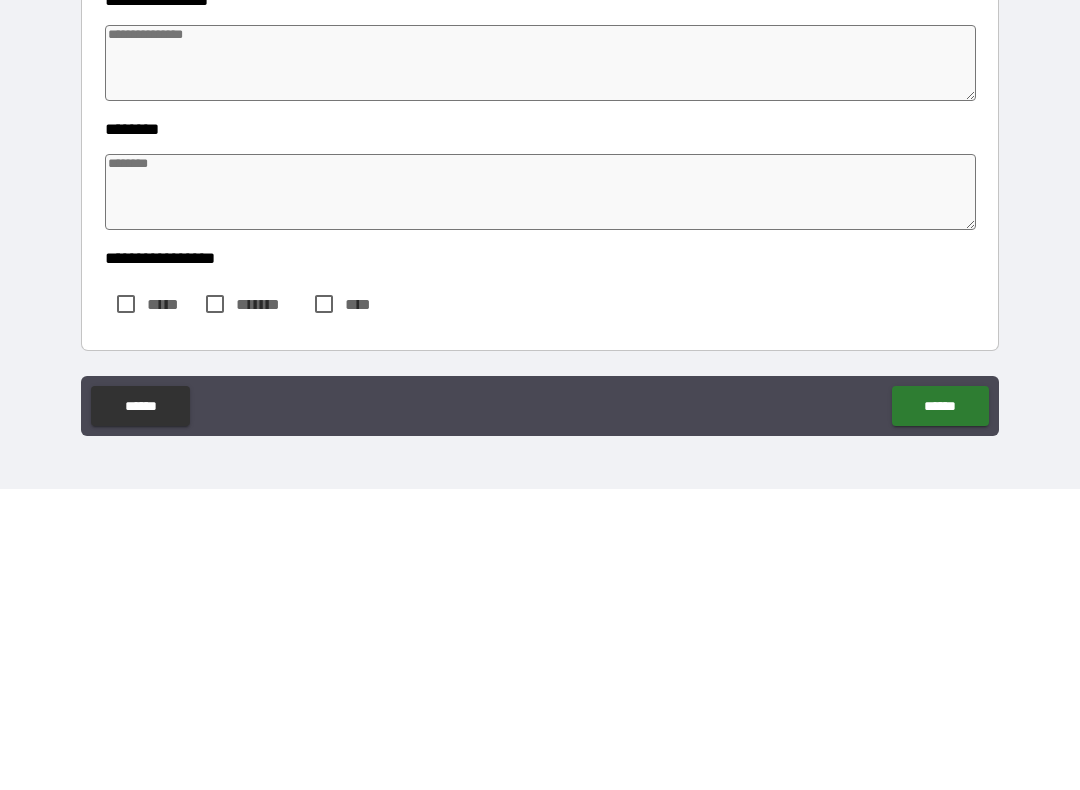 click on "**********" at bounding box center (540, 397) 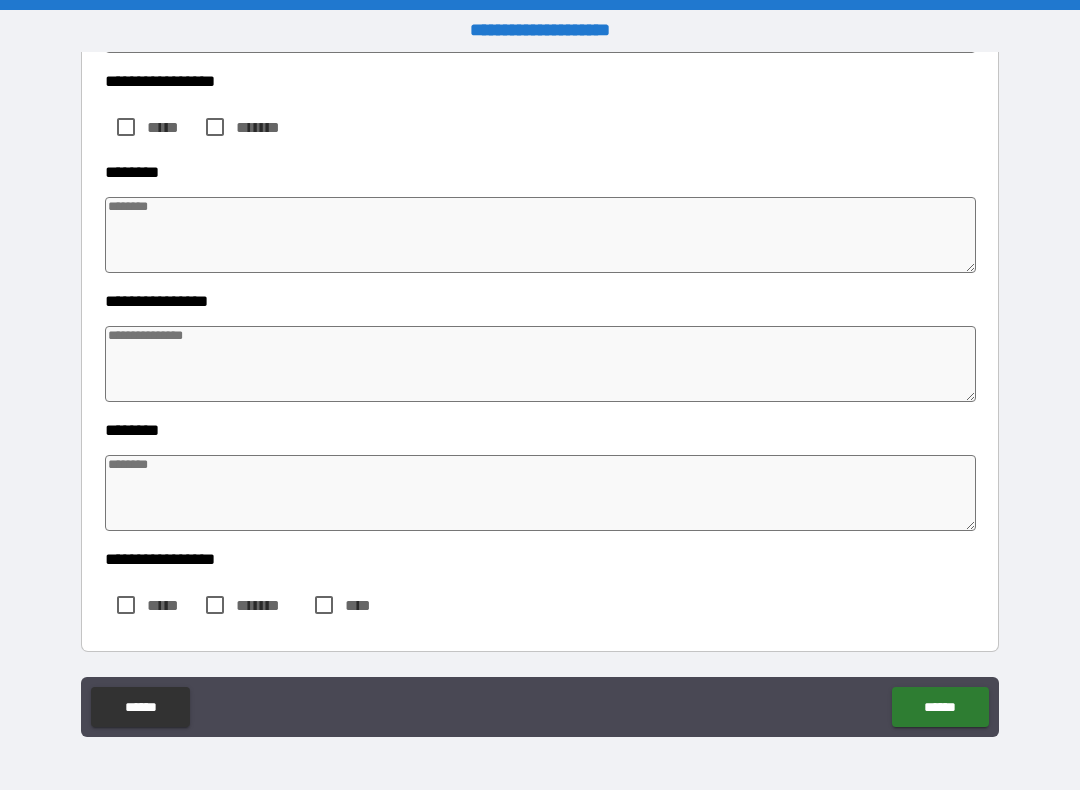 click on "******" at bounding box center [940, 707] 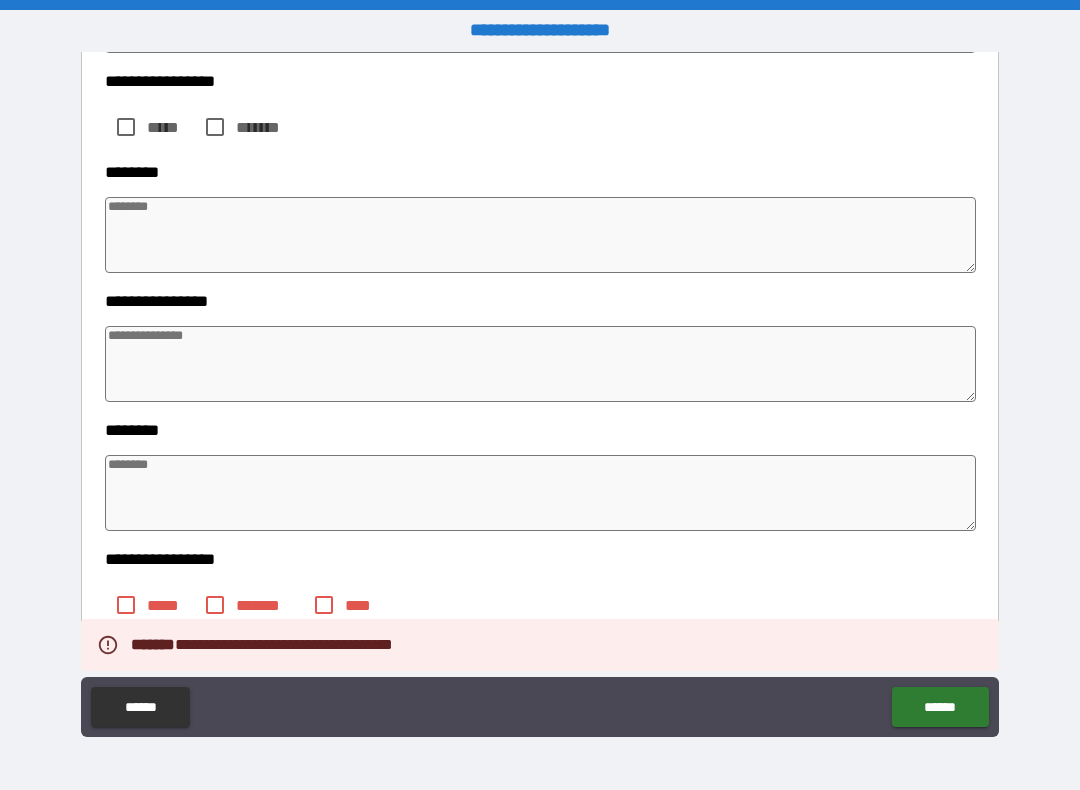 click on "******" at bounding box center [940, 707] 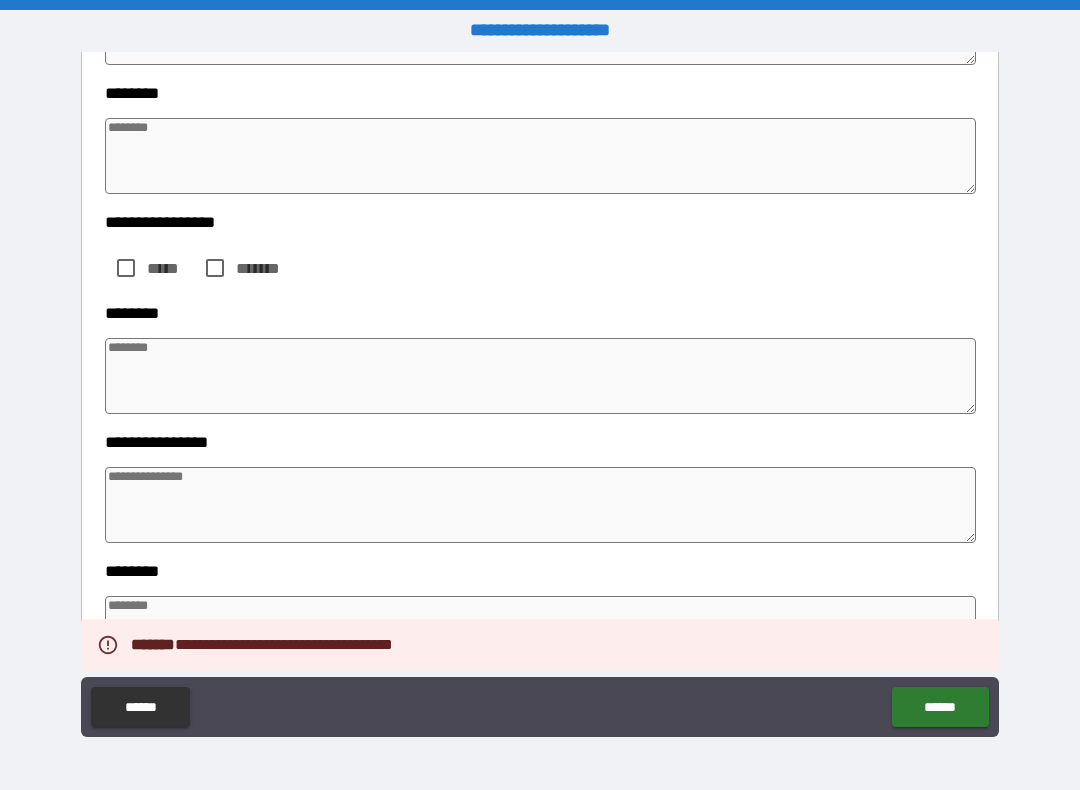 scroll, scrollTop: 2451, scrollLeft: 0, axis: vertical 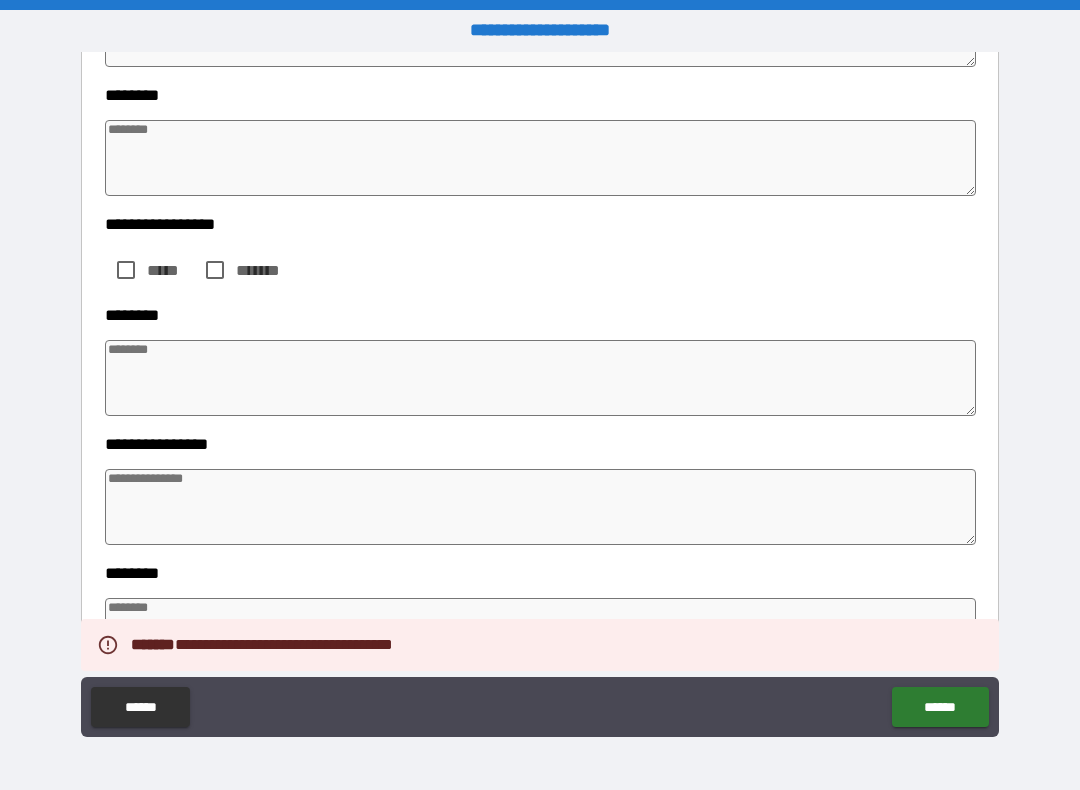 click on "******" at bounding box center (940, 707) 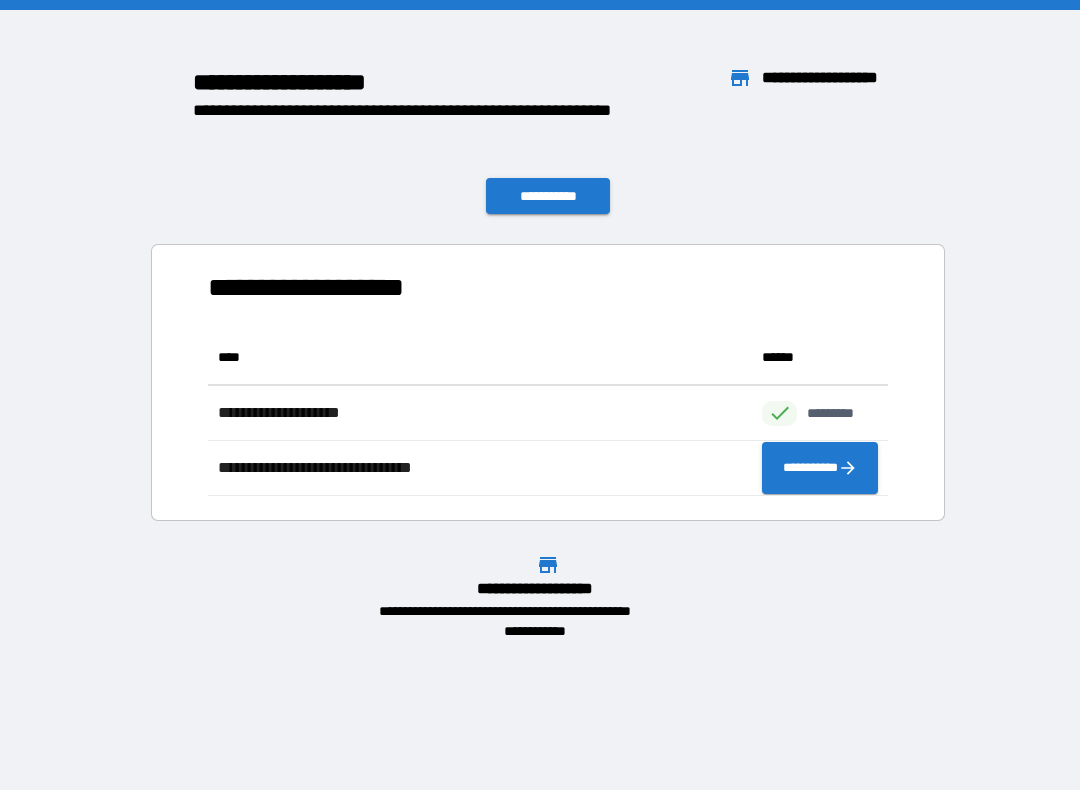 scroll, scrollTop: 166, scrollLeft: 680, axis: both 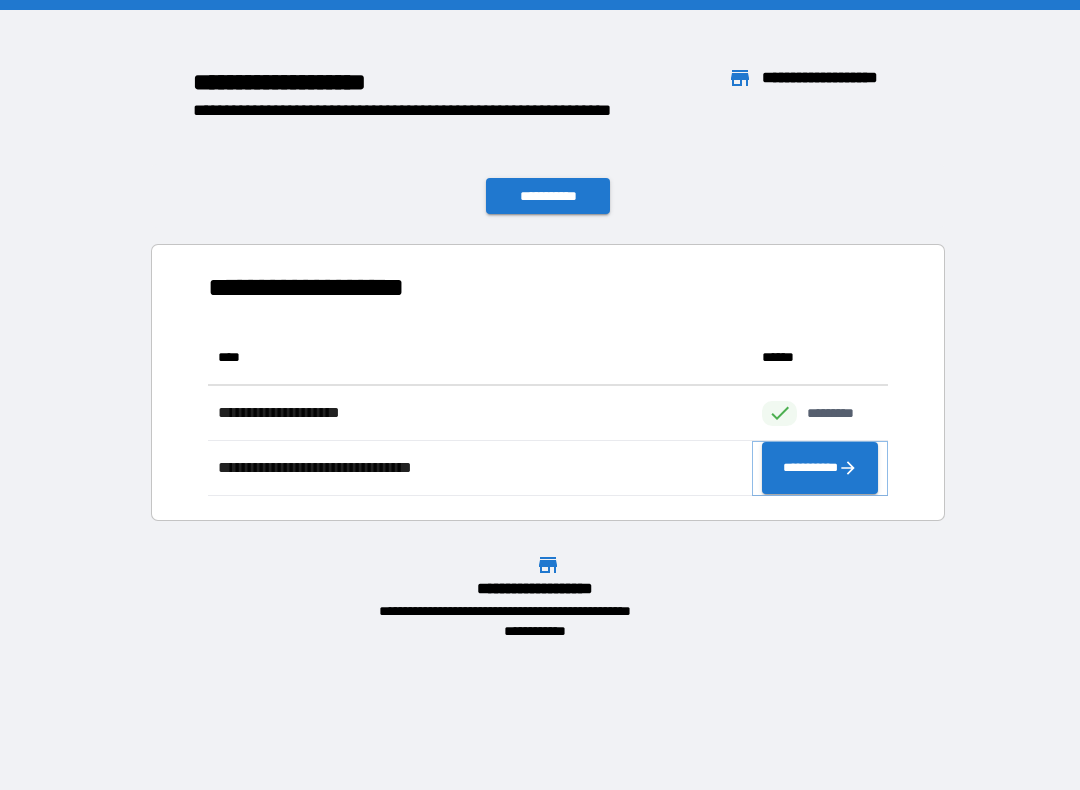 click on "**********" at bounding box center (820, 468) 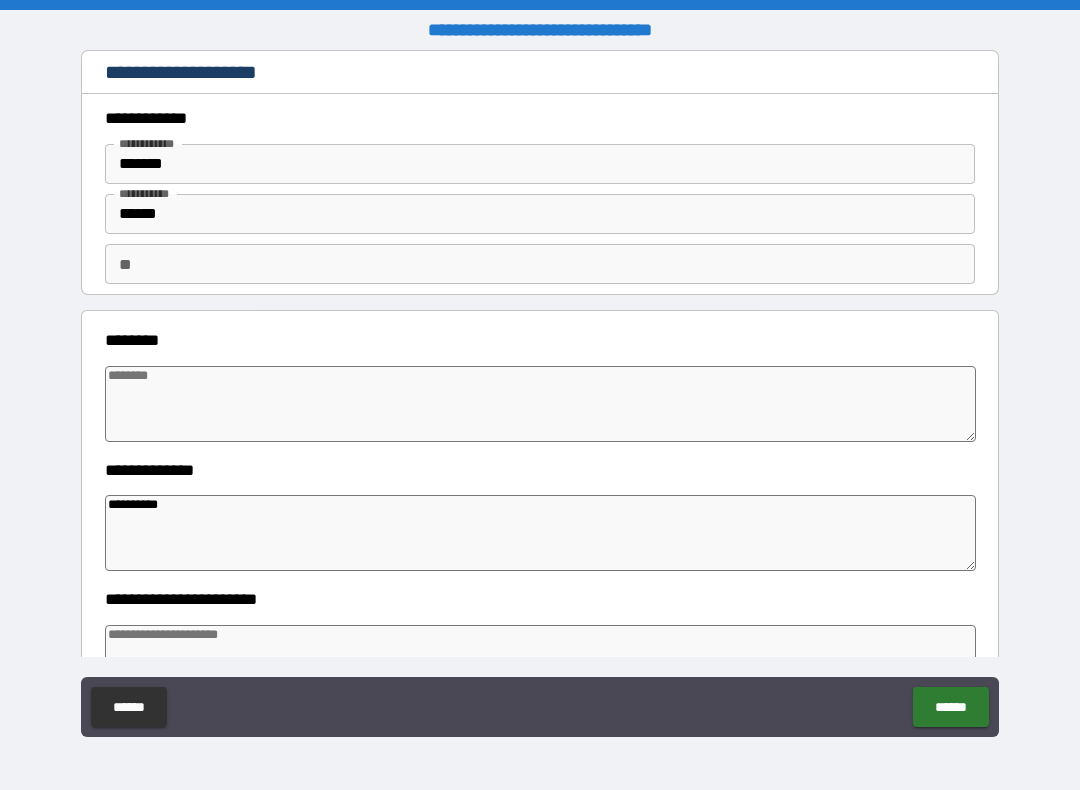 scroll, scrollTop: -1, scrollLeft: 0, axis: vertical 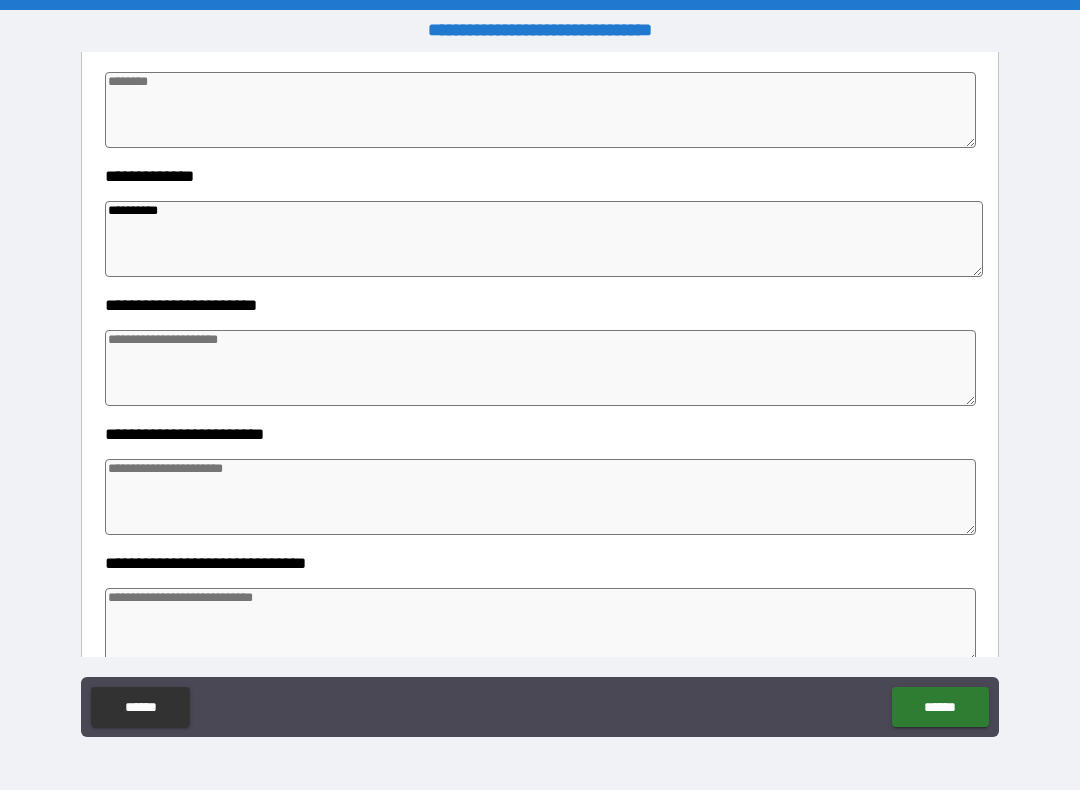 click at bounding box center [540, 368] 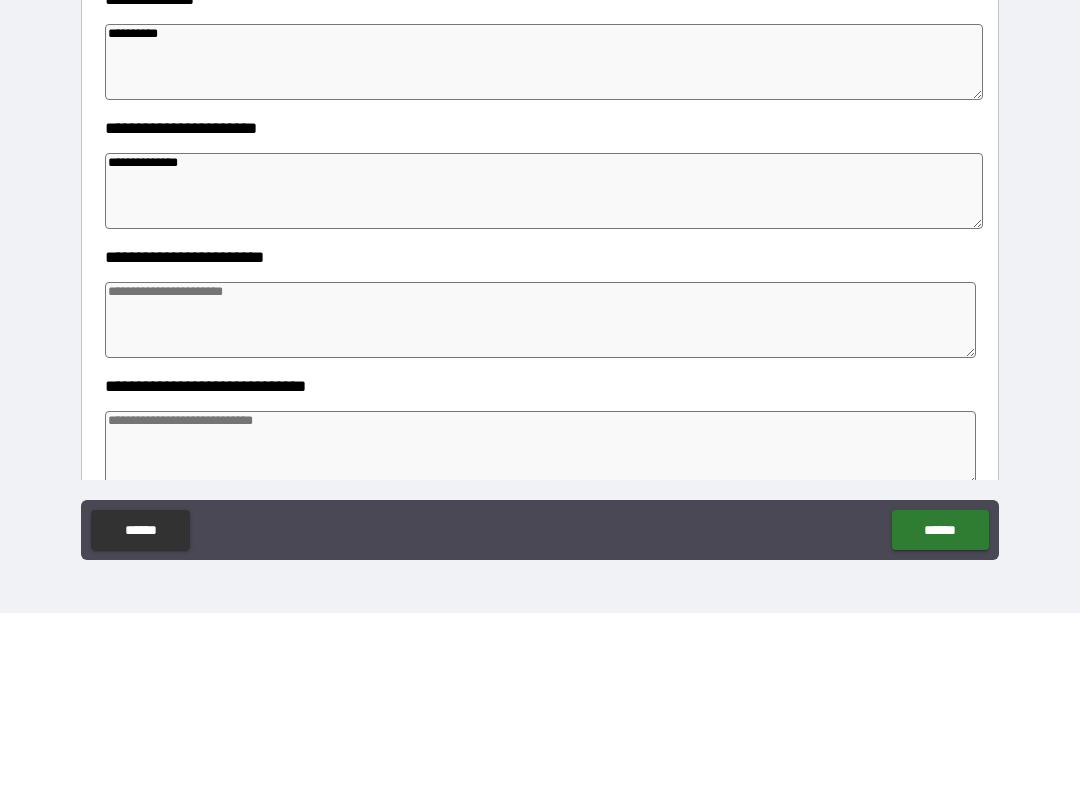 click at bounding box center (540, 497) 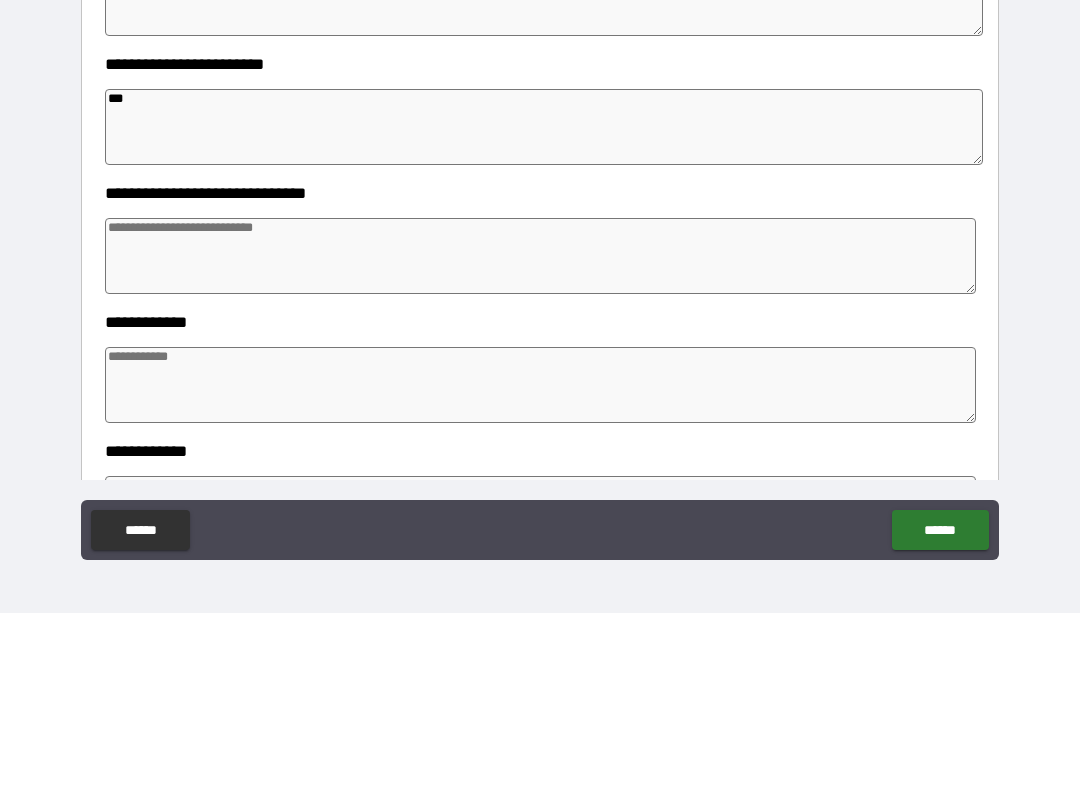 scroll, scrollTop: 486, scrollLeft: 0, axis: vertical 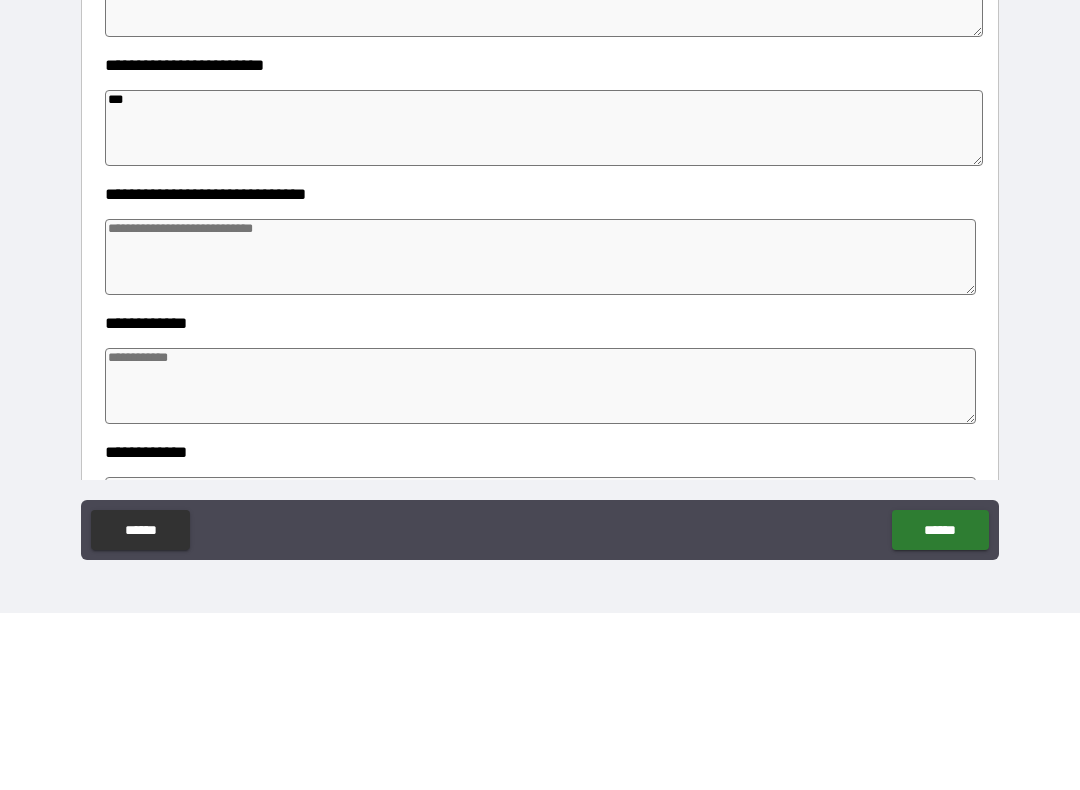 click at bounding box center (540, 434) 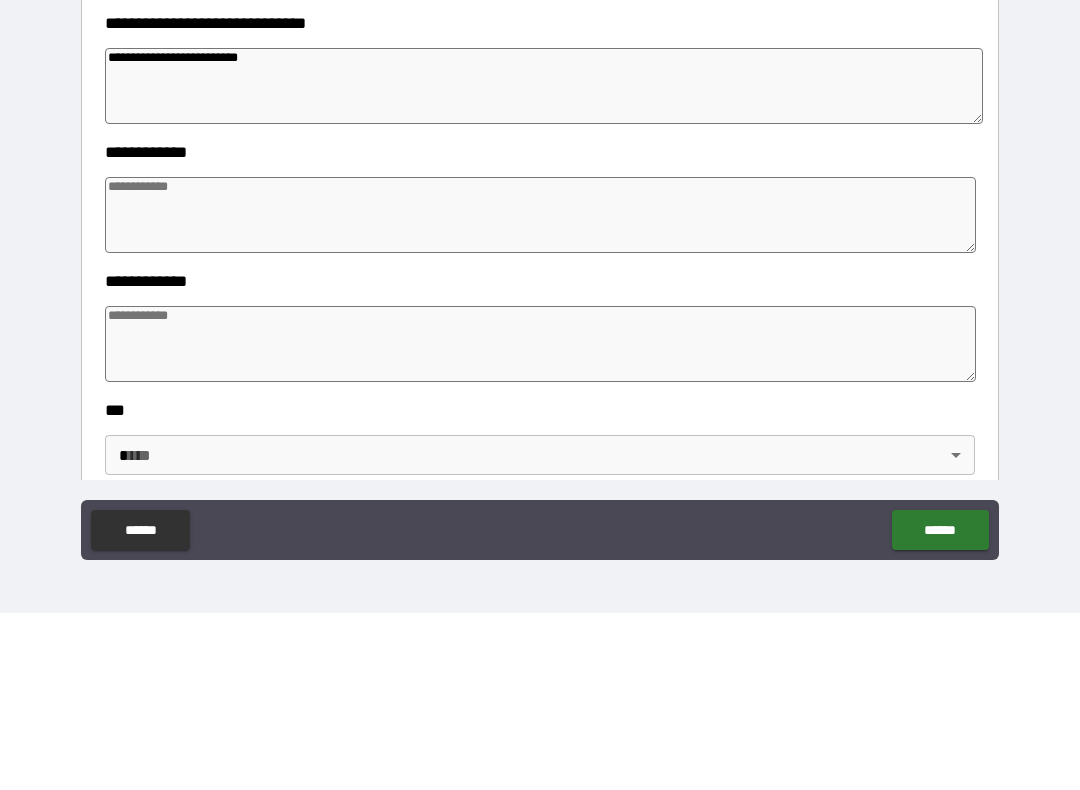 scroll, scrollTop: 660, scrollLeft: 0, axis: vertical 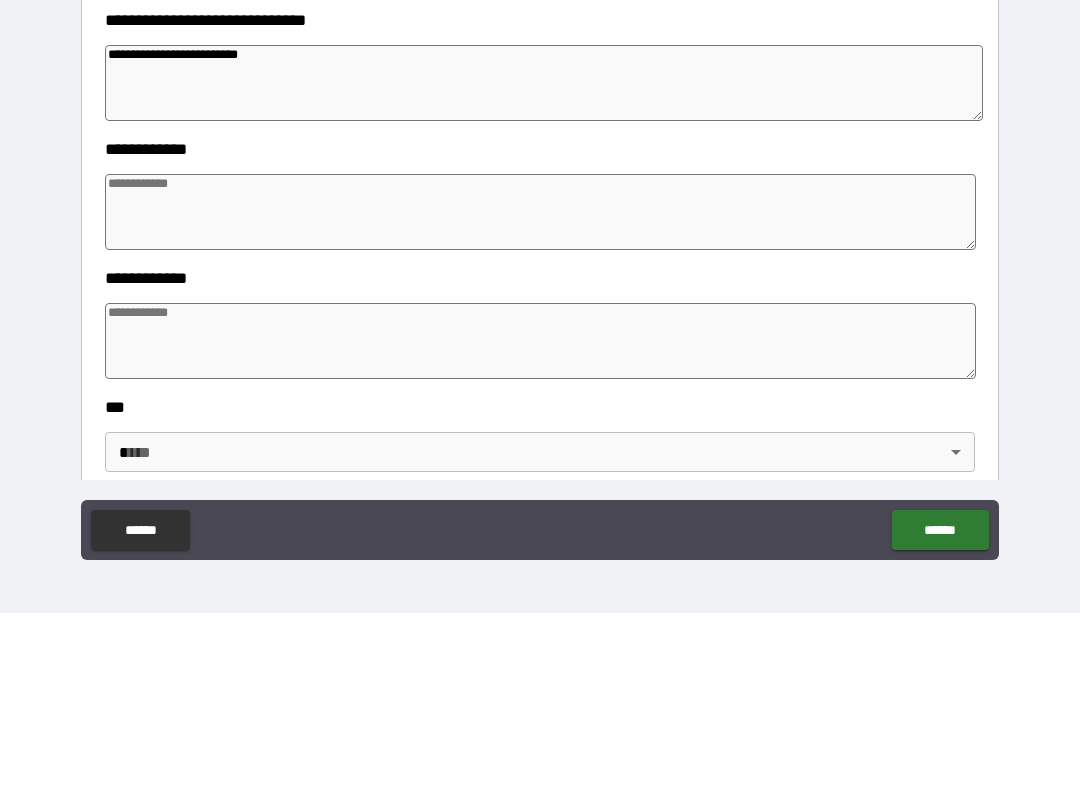 click at bounding box center (540, 389) 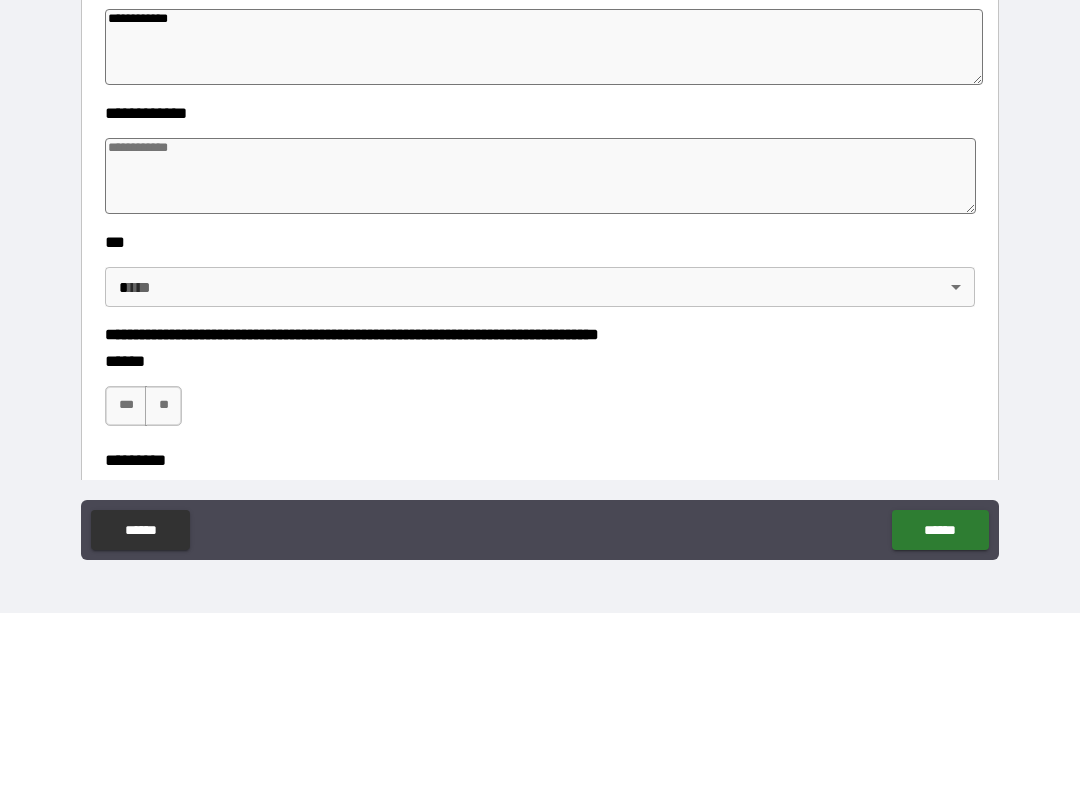 scroll, scrollTop: 824, scrollLeft: 0, axis: vertical 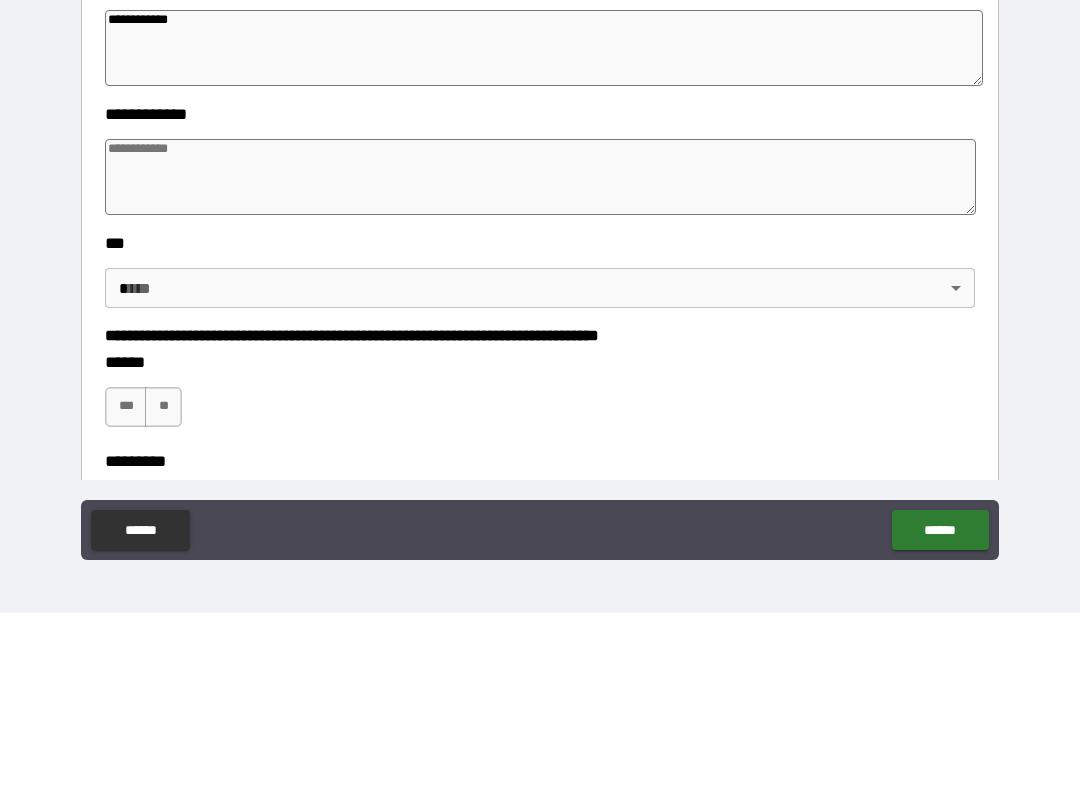 click on "**********" at bounding box center (540, 395) 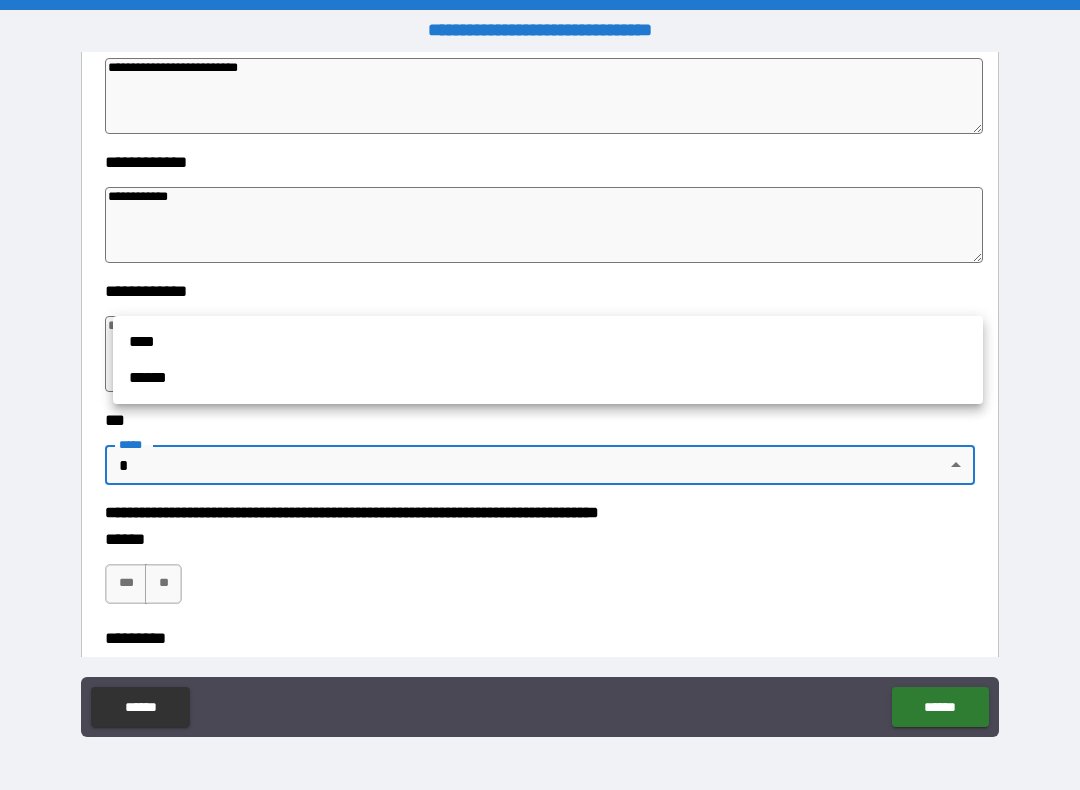 click on "******" at bounding box center [548, 378] 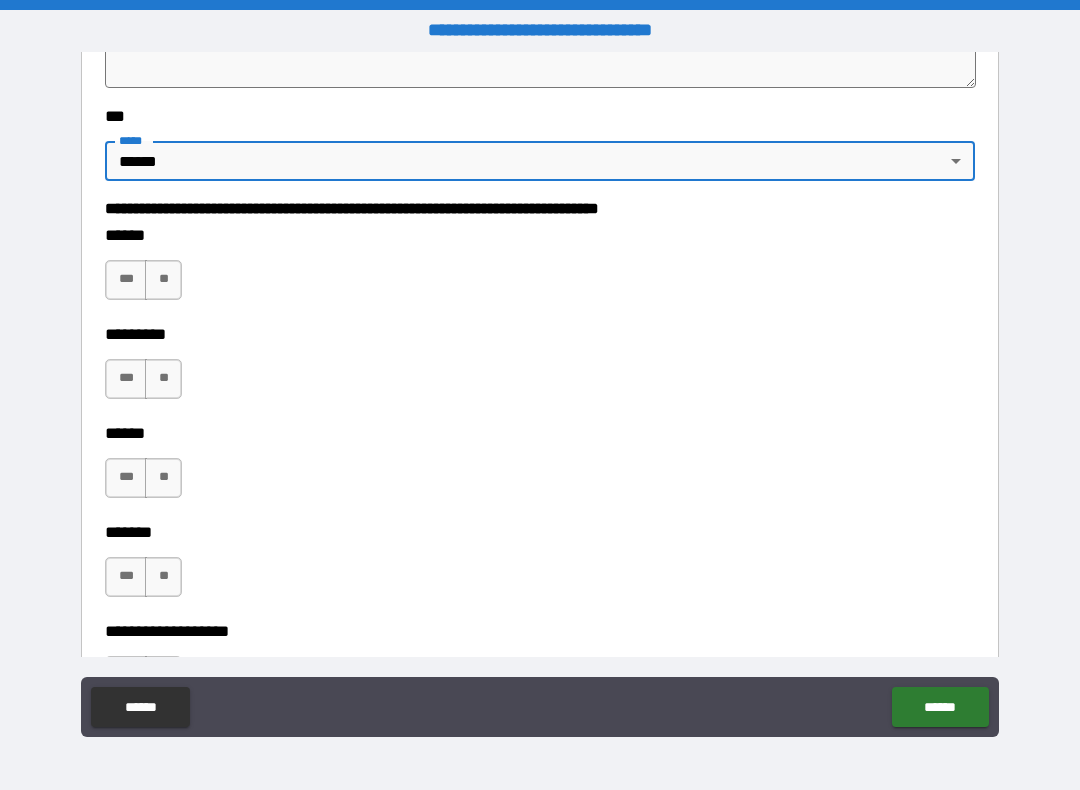 scroll, scrollTop: 1133, scrollLeft: 0, axis: vertical 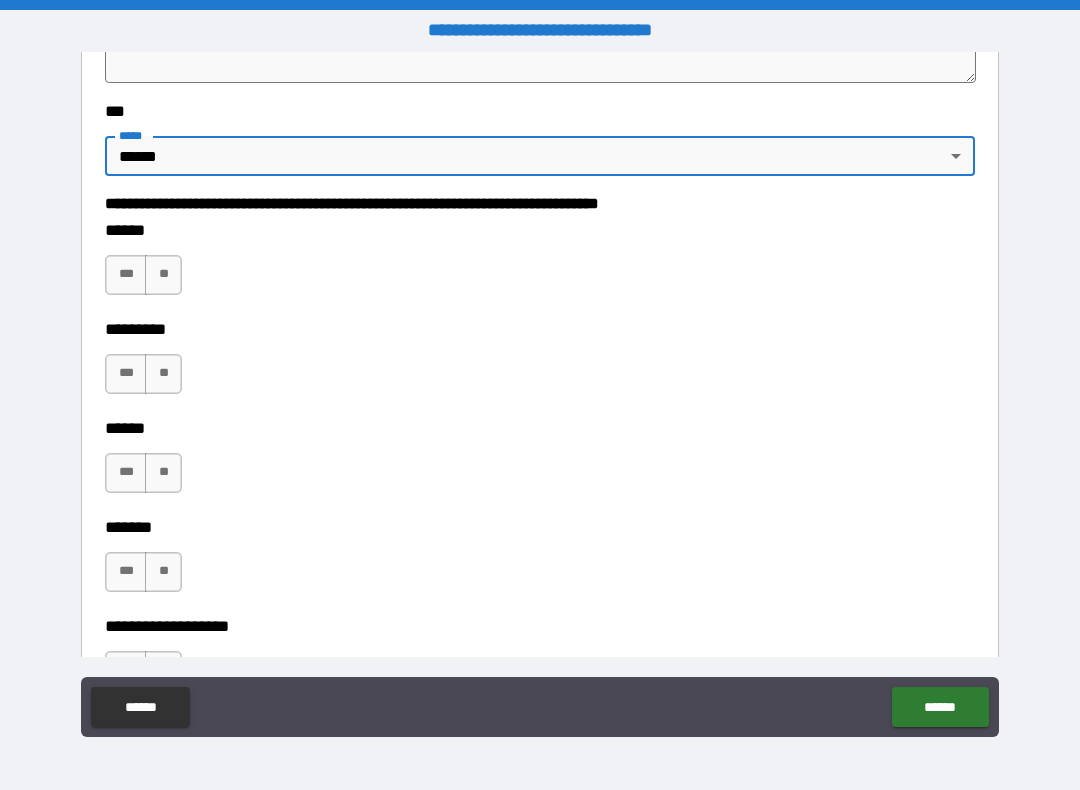 click on "**" at bounding box center [163, 275] 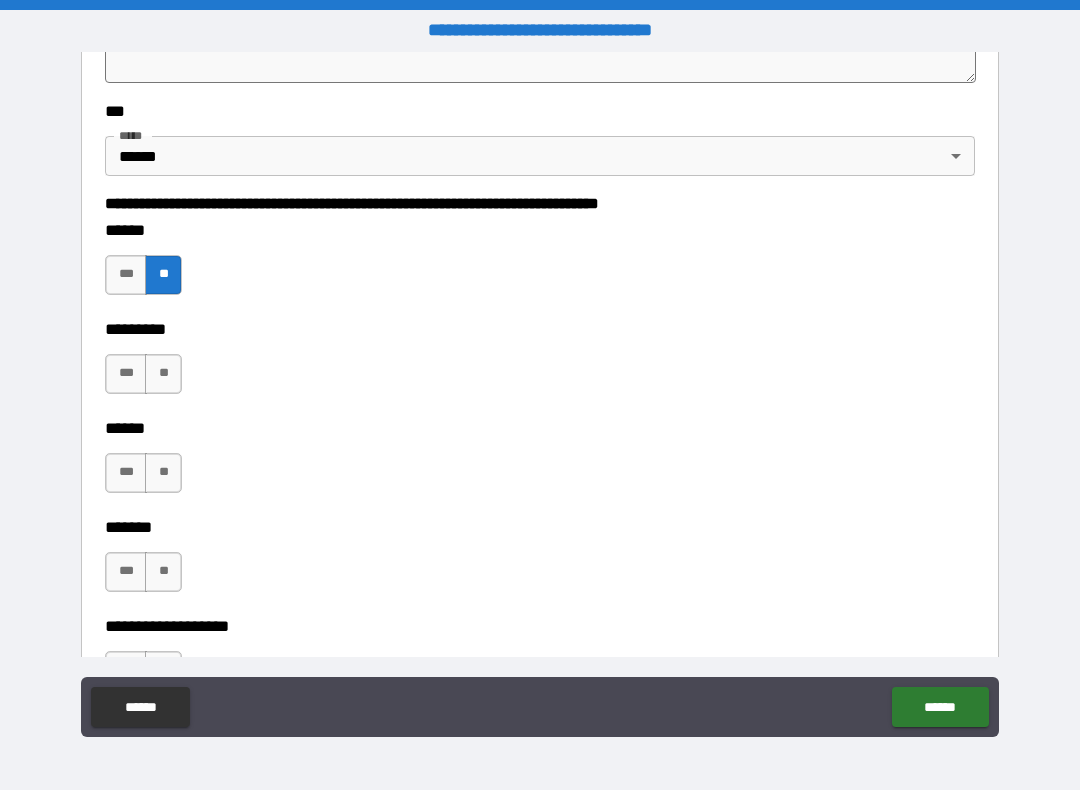 click on "**" at bounding box center [163, 374] 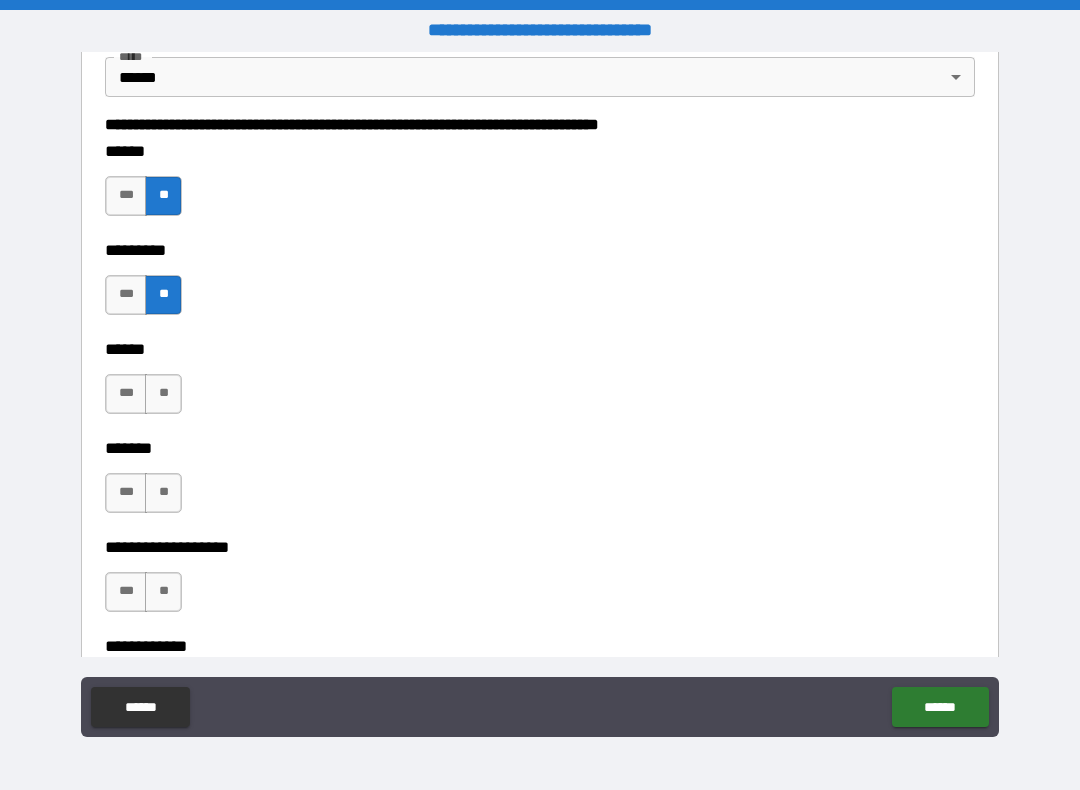 click on "**" at bounding box center (163, 394) 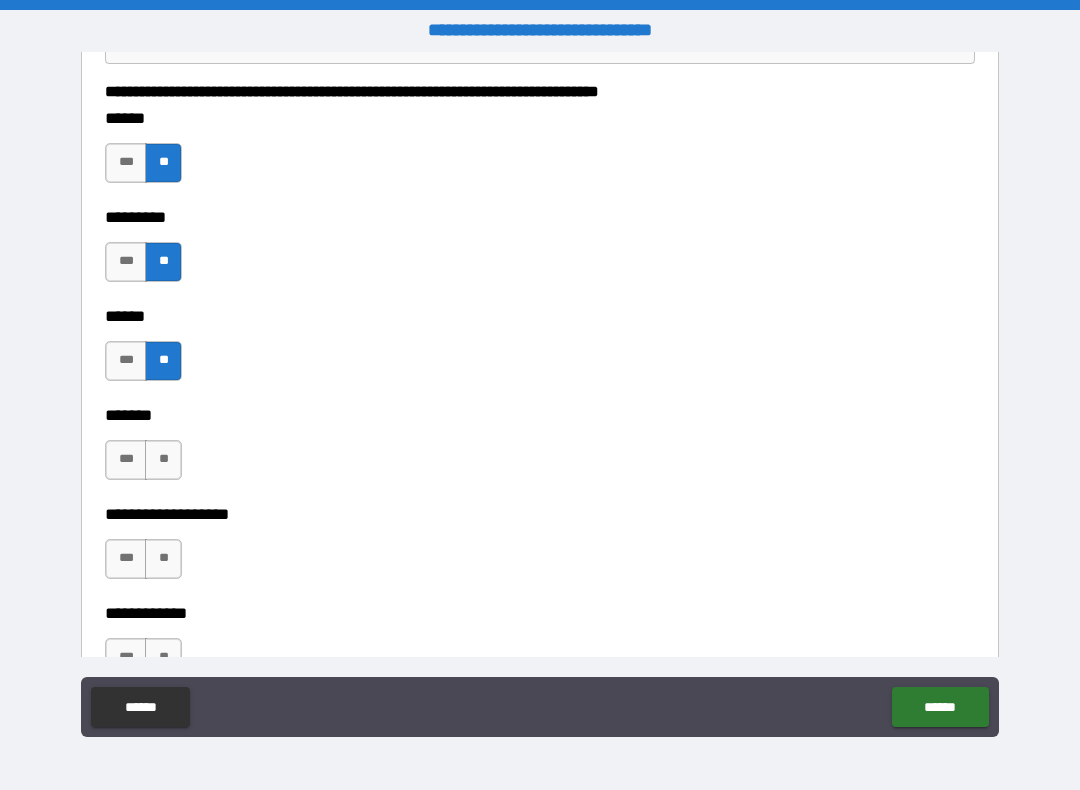 click on "**" at bounding box center [163, 460] 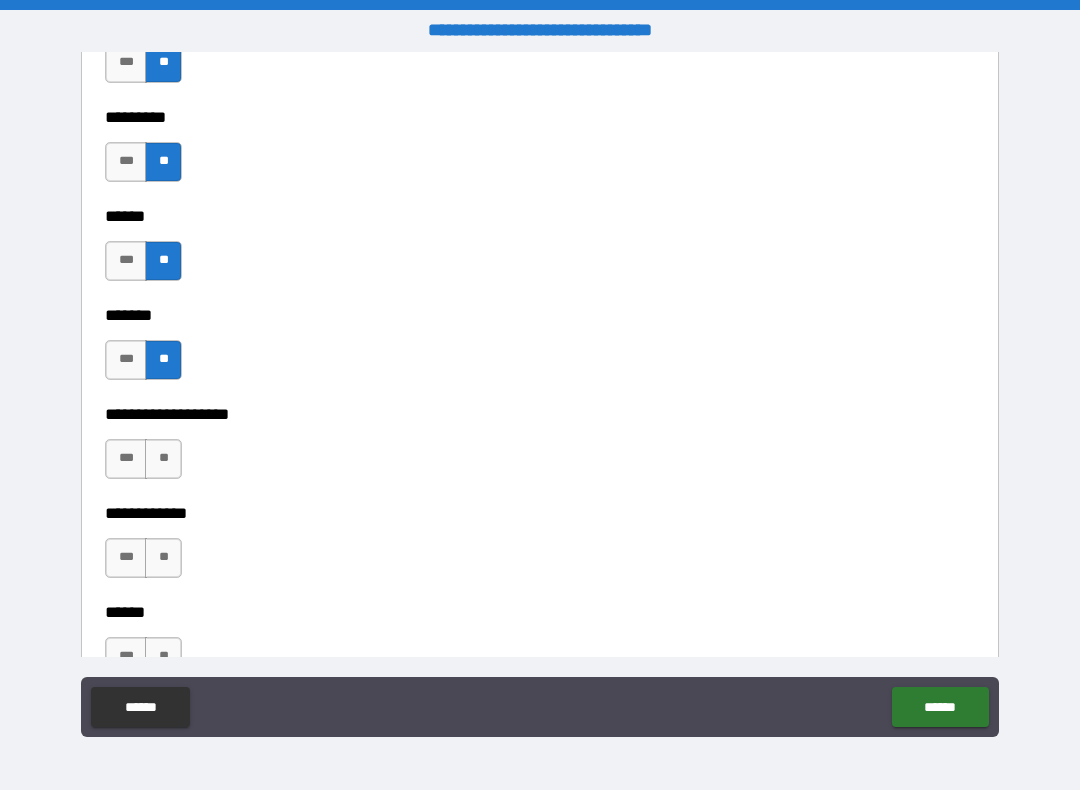 click on "**" at bounding box center (163, 459) 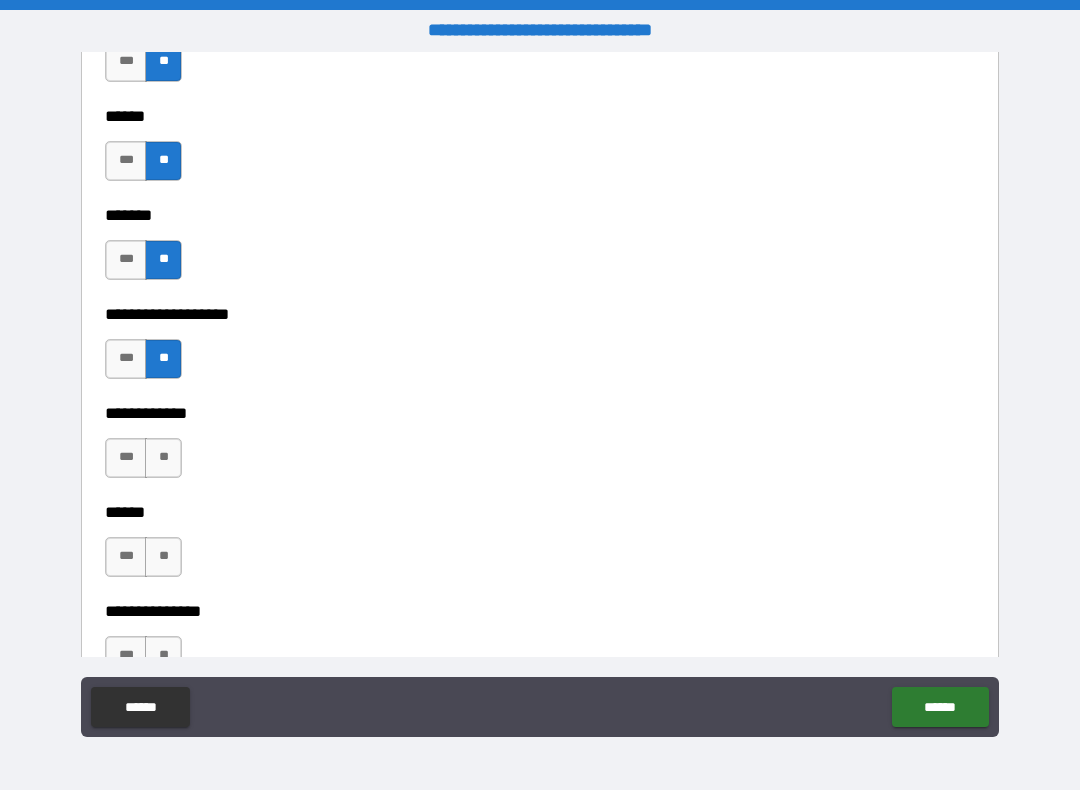 click on "**" at bounding box center (163, 458) 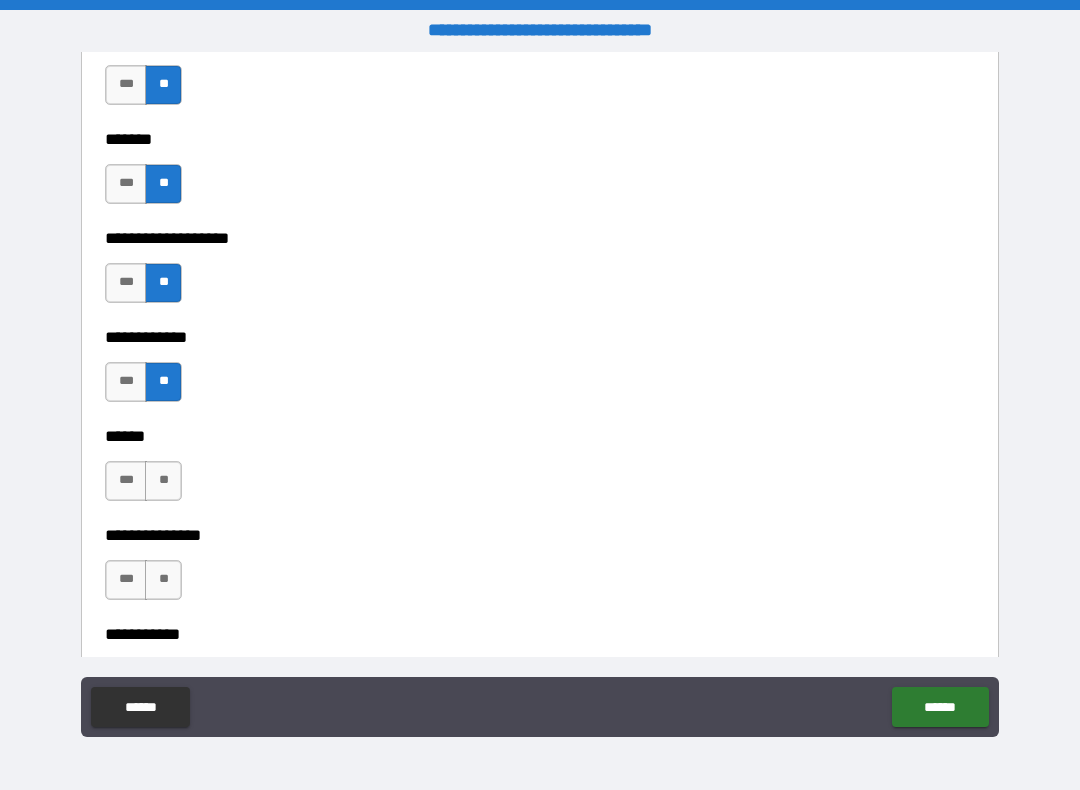 click on "**" at bounding box center (163, 481) 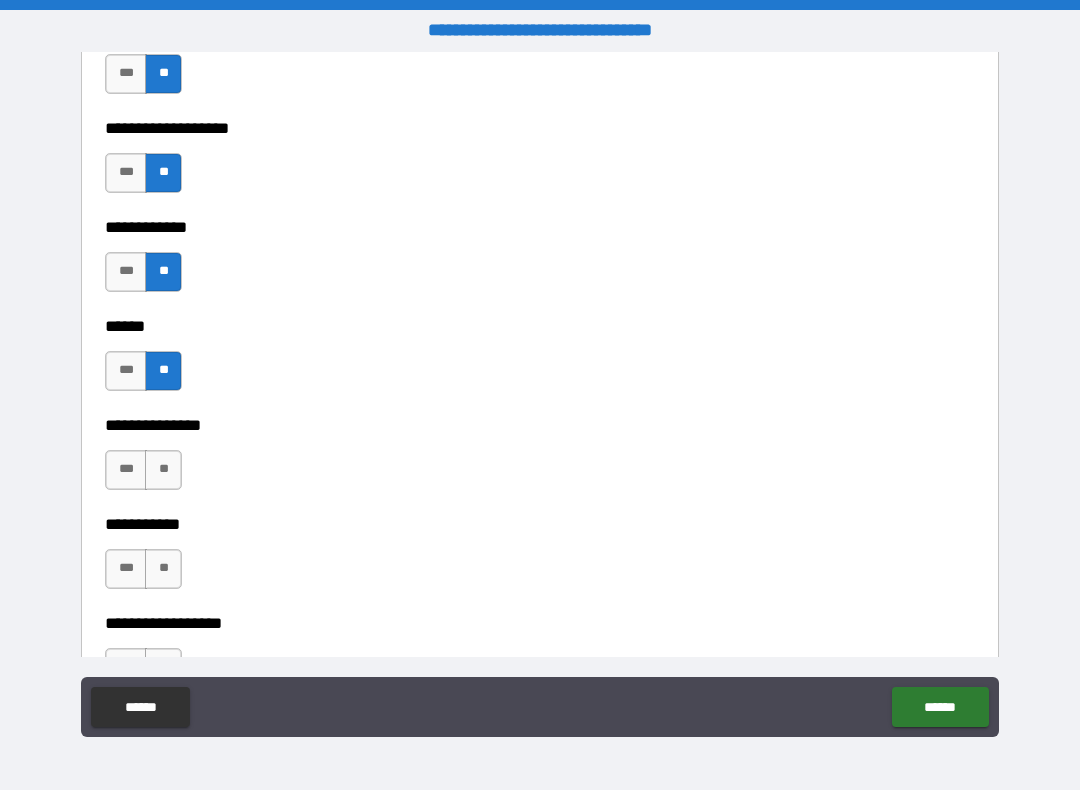 click on "**" at bounding box center [163, 470] 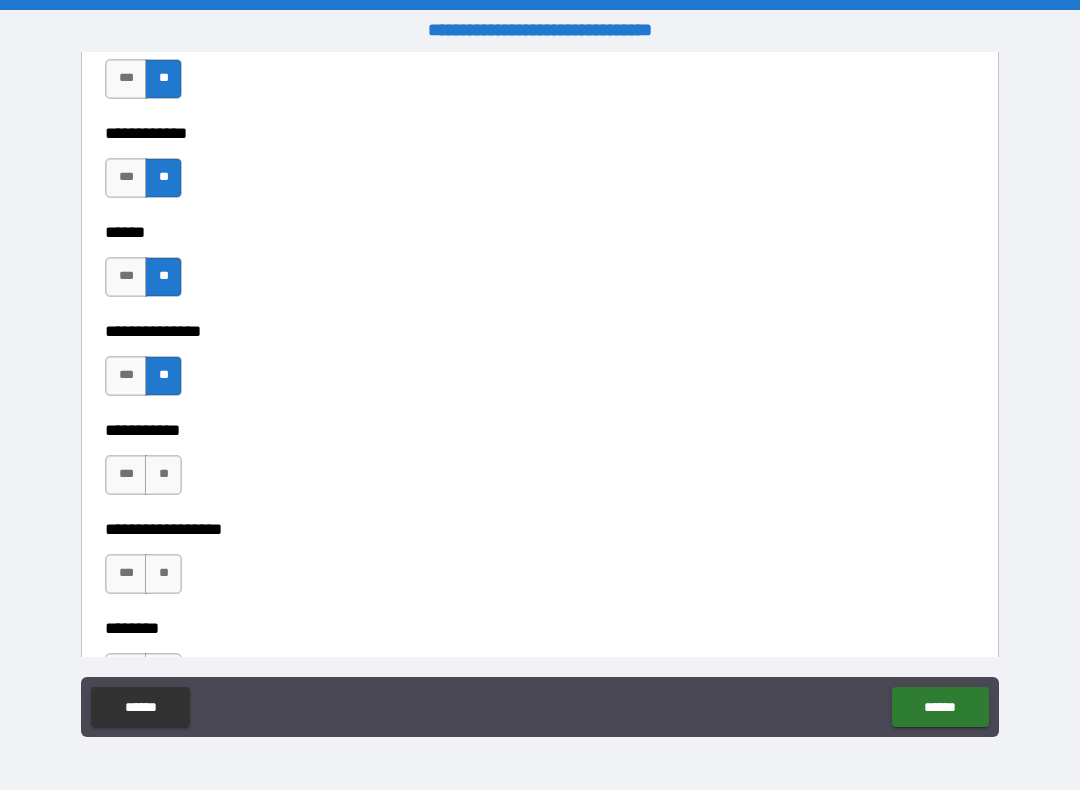 click on "**" at bounding box center (163, 475) 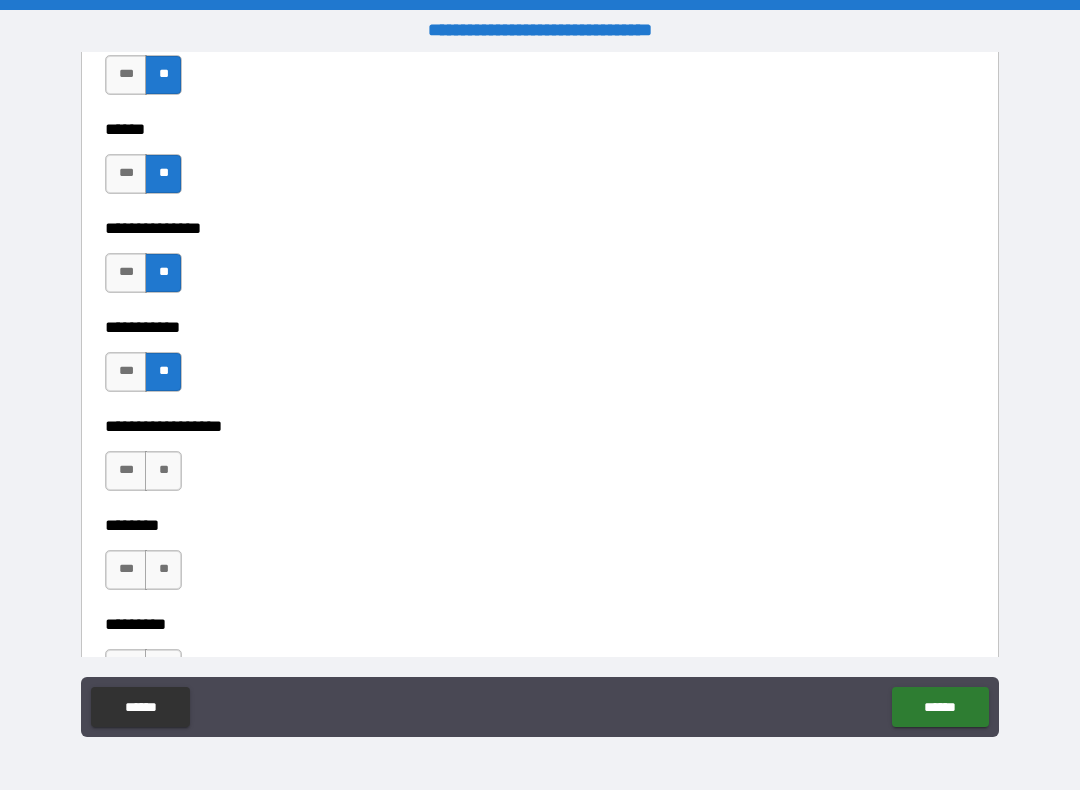 click on "**" at bounding box center [163, 471] 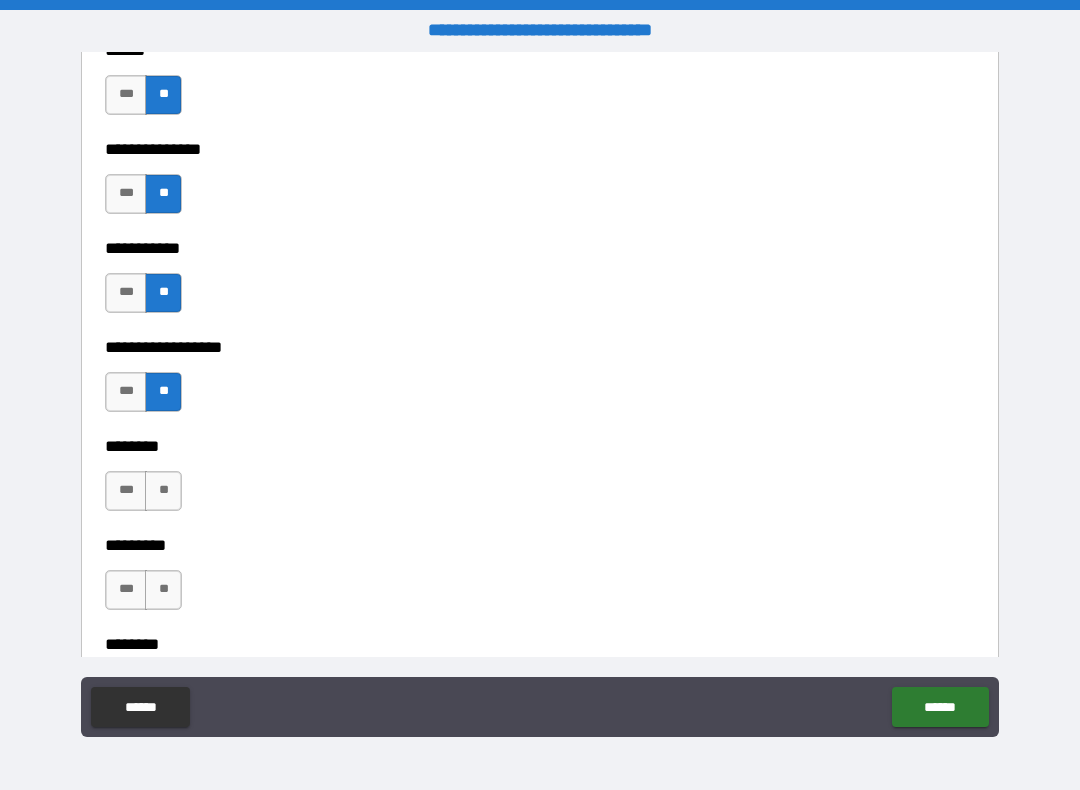 click on "**" at bounding box center [163, 491] 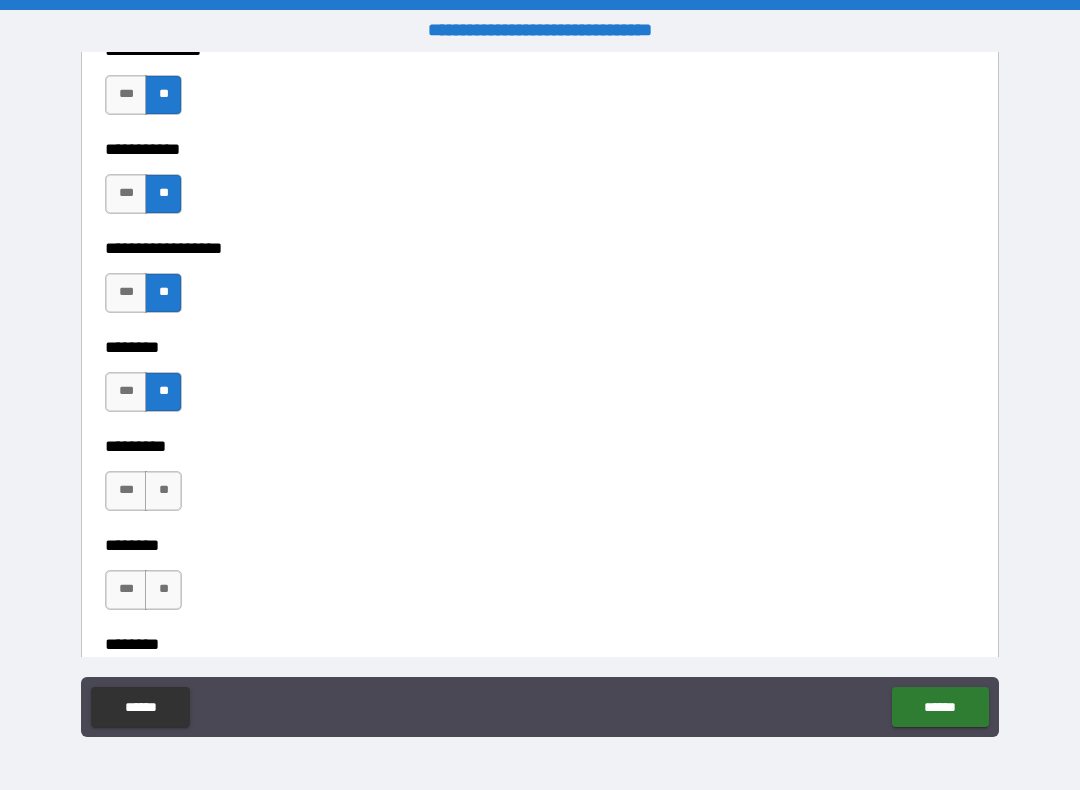 click on "***" at bounding box center [126, 491] 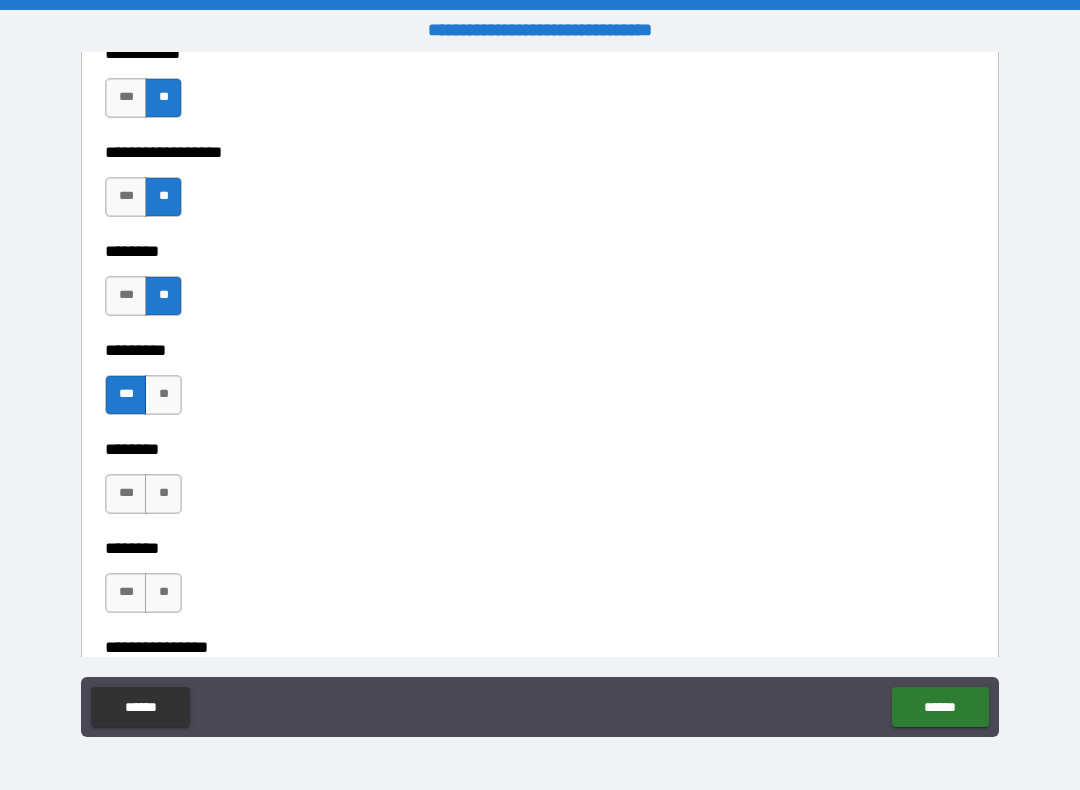 click on "**" at bounding box center (163, 494) 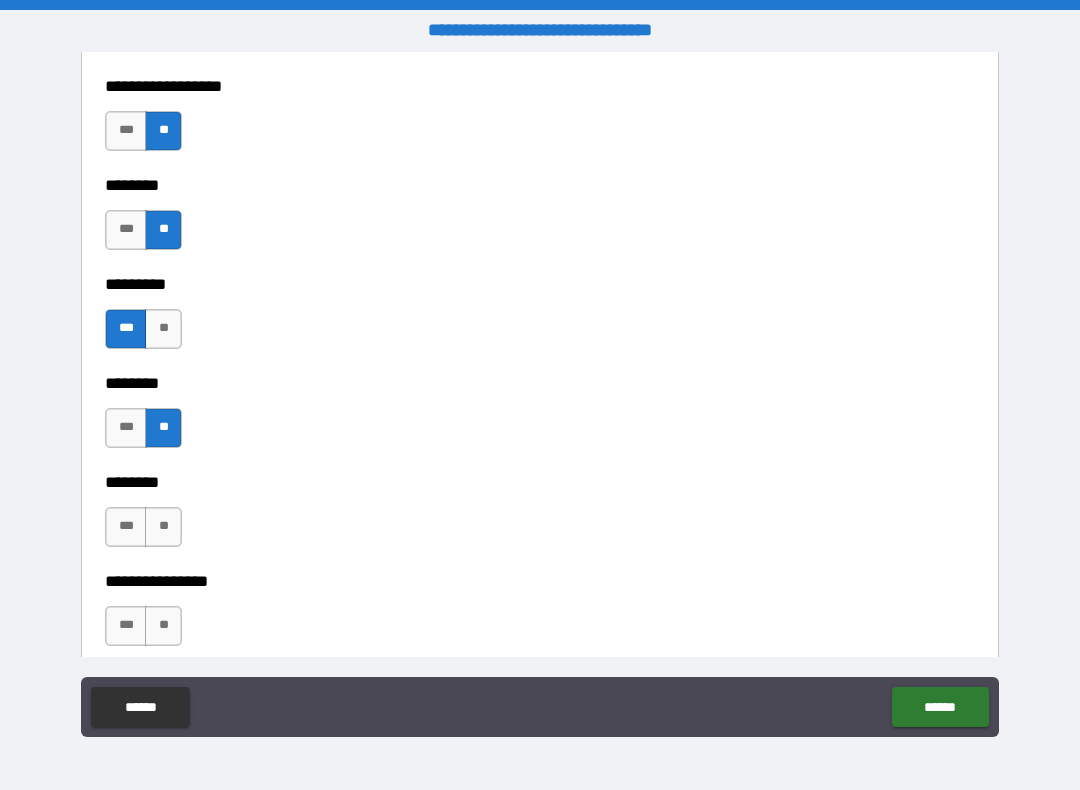 click on "**" at bounding box center [163, 527] 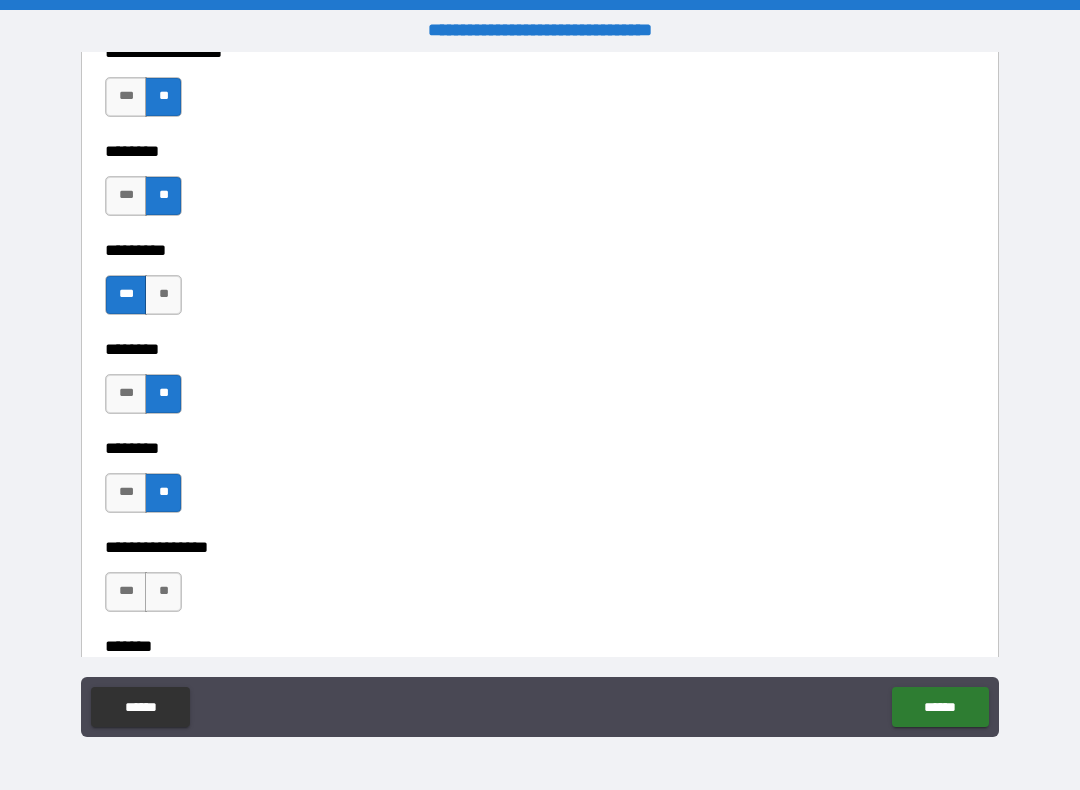 scroll, scrollTop: 2199, scrollLeft: 0, axis: vertical 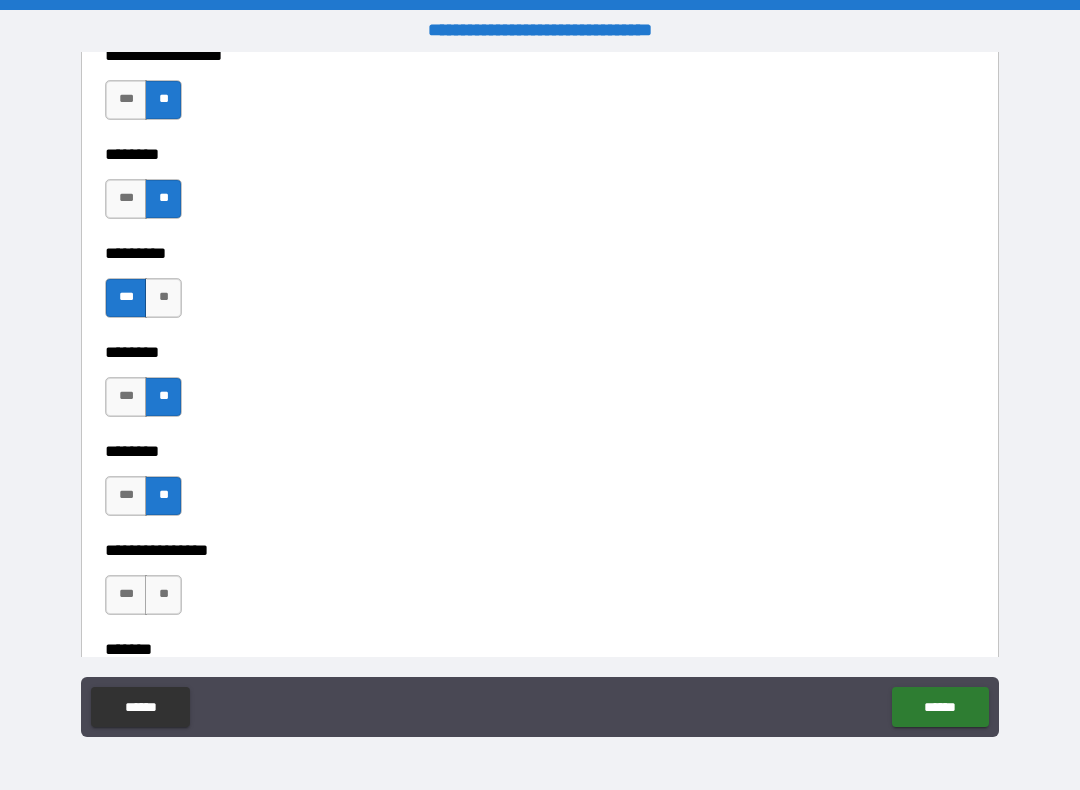 click on "**" at bounding box center [163, 298] 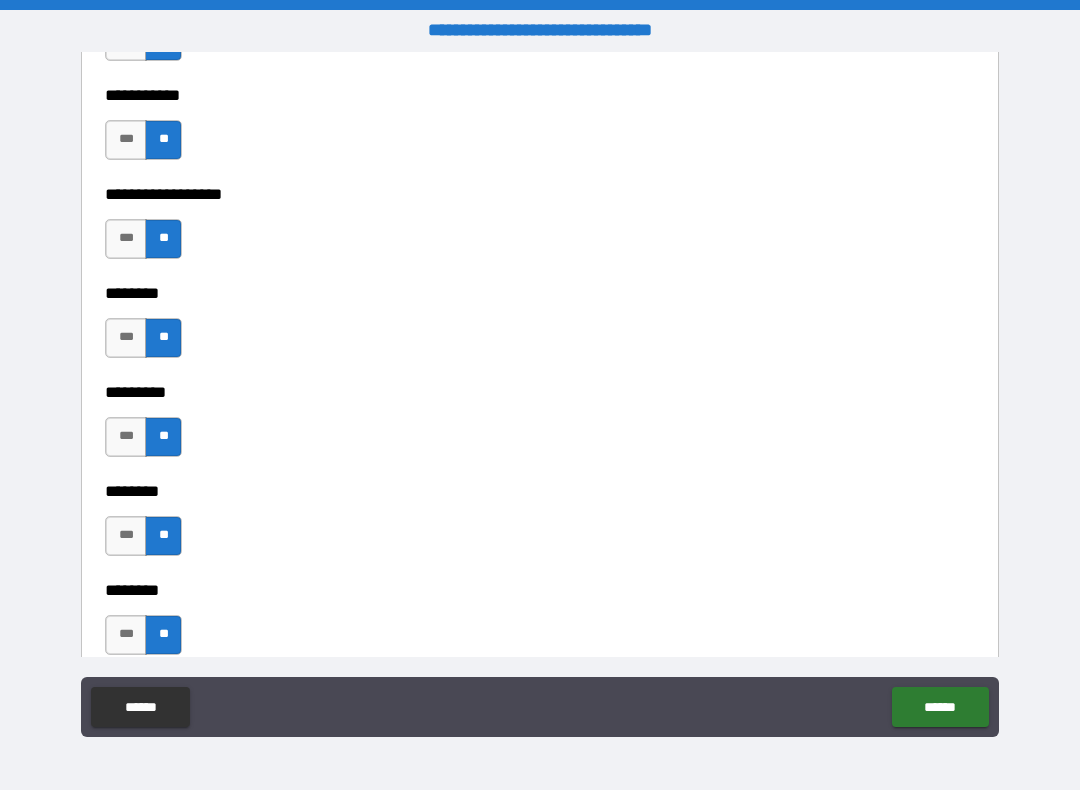 click on "***" at bounding box center [126, 437] 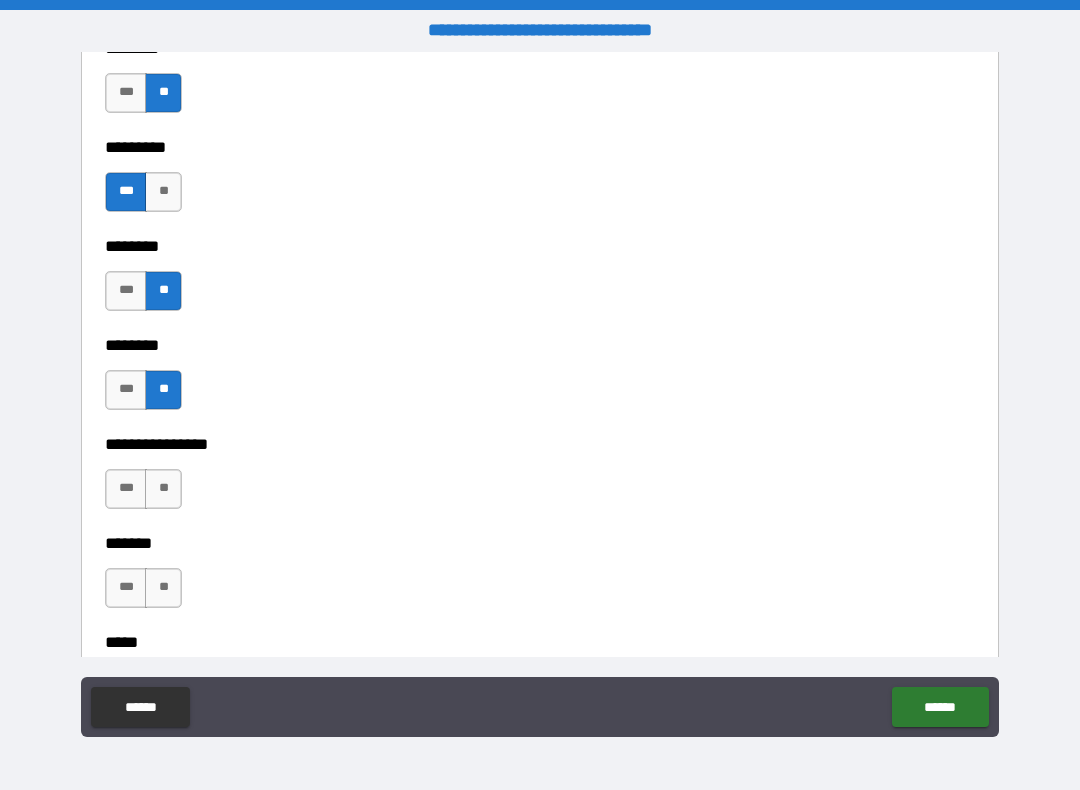 click on "**" at bounding box center [163, 489] 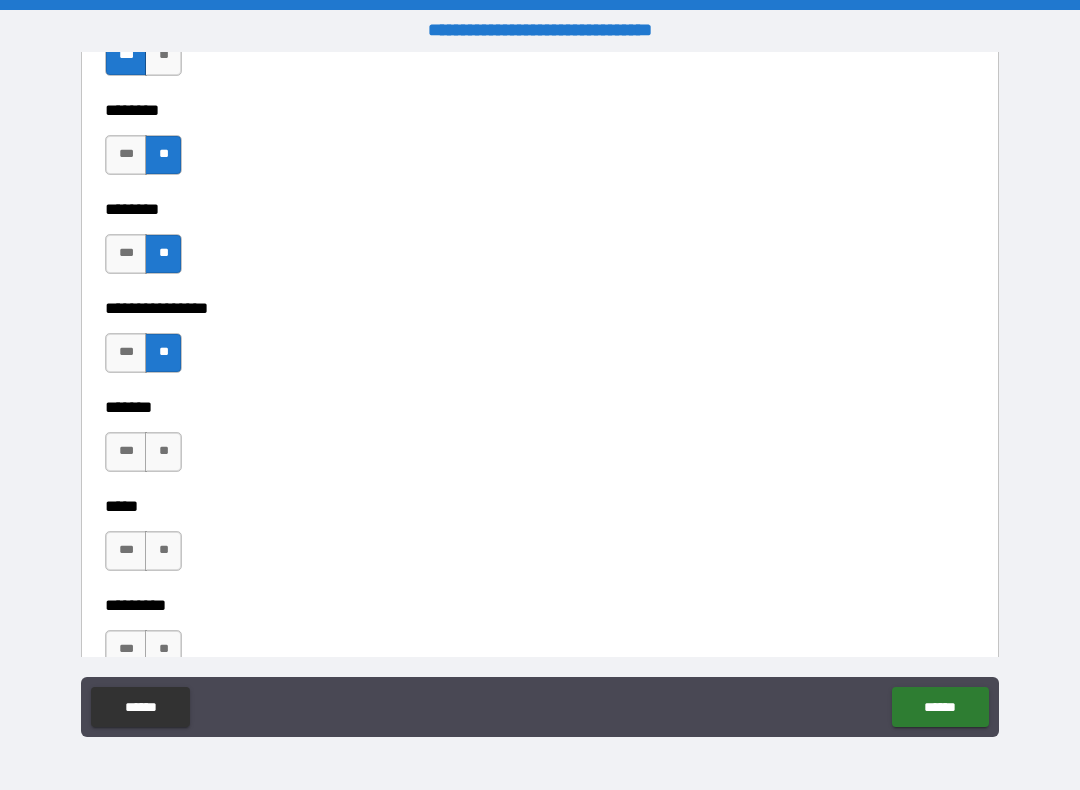 click on "**" at bounding box center [163, 452] 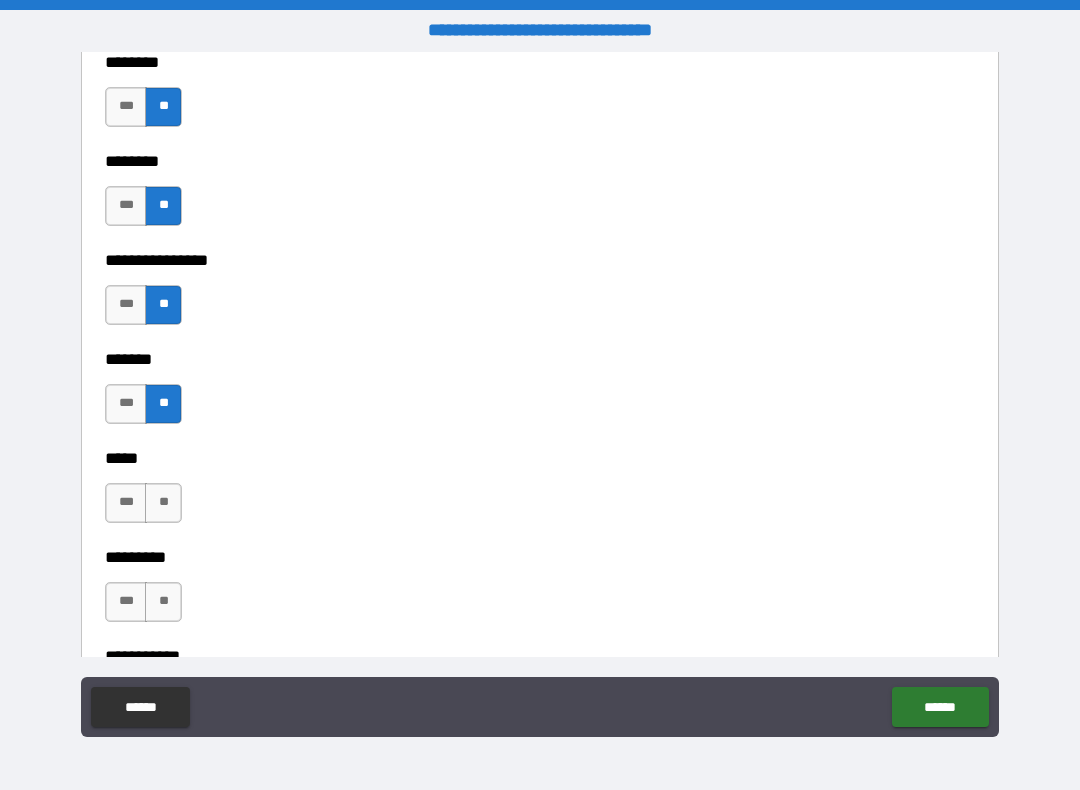 click on "**" at bounding box center [163, 503] 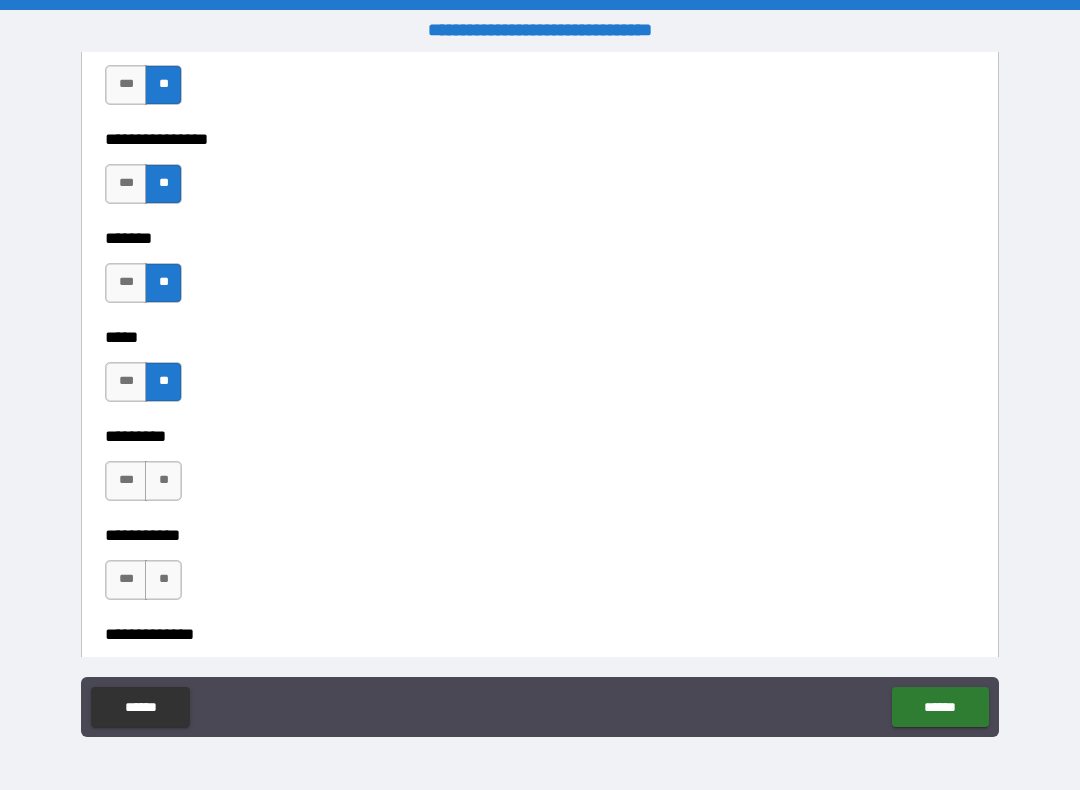 click on "**" at bounding box center [163, 481] 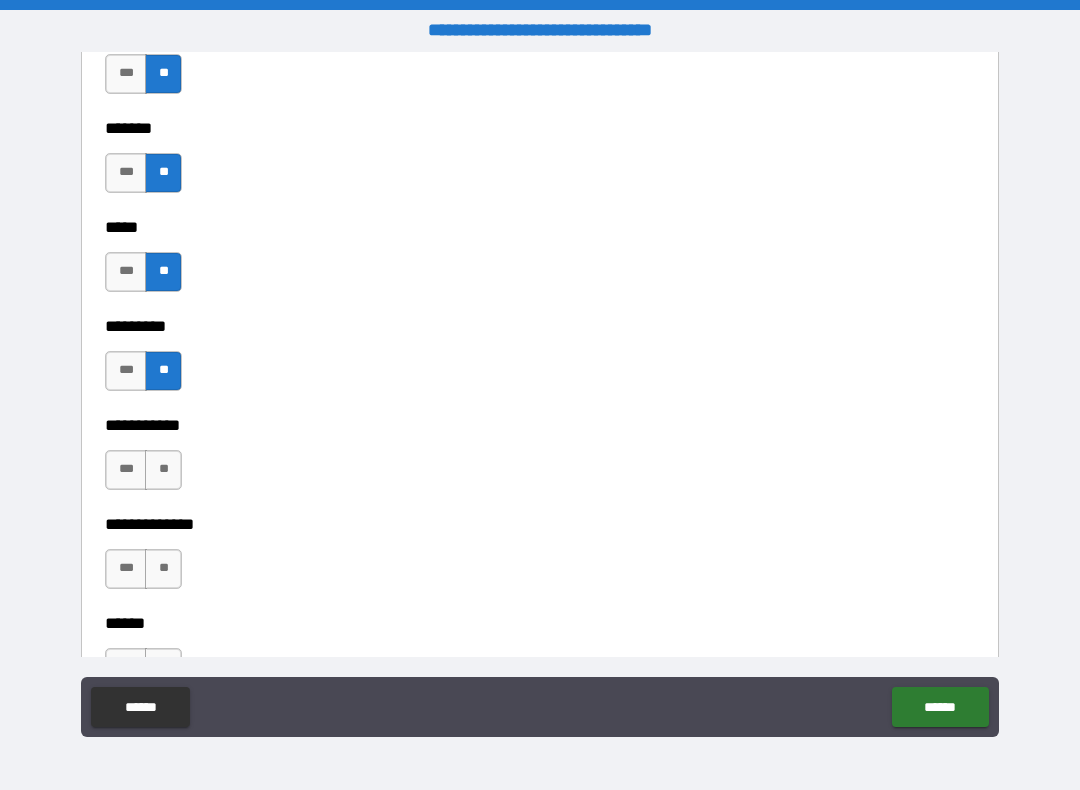 click on "**" at bounding box center (163, 470) 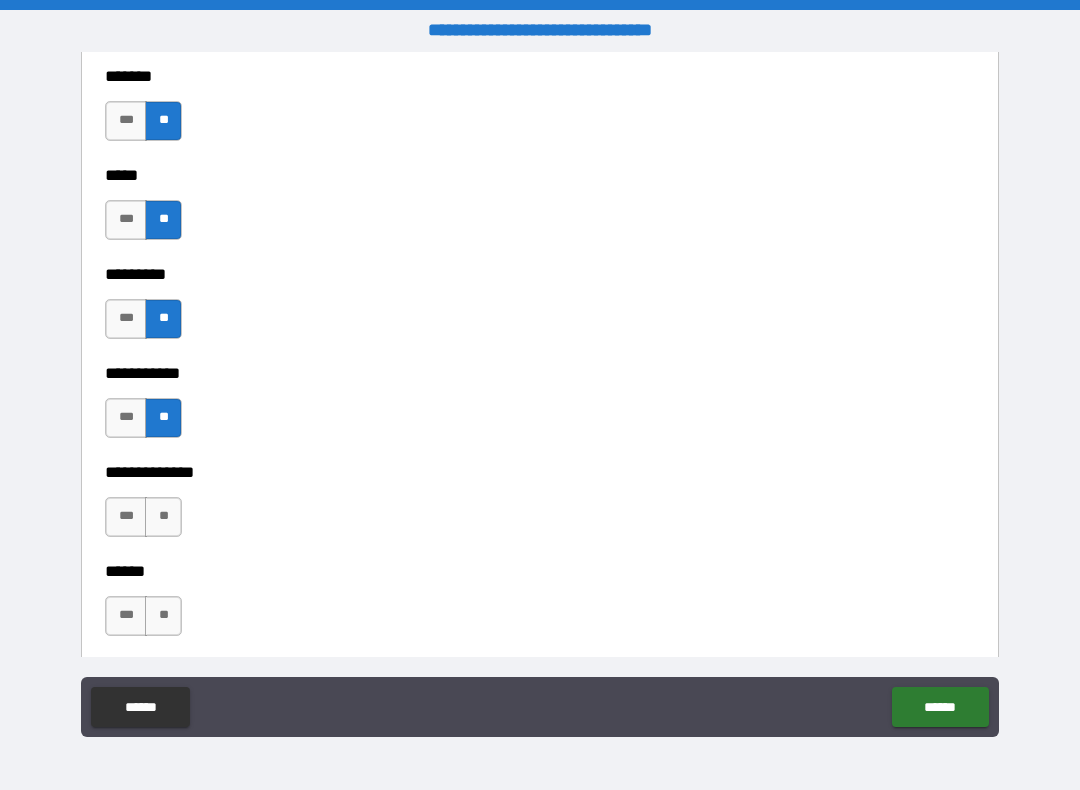 click on "**" at bounding box center [163, 517] 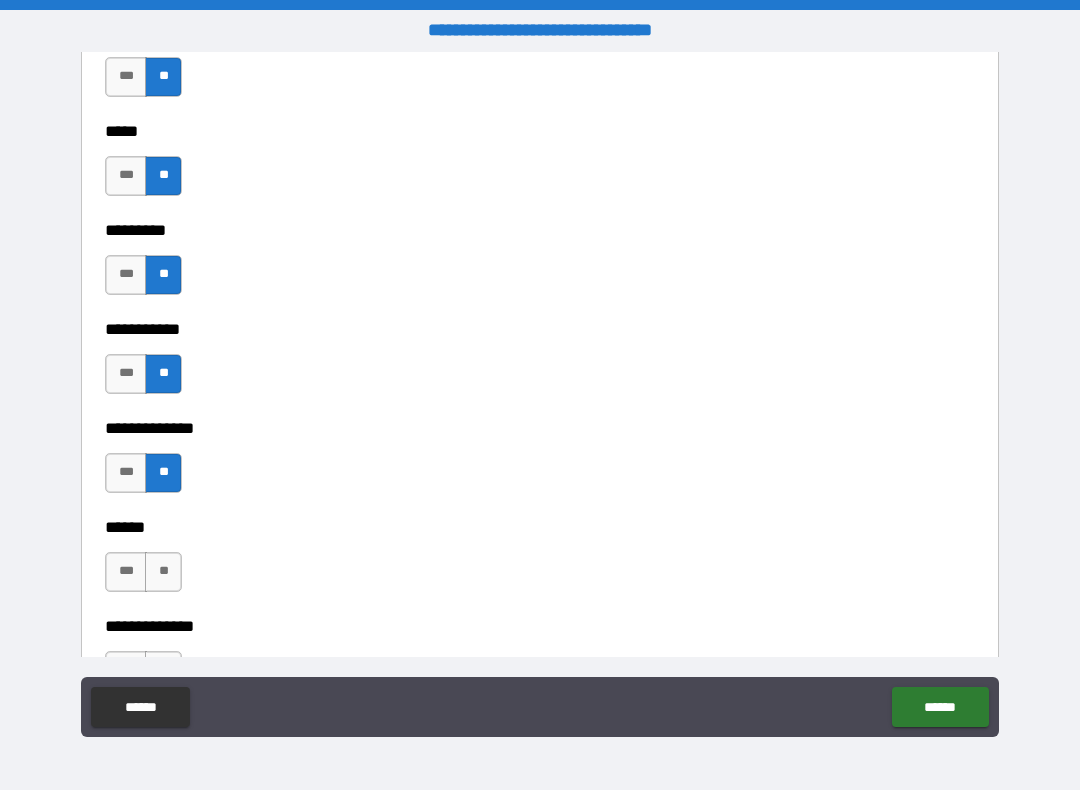 scroll, scrollTop: 2841, scrollLeft: 0, axis: vertical 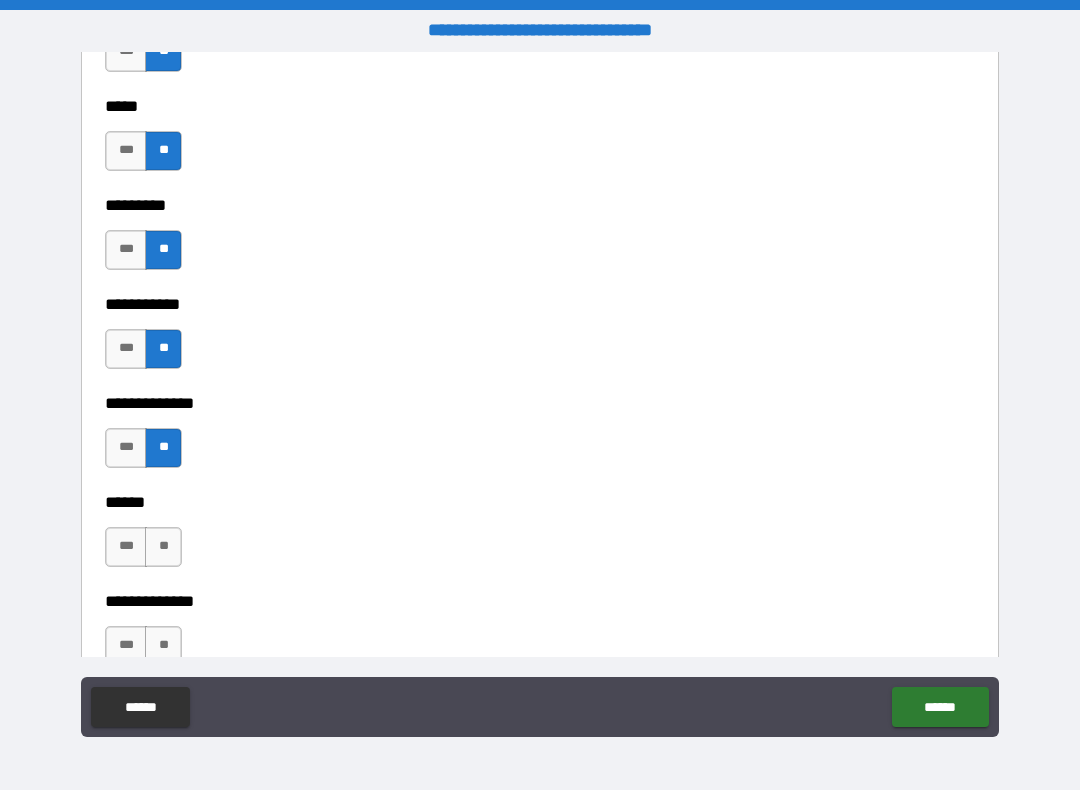 click on "**" at bounding box center (163, 547) 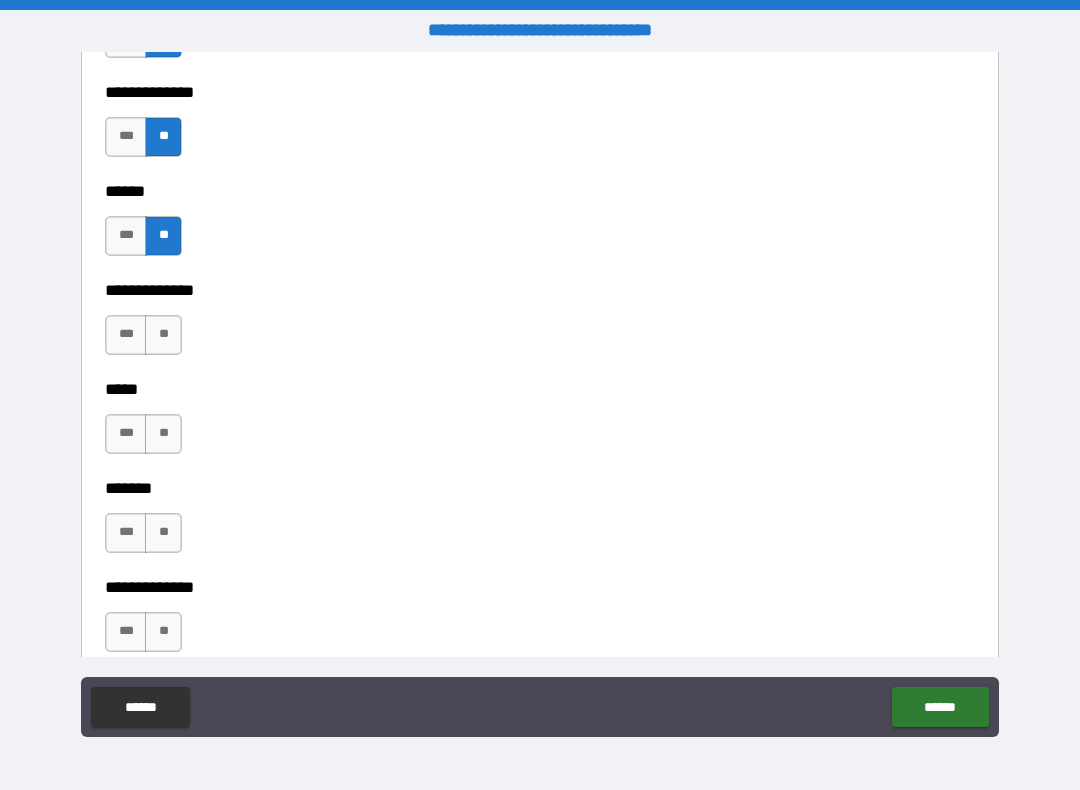scroll, scrollTop: 3149, scrollLeft: 0, axis: vertical 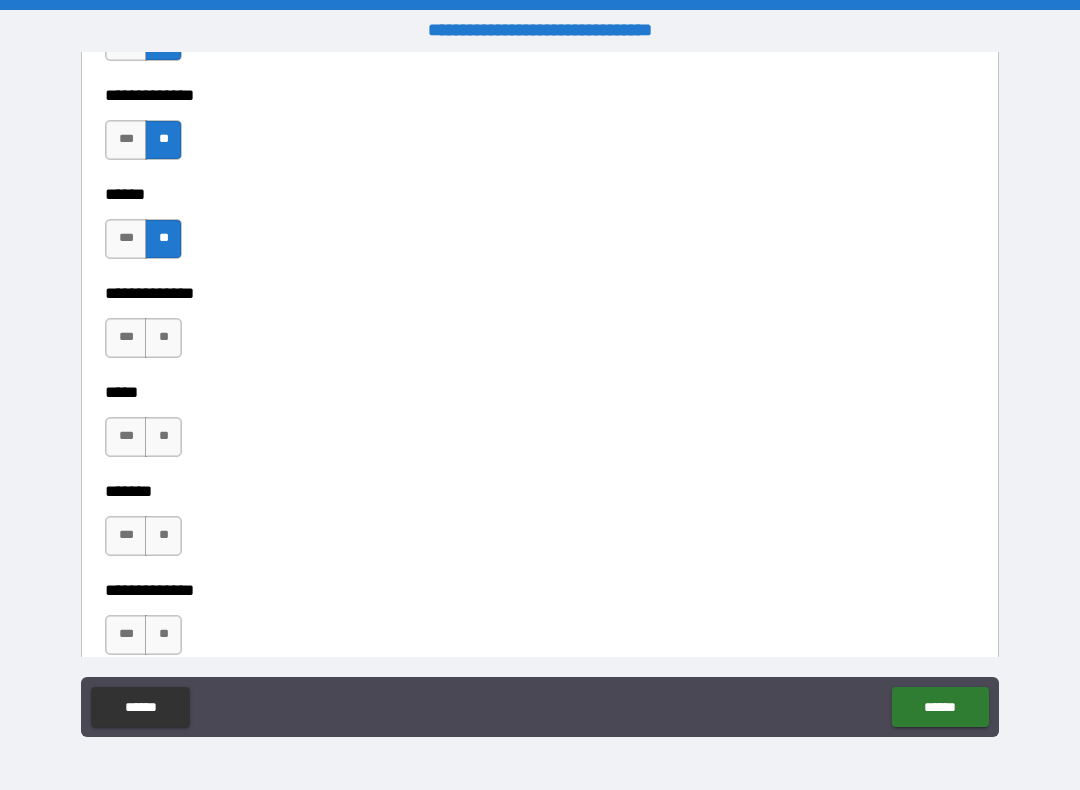 click on "**" at bounding box center (163, 338) 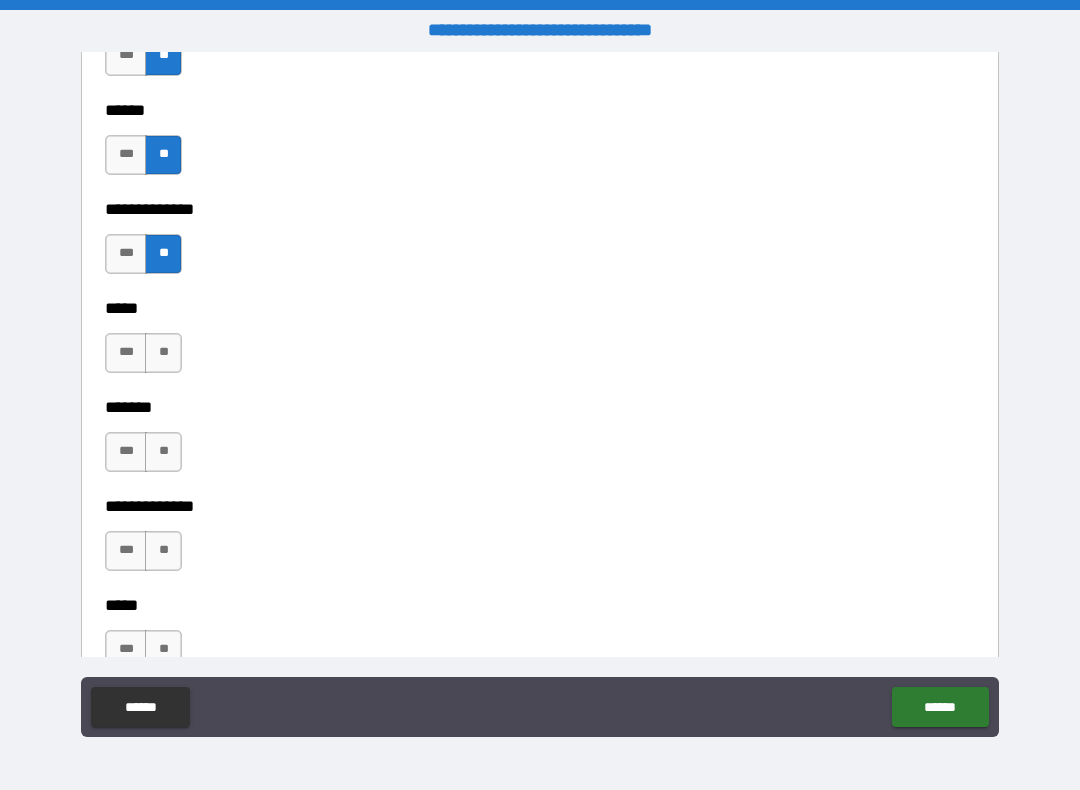 click on "**" at bounding box center [163, 353] 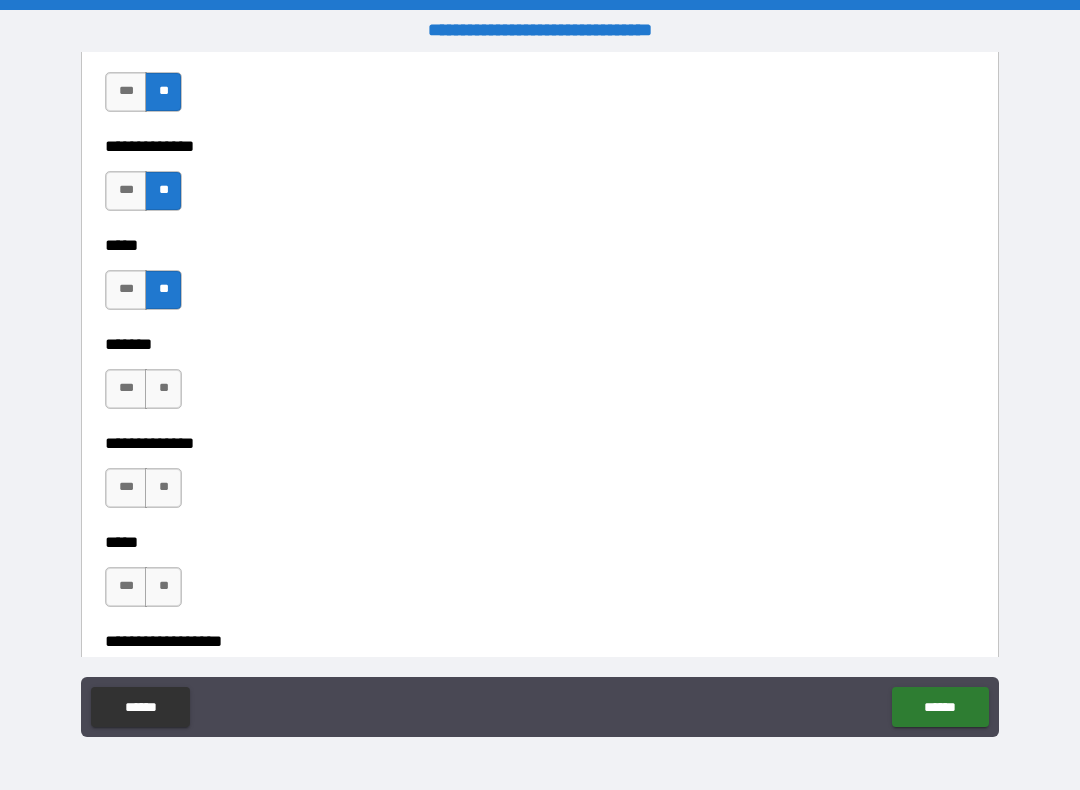 click on "**" at bounding box center (163, 389) 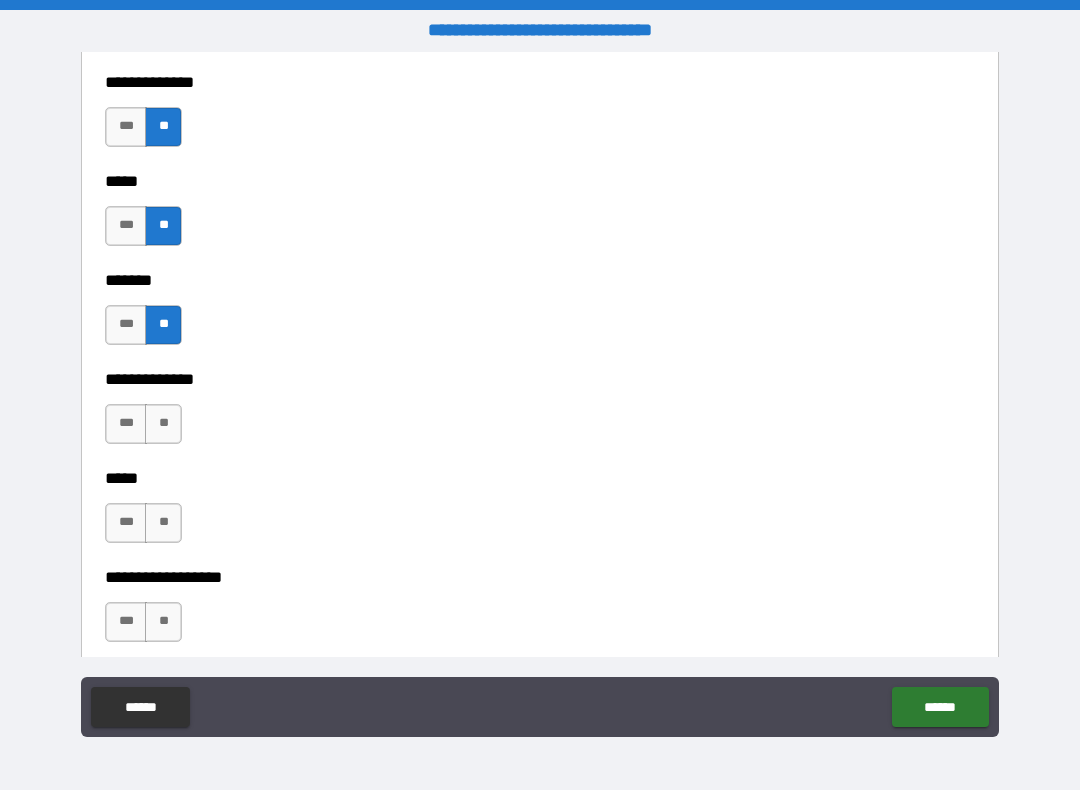 click on "**" at bounding box center (163, 424) 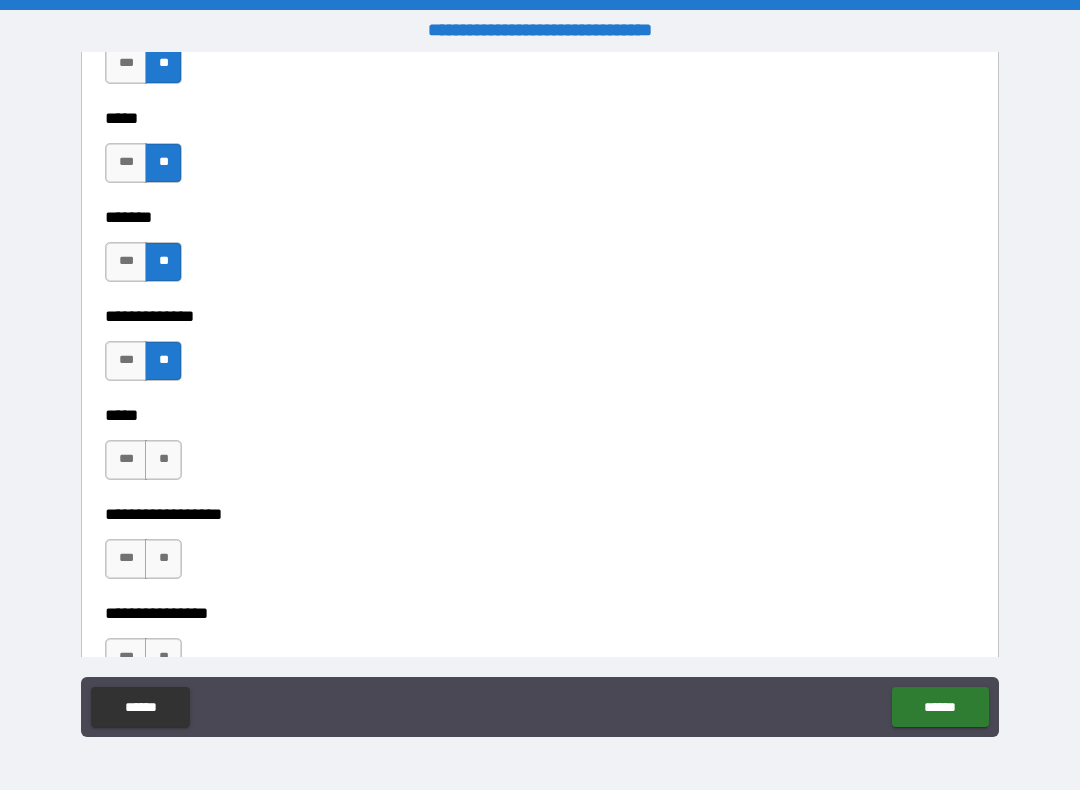 click on "**" at bounding box center [163, 460] 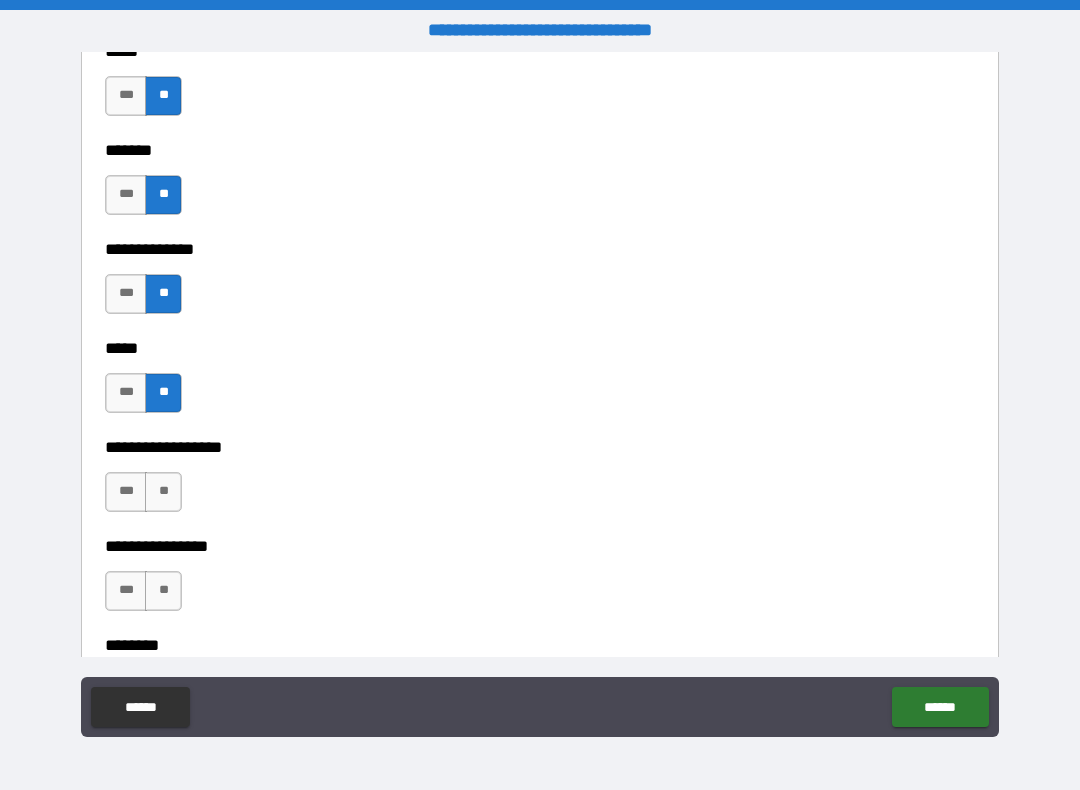 click on "**" at bounding box center (163, 492) 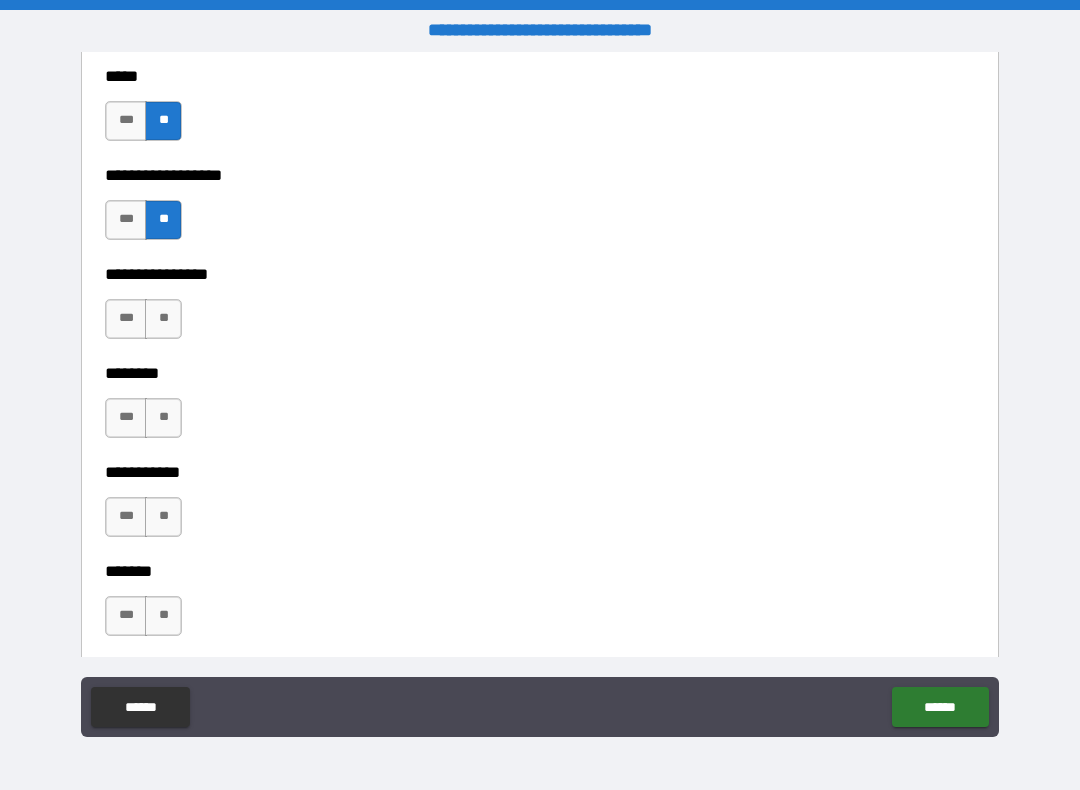 click on "**" at bounding box center (163, 319) 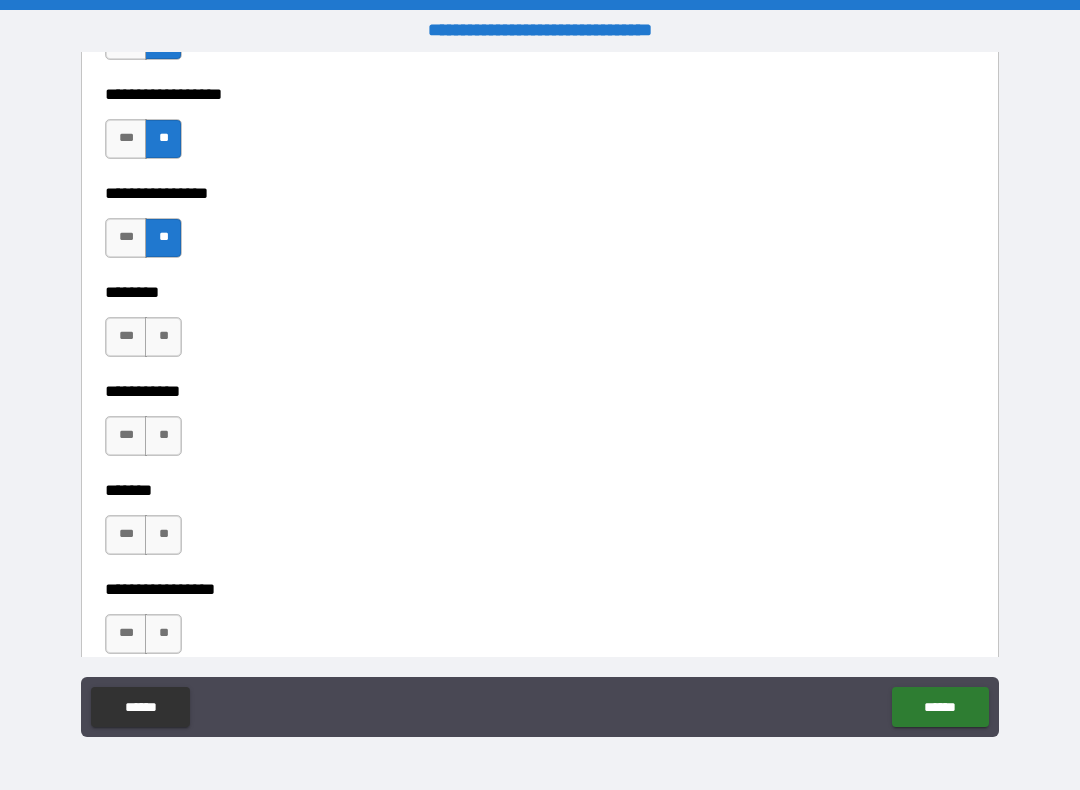 click on "**" at bounding box center [163, 337] 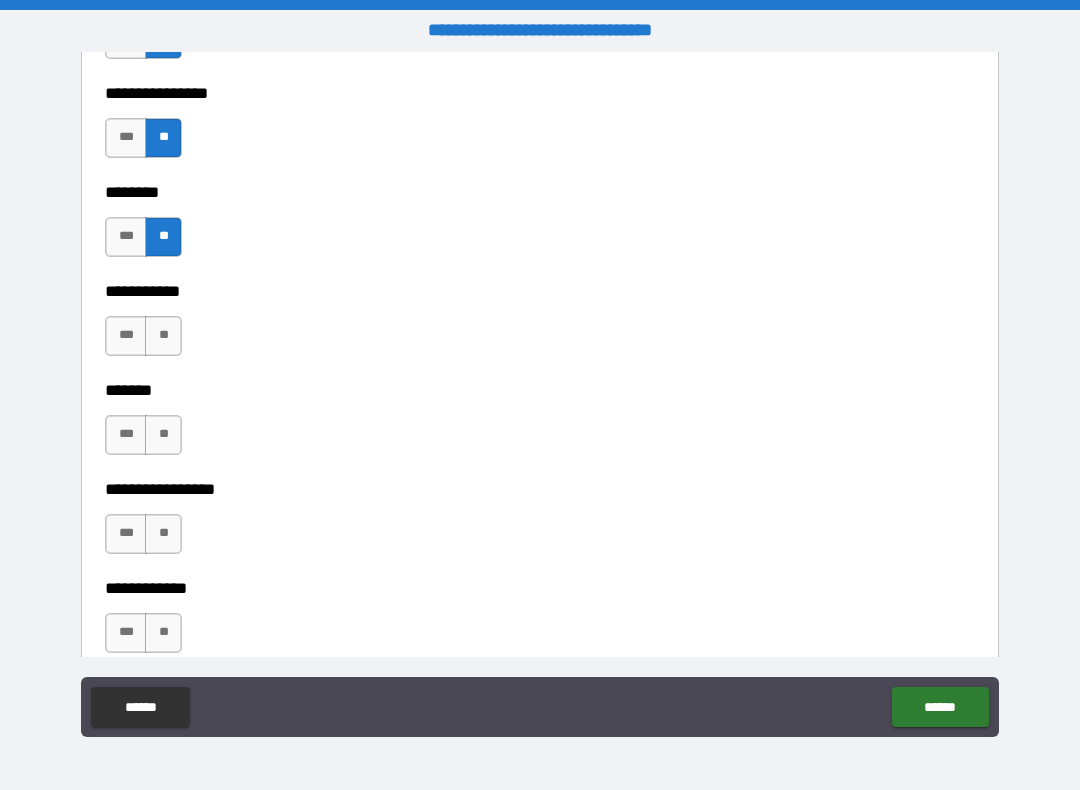 scroll, scrollTop: 3943, scrollLeft: 0, axis: vertical 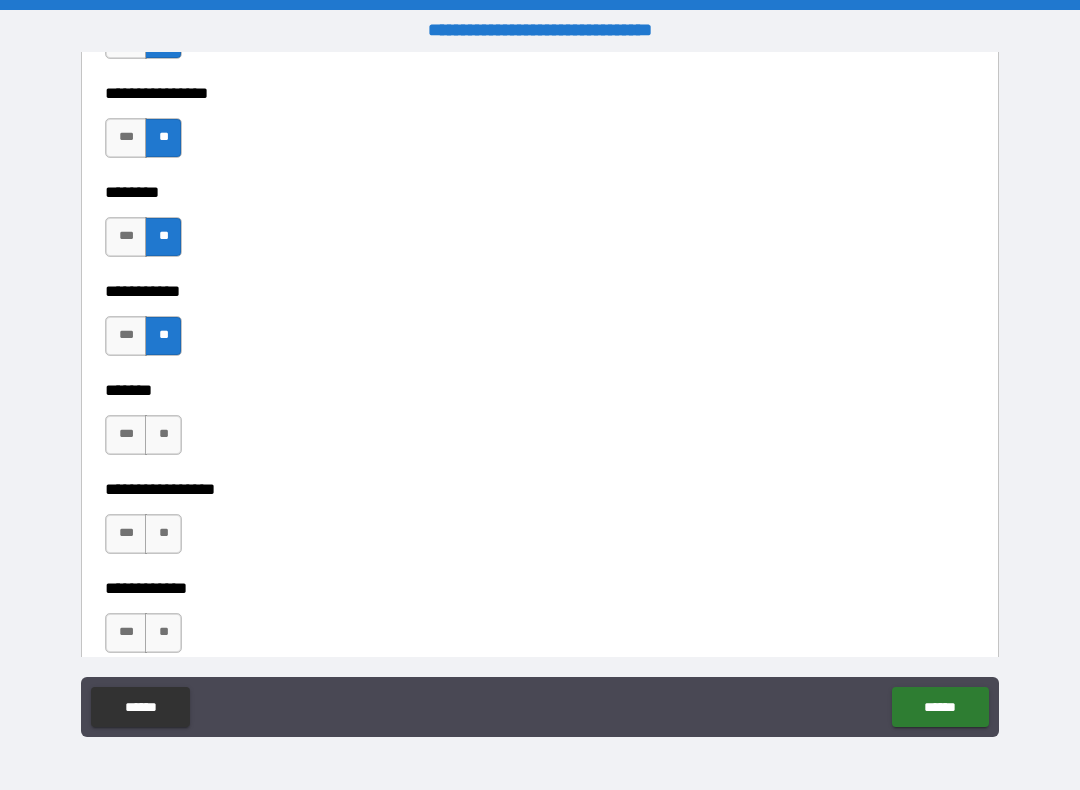 click on "**" at bounding box center [163, 435] 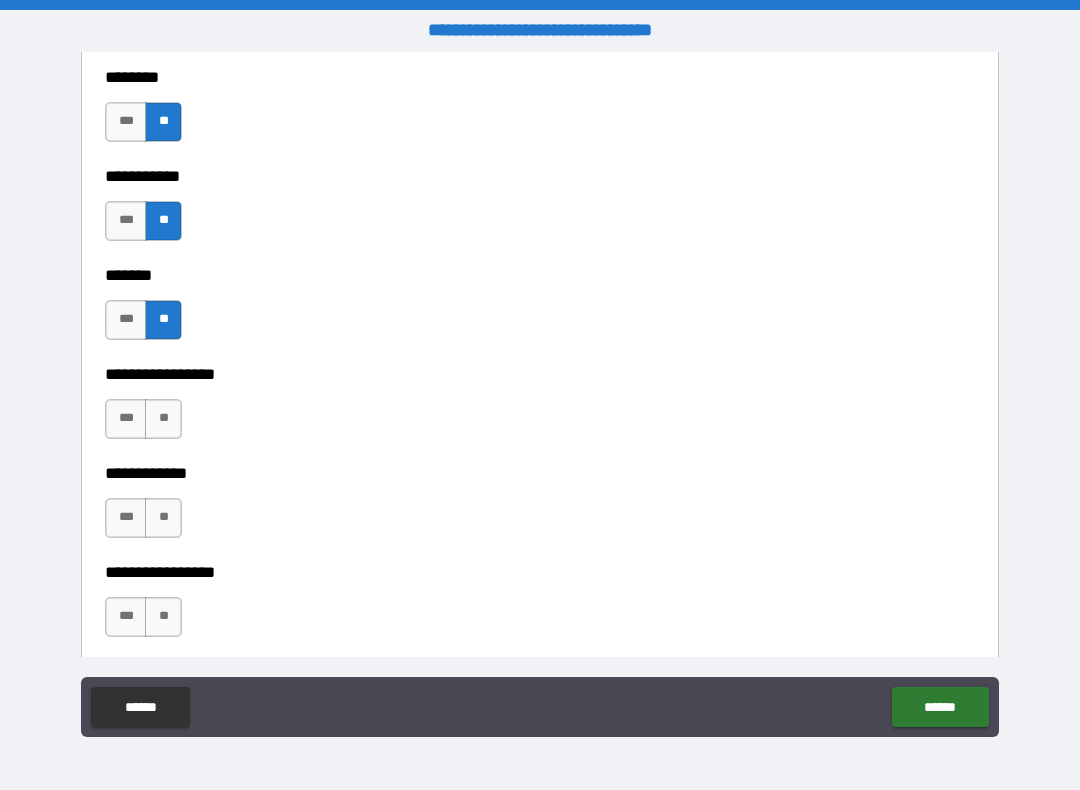 click on "**" at bounding box center [163, 518] 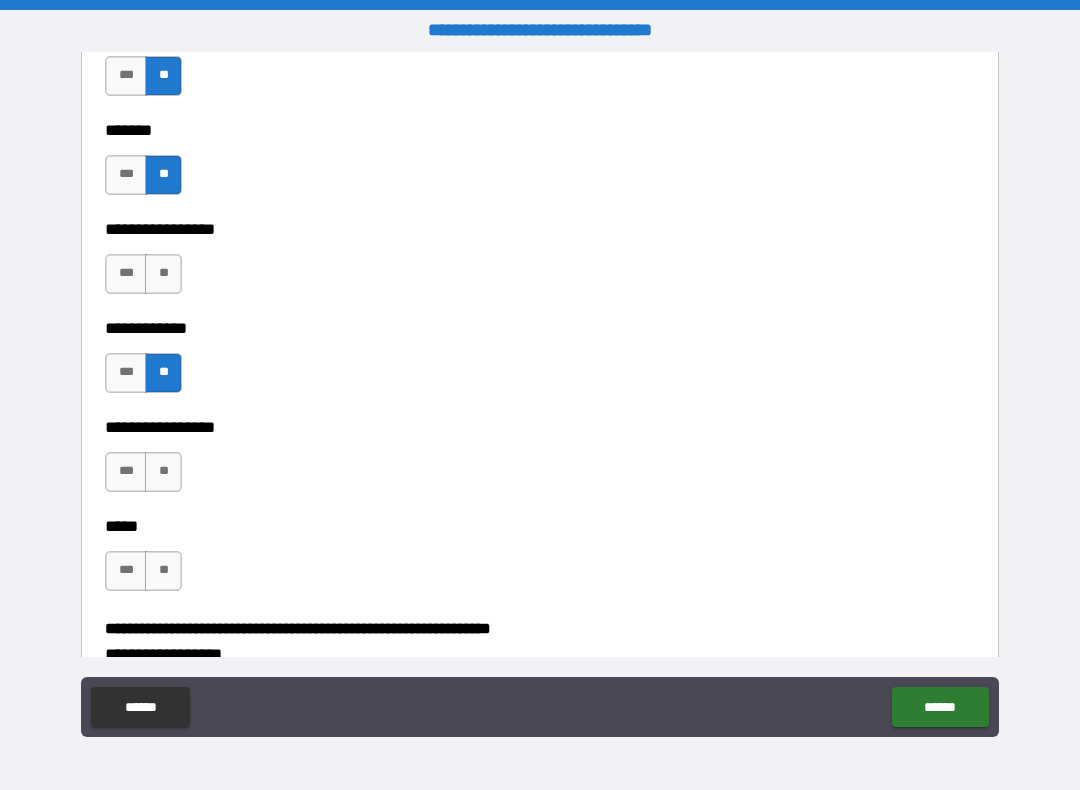 click on "**" at bounding box center [163, 472] 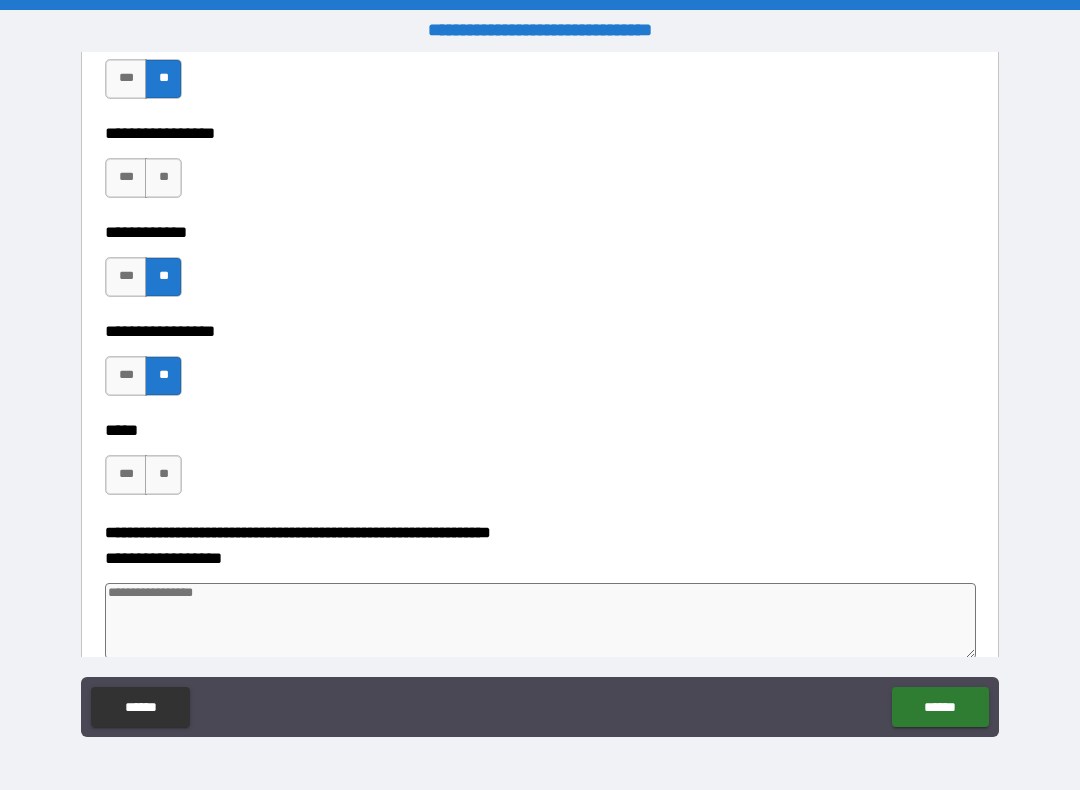 scroll, scrollTop: 4305, scrollLeft: 0, axis: vertical 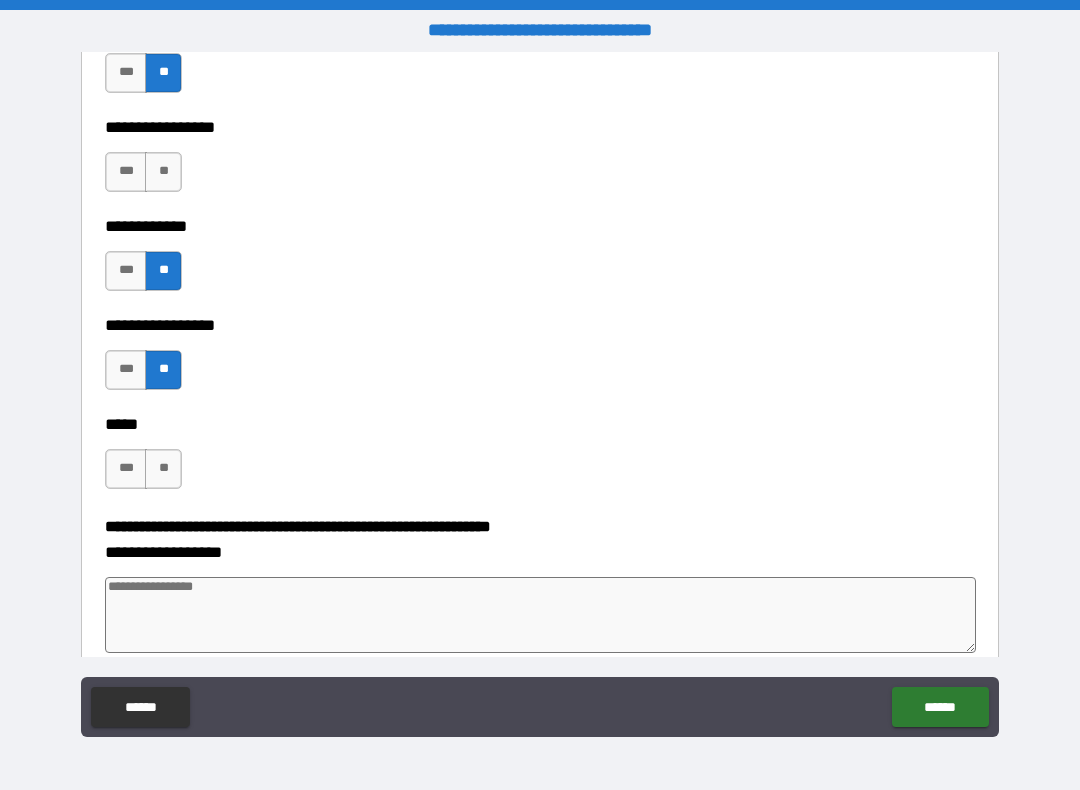 click on "**" at bounding box center (163, 469) 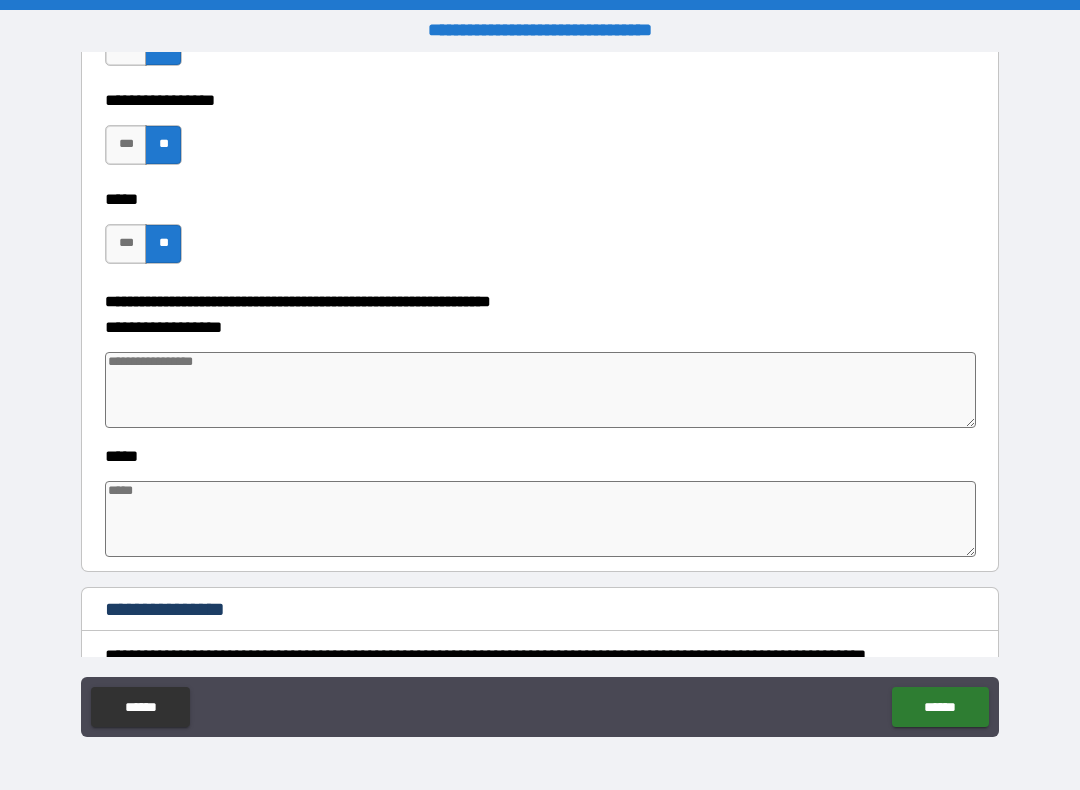 scroll, scrollTop: 4529, scrollLeft: 0, axis: vertical 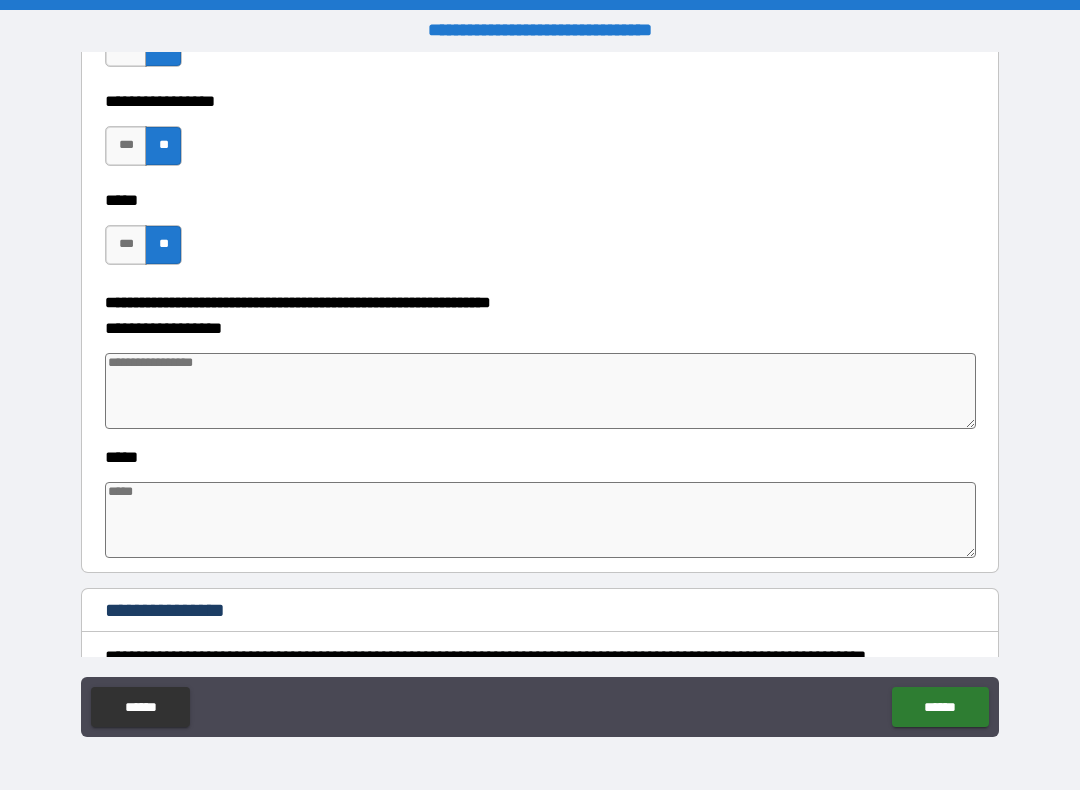 click at bounding box center [540, 391] 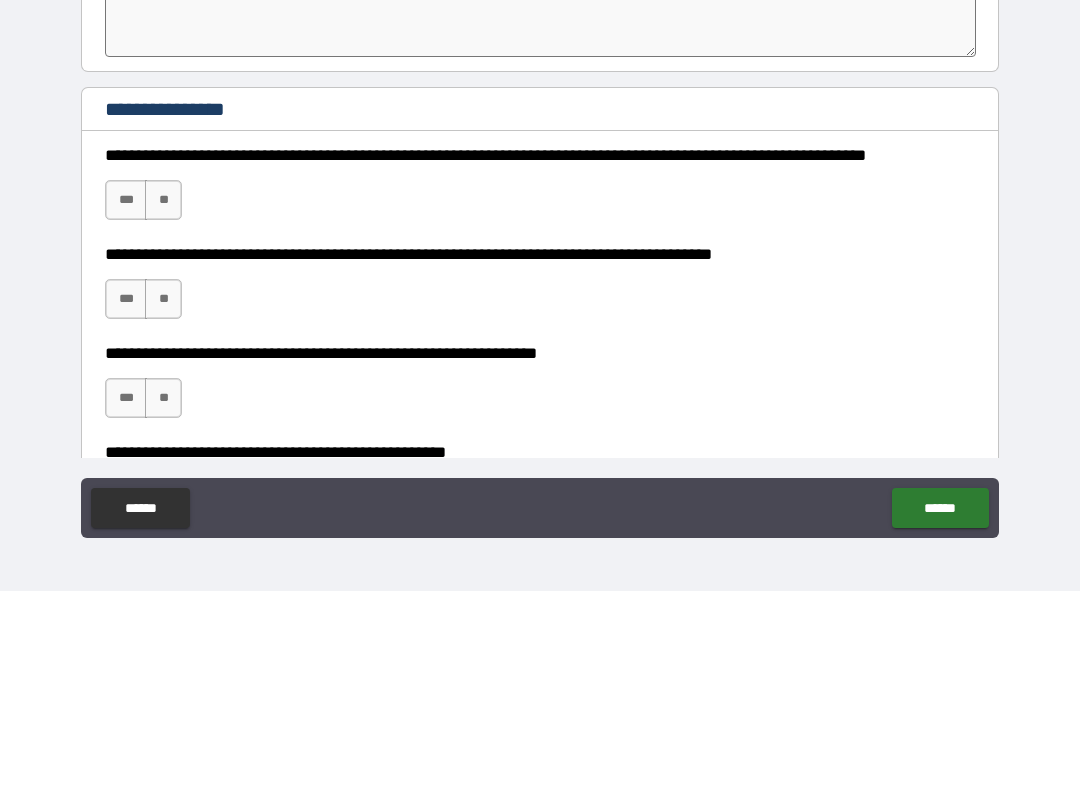 scroll, scrollTop: 4853, scrollLeft: 0, axis: vertical 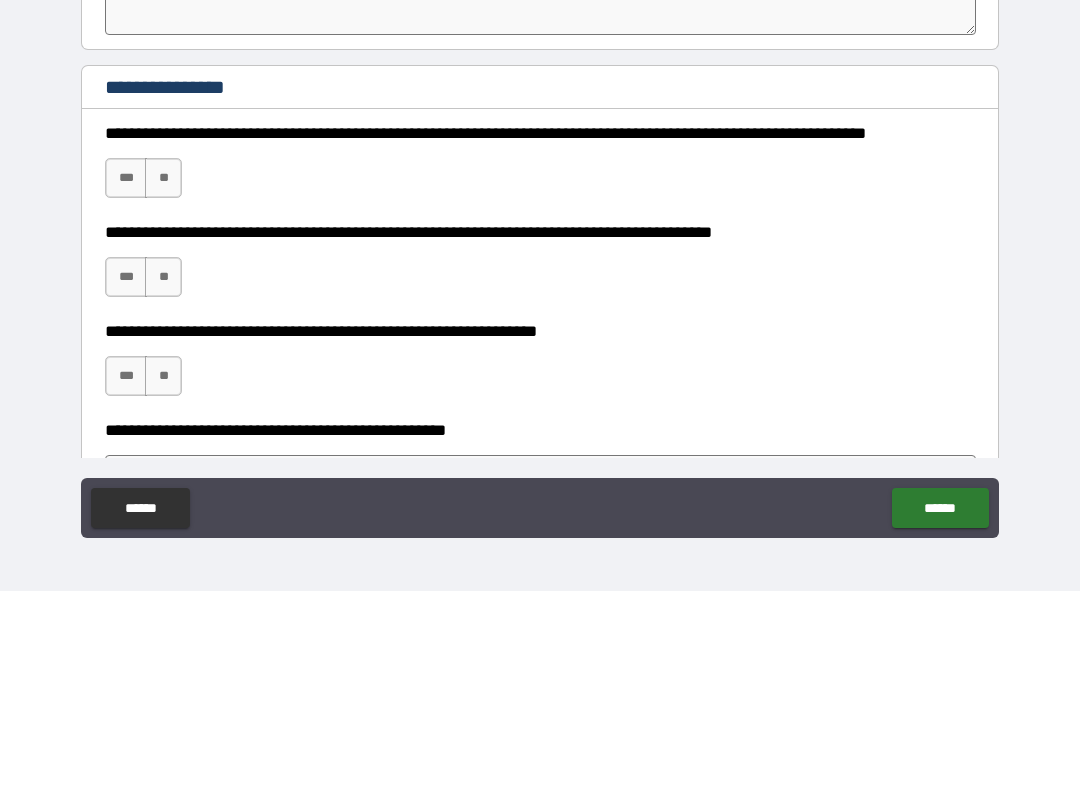 click on "**" at bounding box center (163, 377) 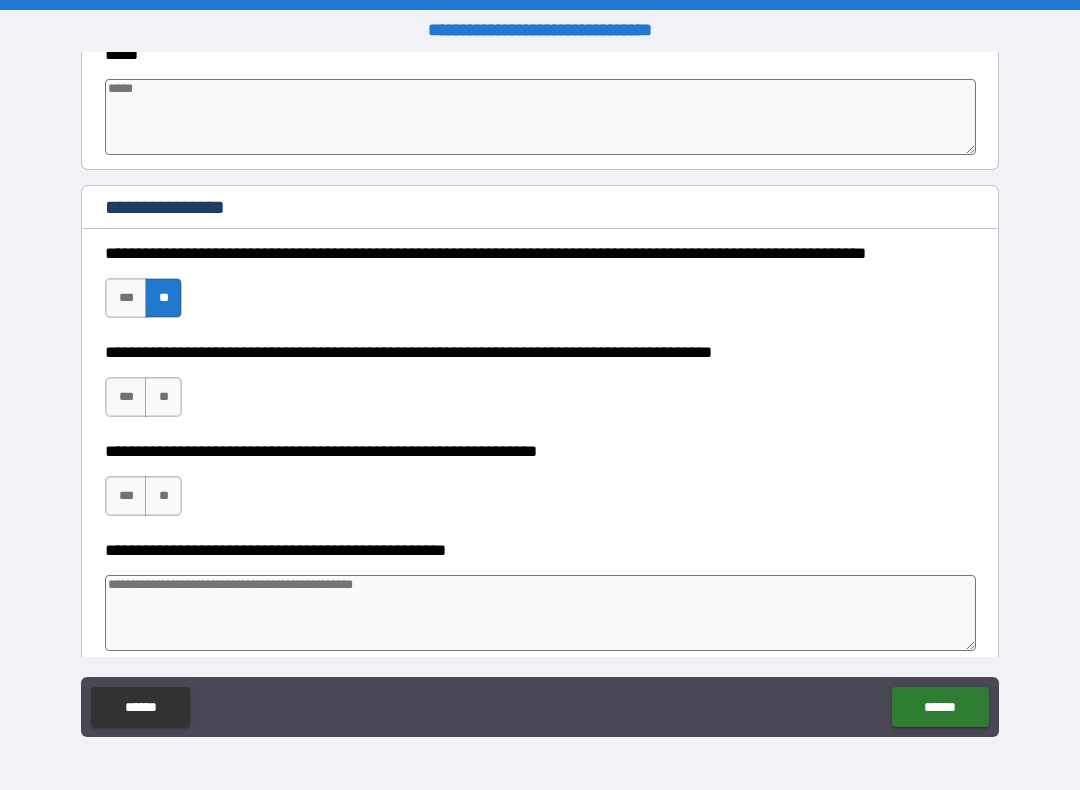scroll, scrollTop: 4973, scrollLeft: 0, axis: vertical 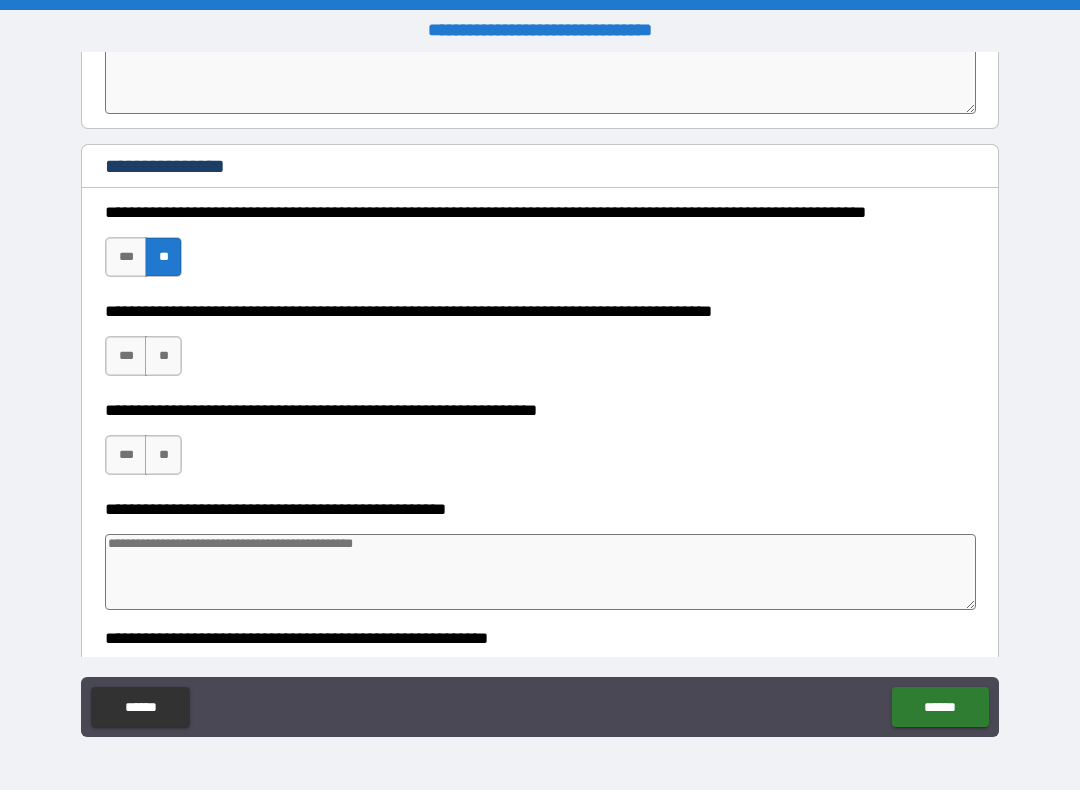 click on "**" at bounding box center (163, 356) 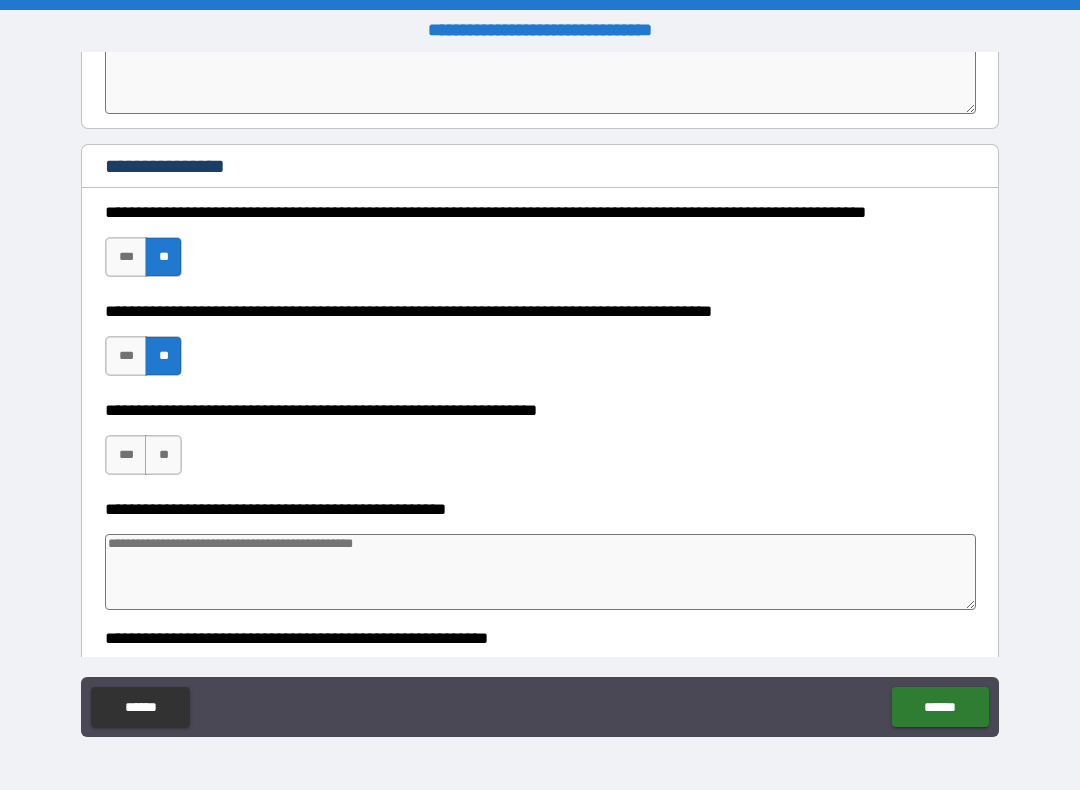 click on "**" at bounding box center (163, 455) 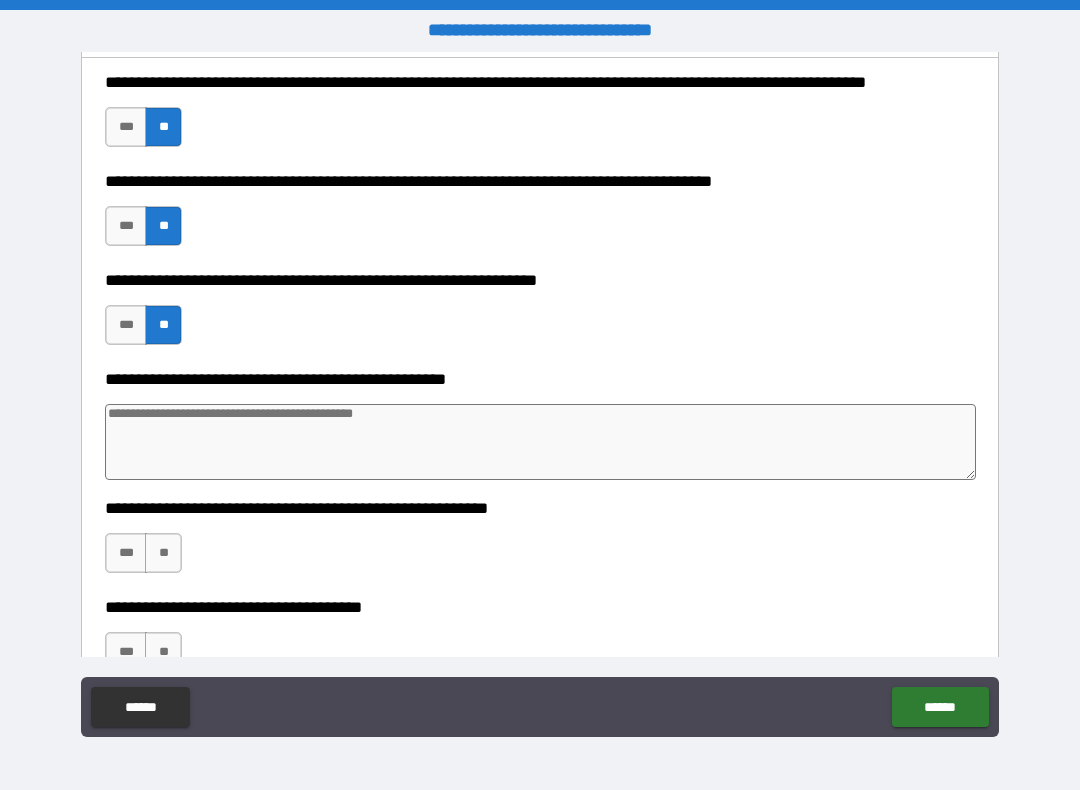 scroll, scrollTop: 5105, scrollLeft: 0, axis: vertical 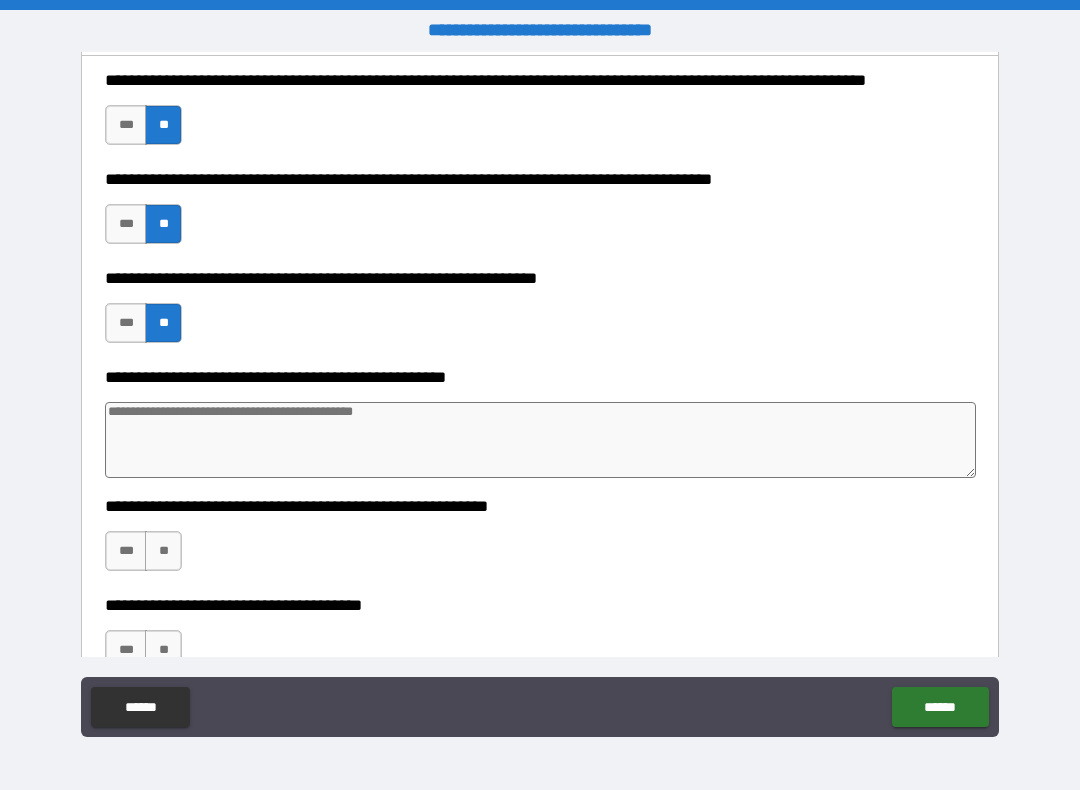 click at bounding box center (540, 440) 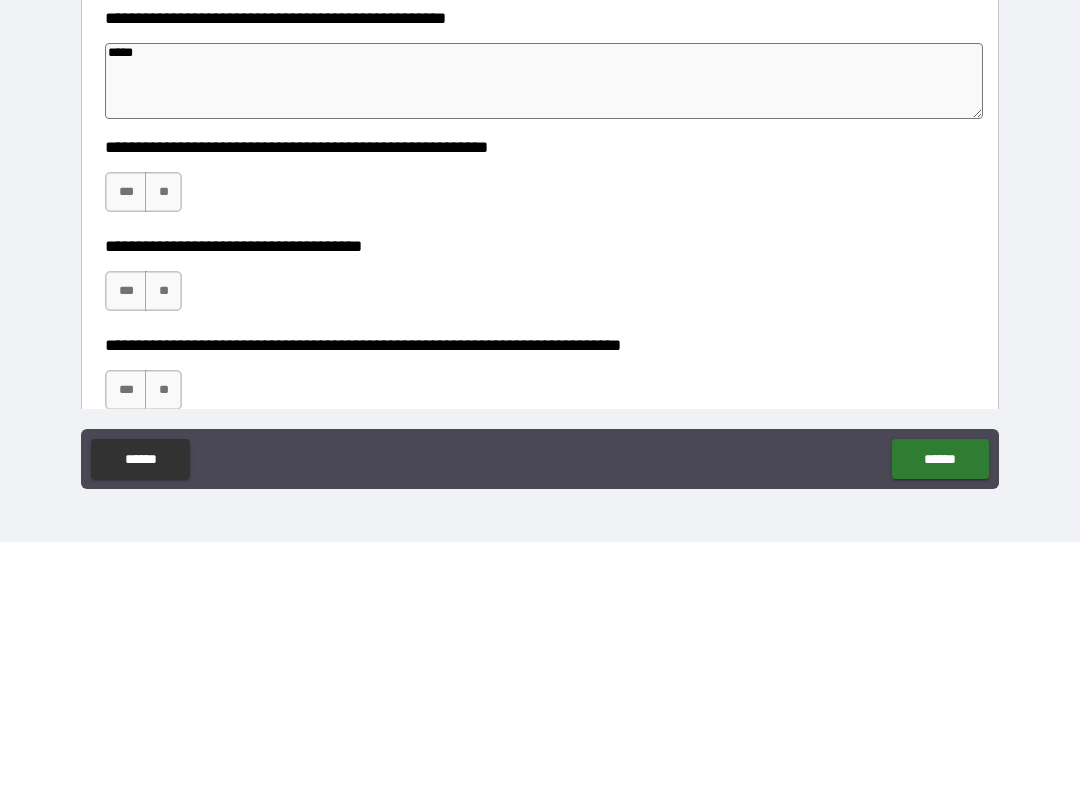scroll, scrollTop: 5217, scrollLeft: 0, axis: vertical 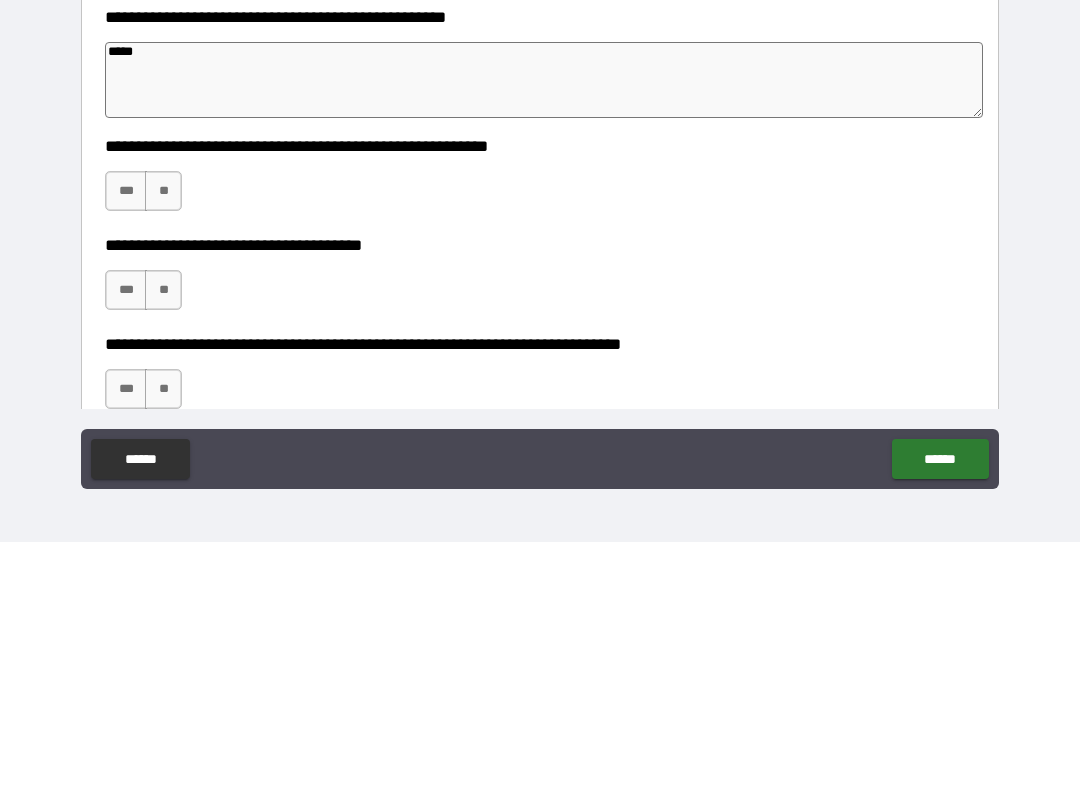 click on "**********" at bounding box center (540, 429) 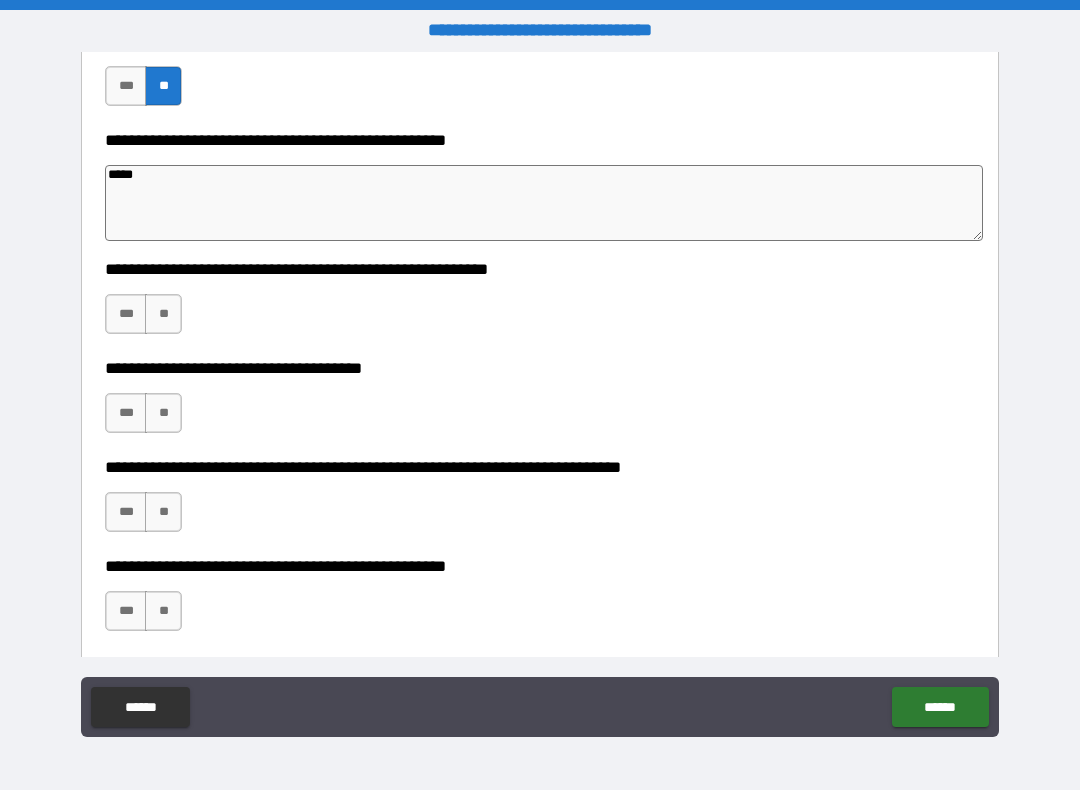 scroll, scrollTop: 5352, scrollLeft: 0, axis: vertical 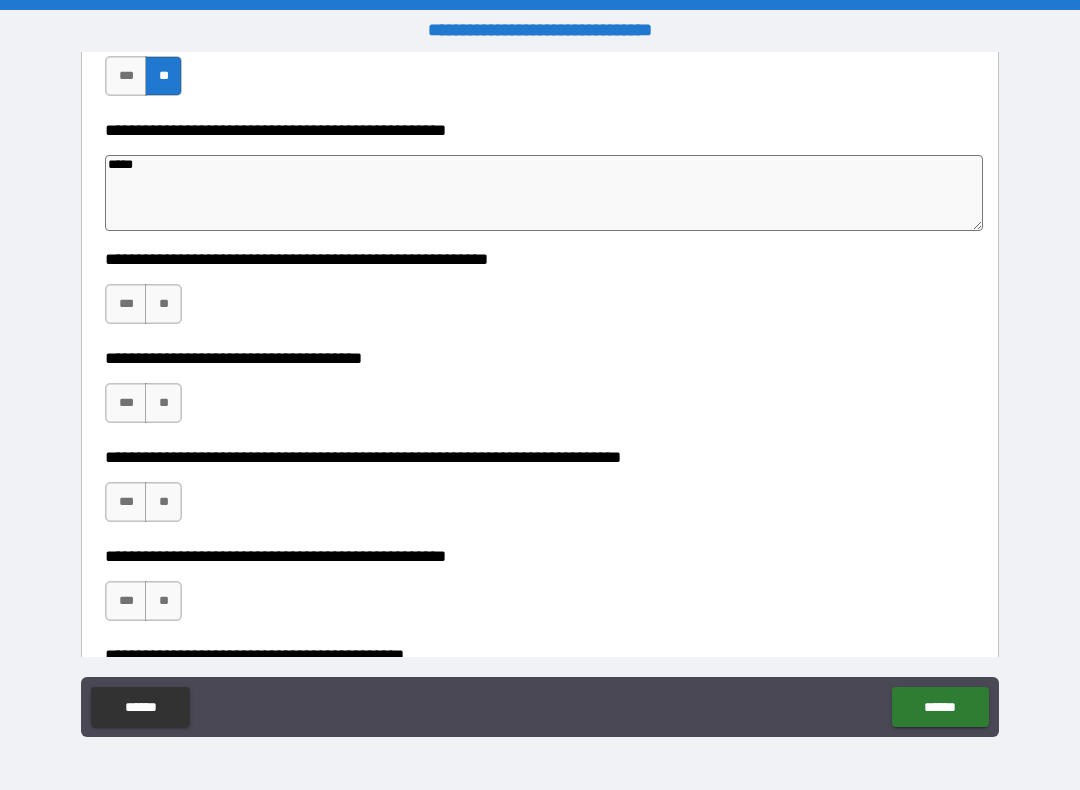 click on "**" at bounding box center [163, 304] 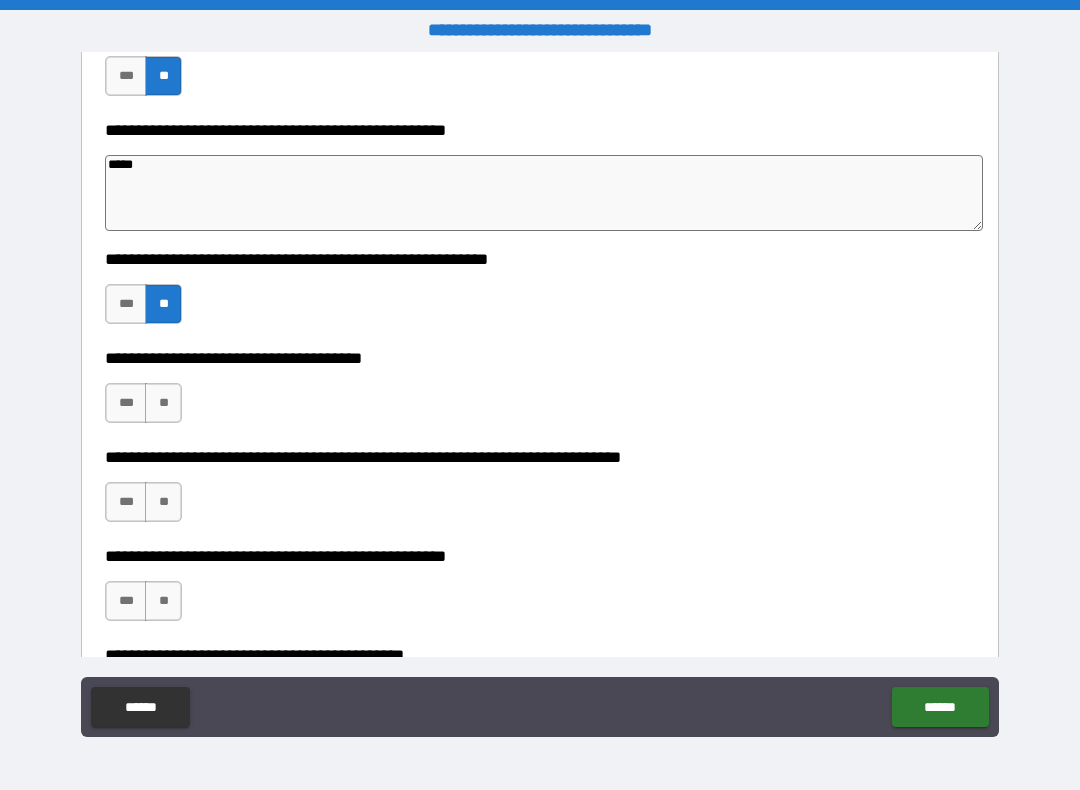 scroll, scrollTop: 5373, scrollLeft: 0, axis: vertical 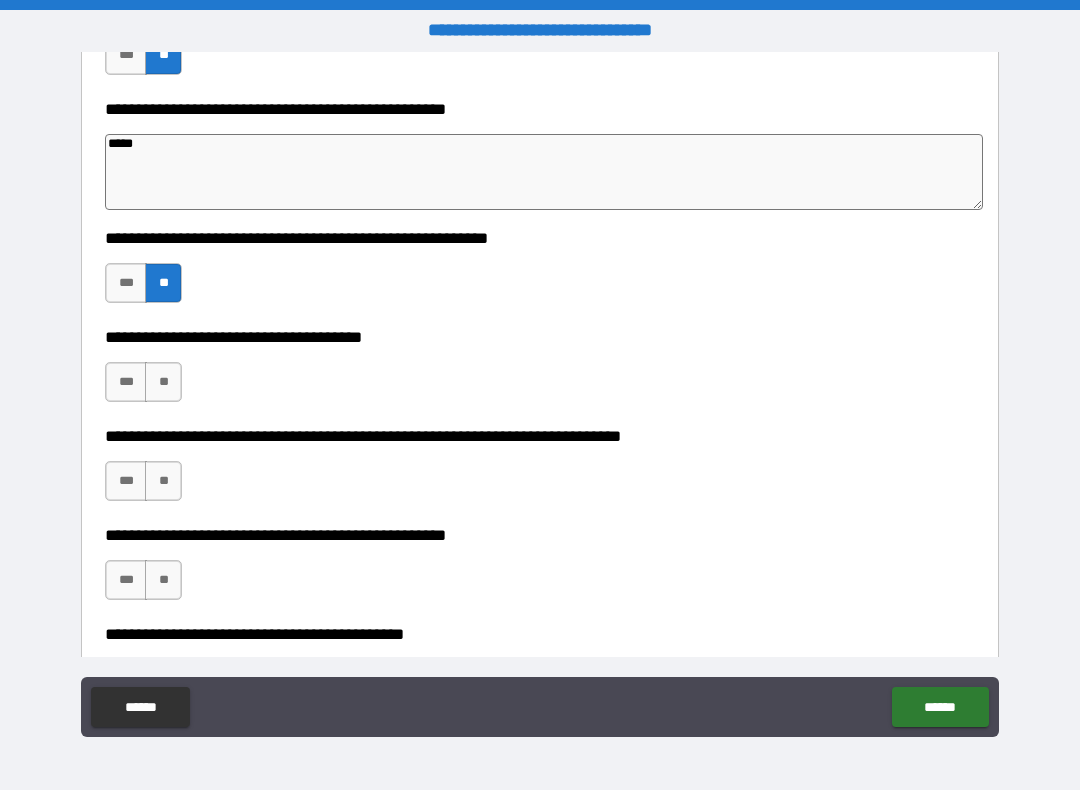 click on "***" at bounding box center (126, 382) 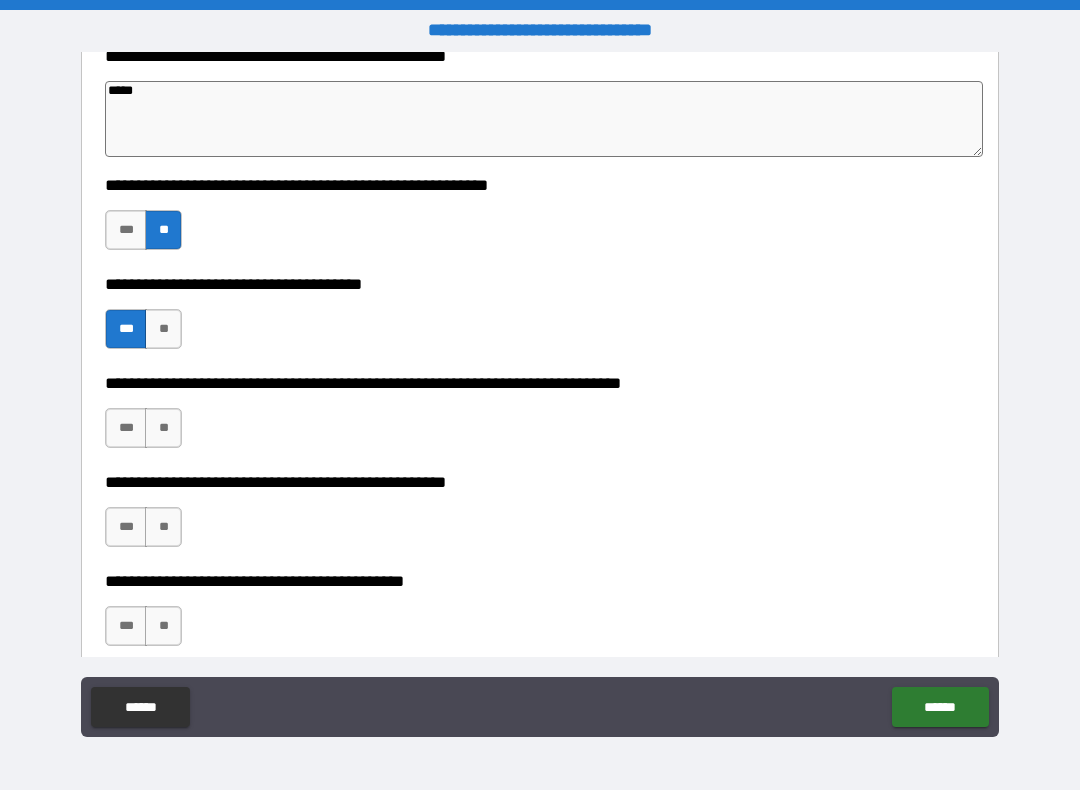 scroll, scrollTop: 5429, scrollLeft: 0, axis: vertical 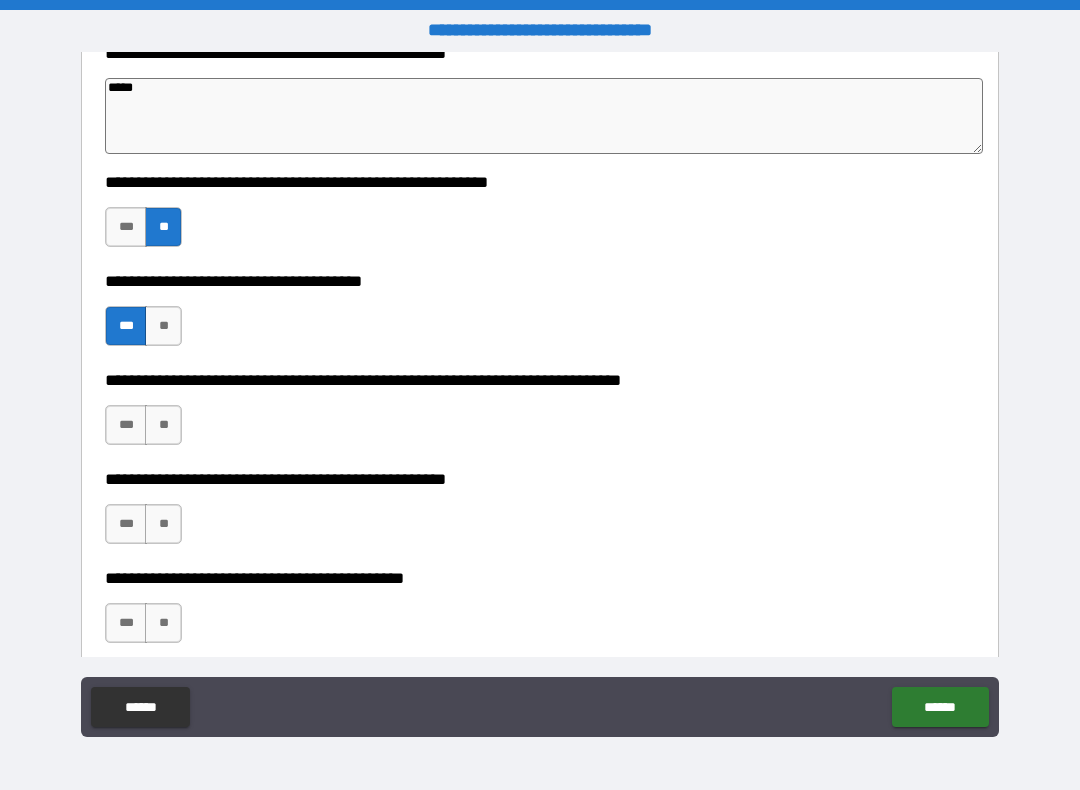 click on "**" at bounding box center [163, 425] 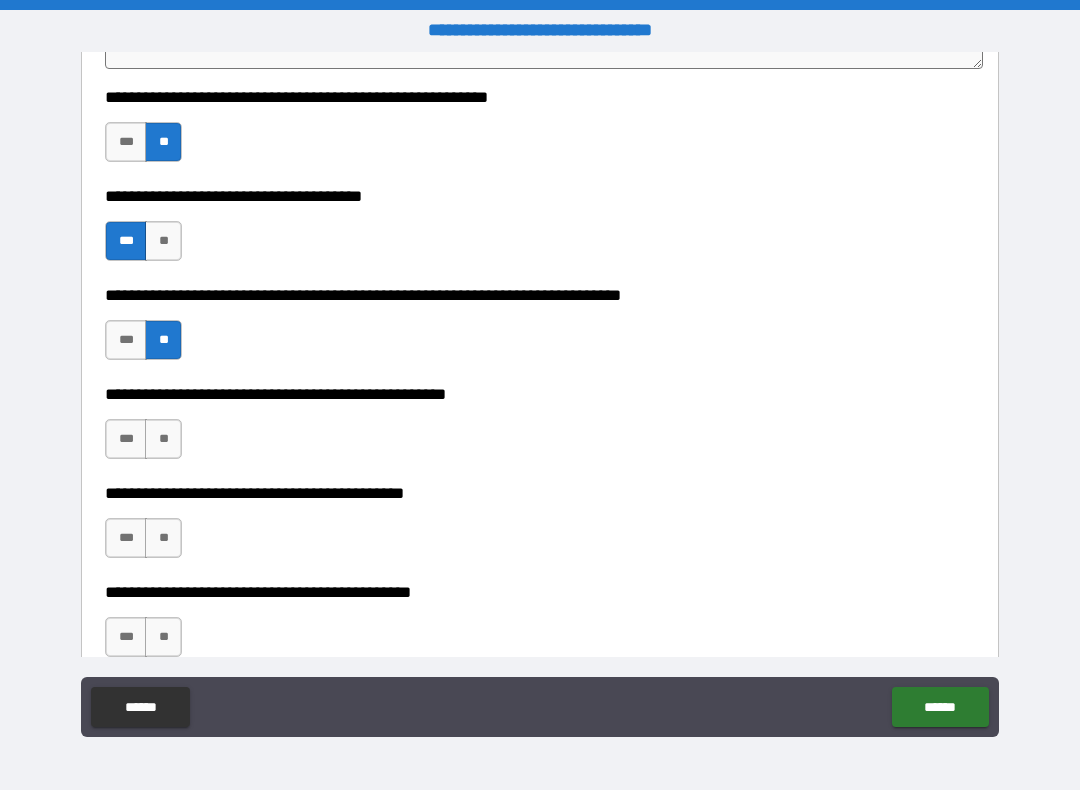 scroll, scrollTop: 5534, scrollLeft: 0, axis: vertical 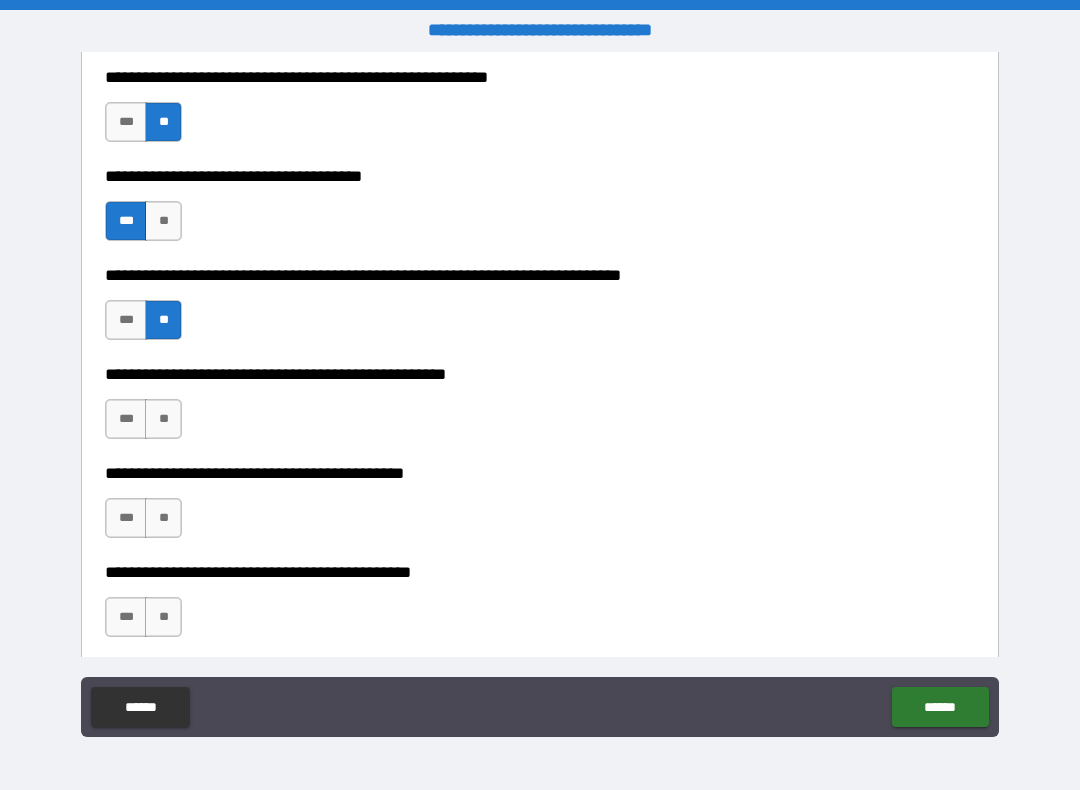 click on "**" at bounding box center [163, 419] 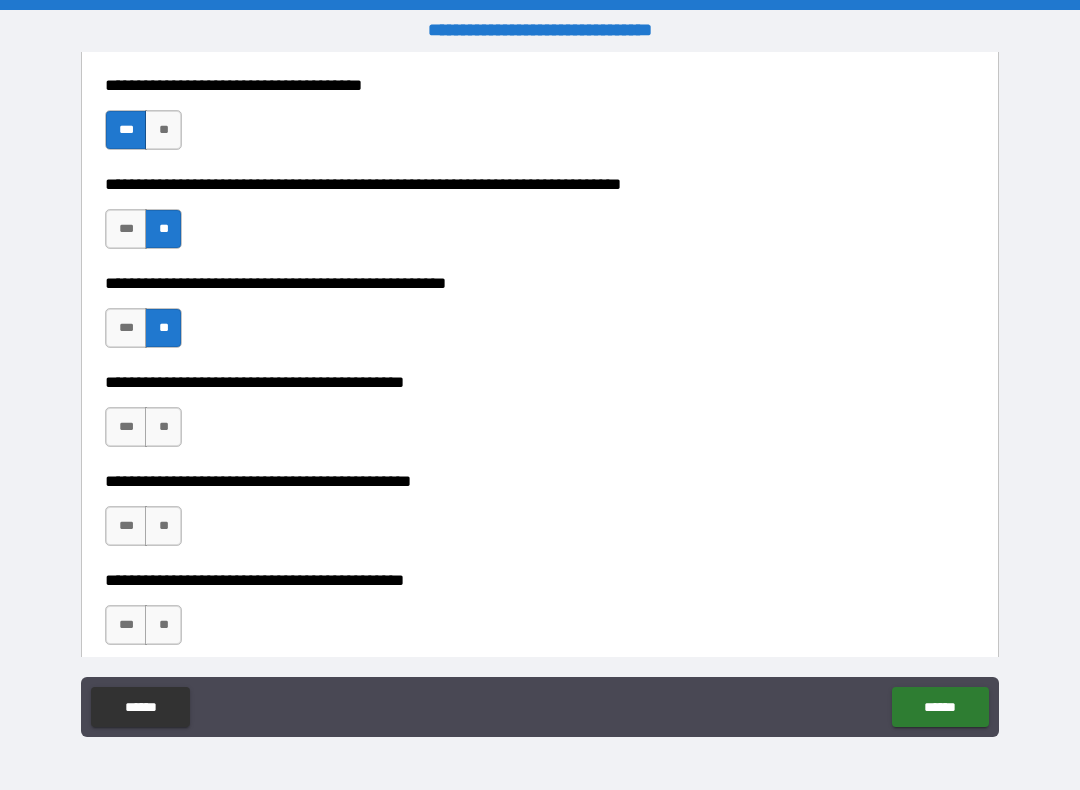 scroll, scrollTop: 5626, scrollLeft: 0, axis: vertical 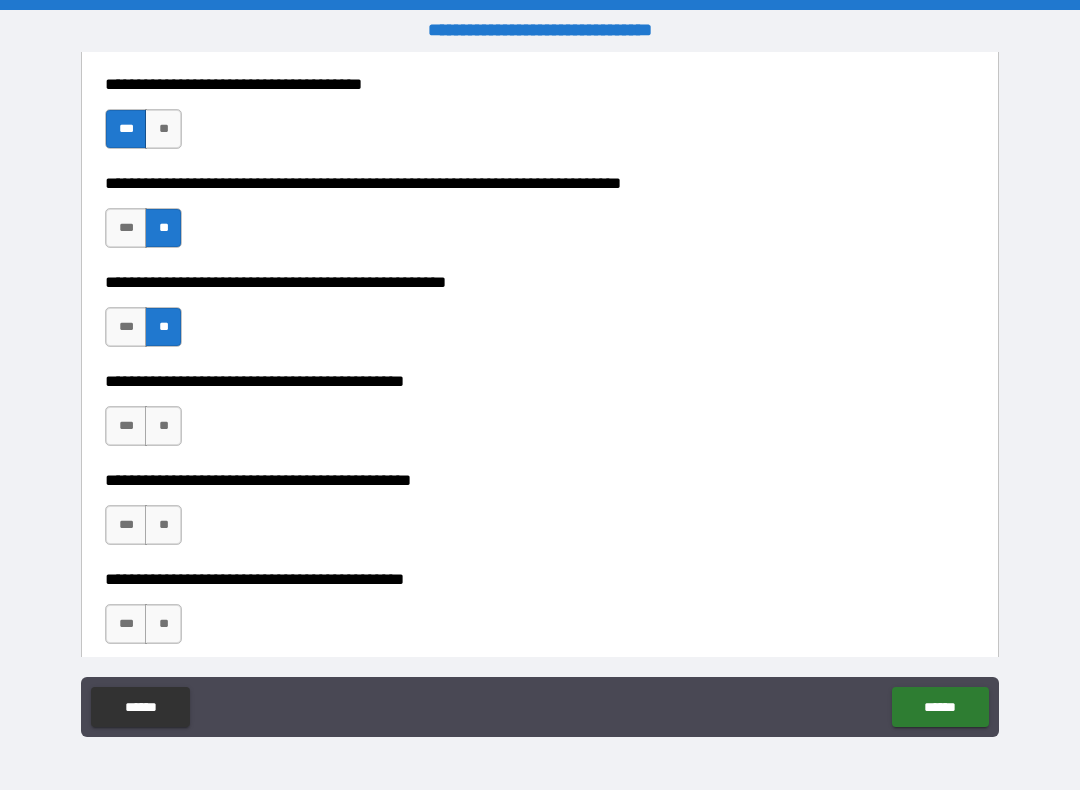 click on "***" at bounding box center [126, 327] 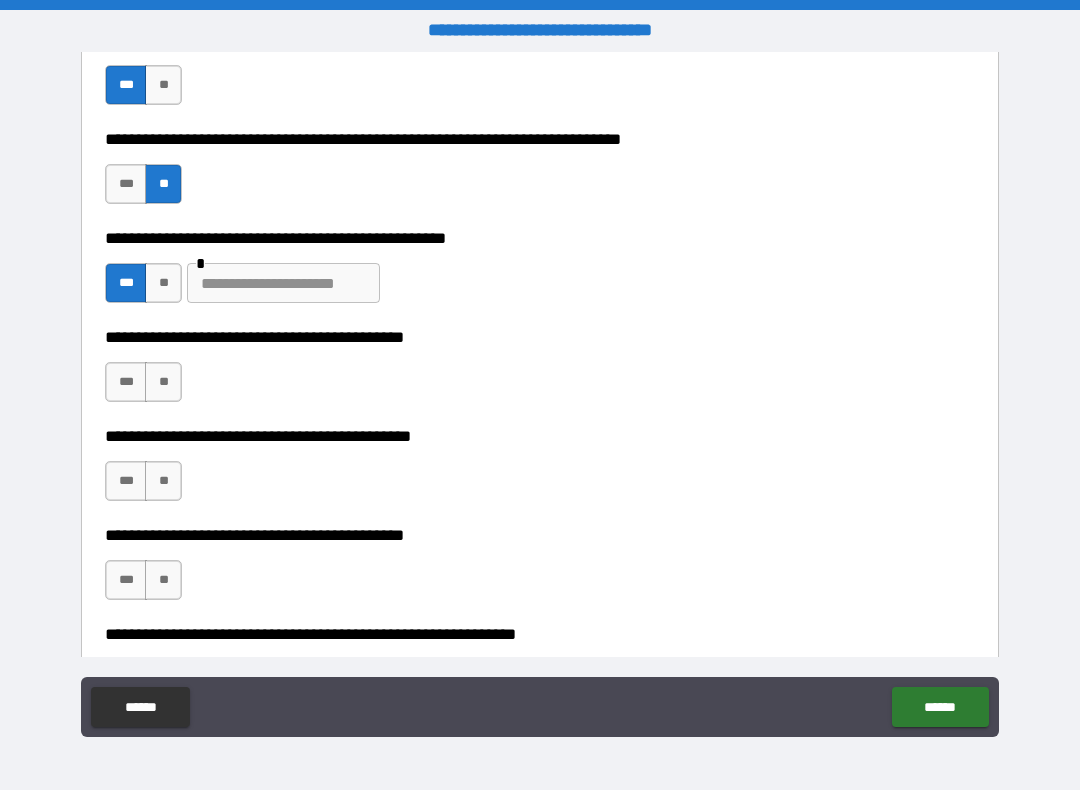 scroll, scrollTop: 5685, scrollLeft: 0, axis: vertical 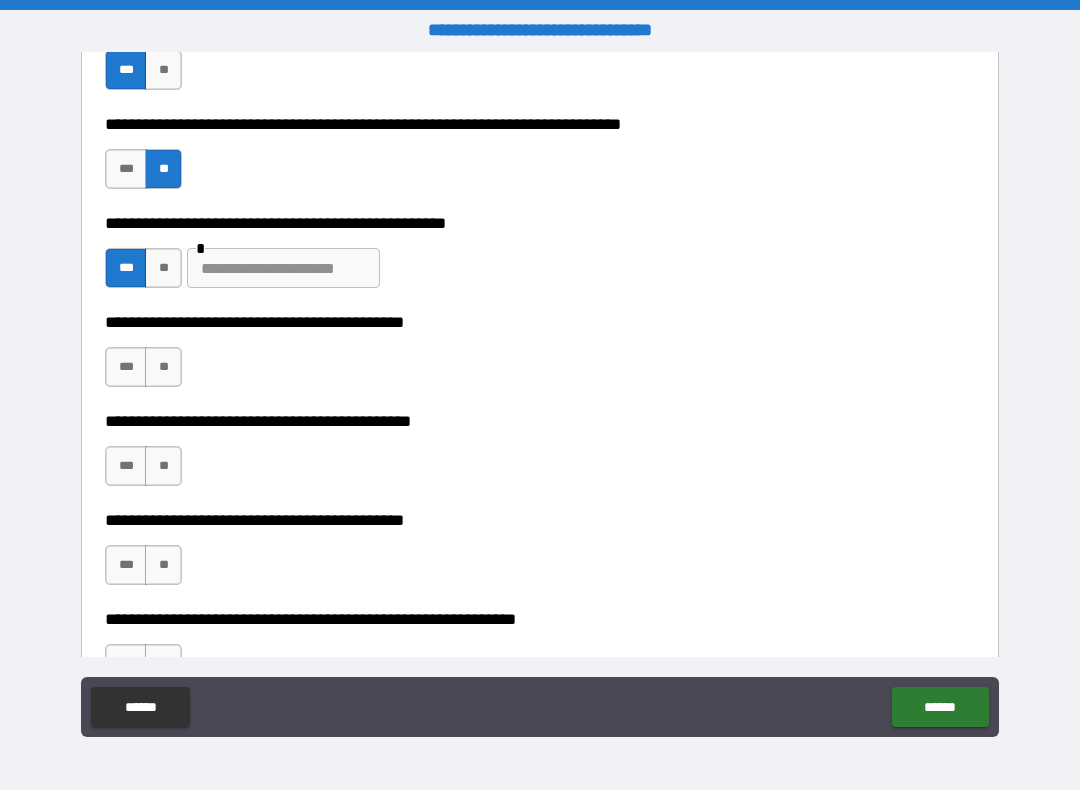 click at bounding box center [283, 268] 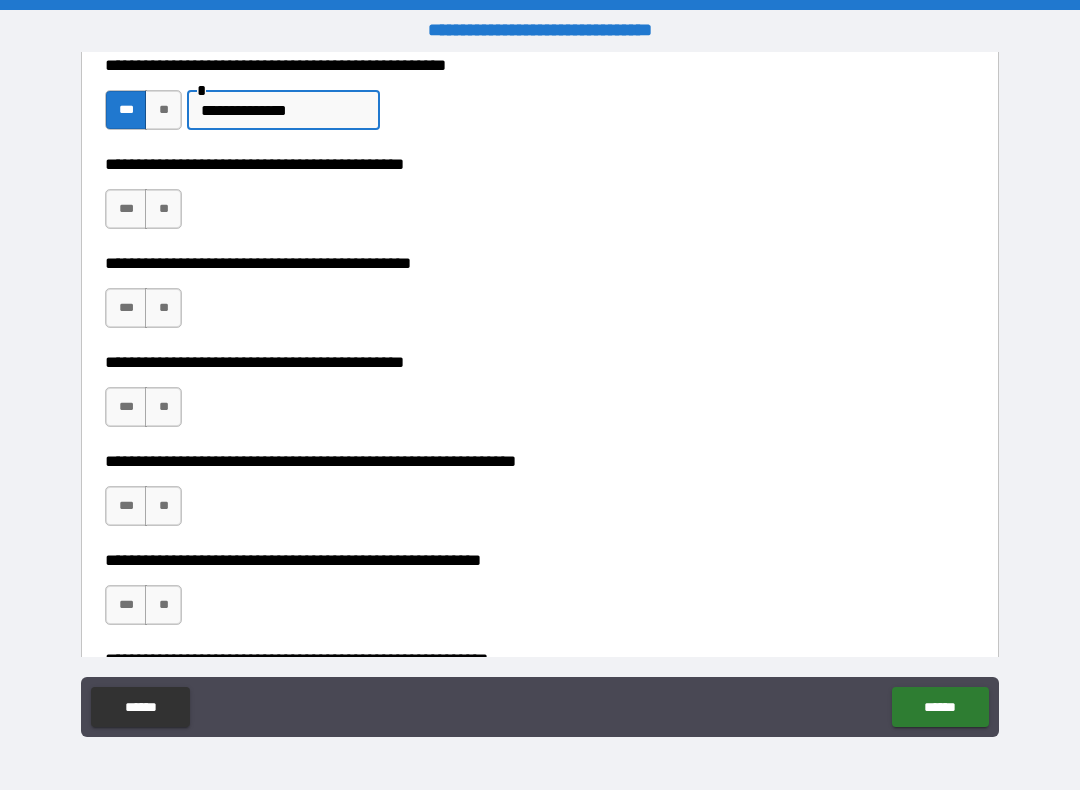 click on "**********" at bounding box center (540, 199) 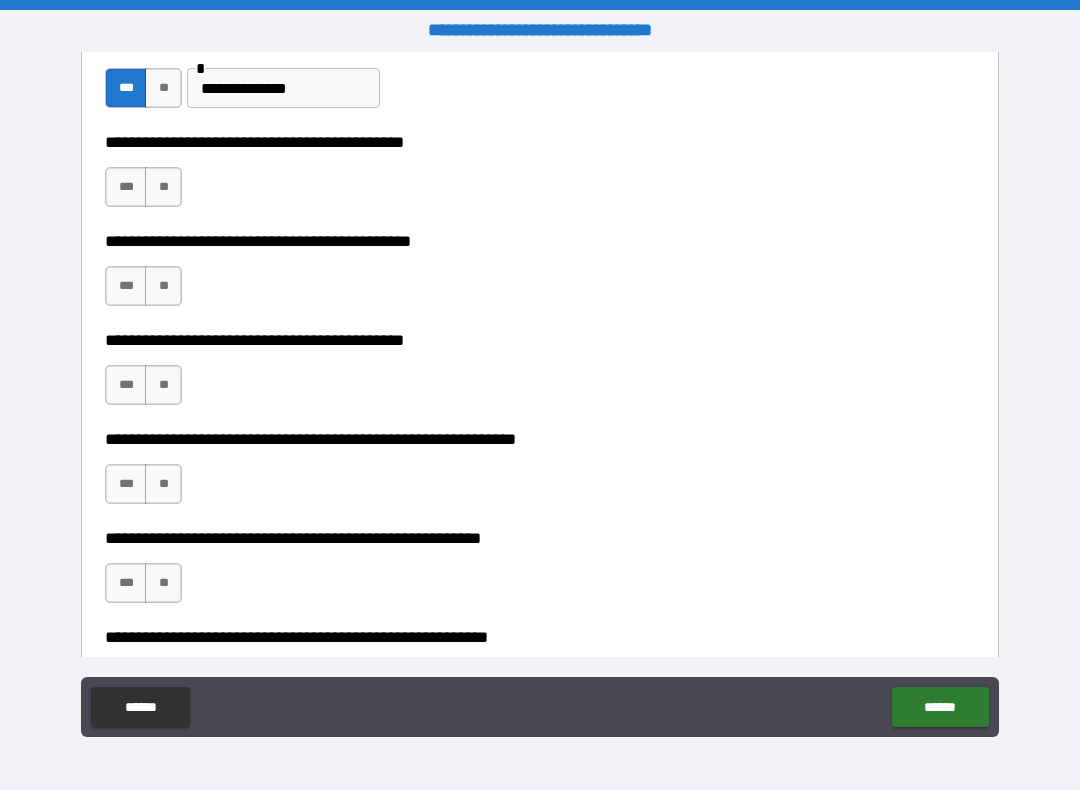 scroll, scrollTop: 5863, scrollLeft: 0, axis: vertical 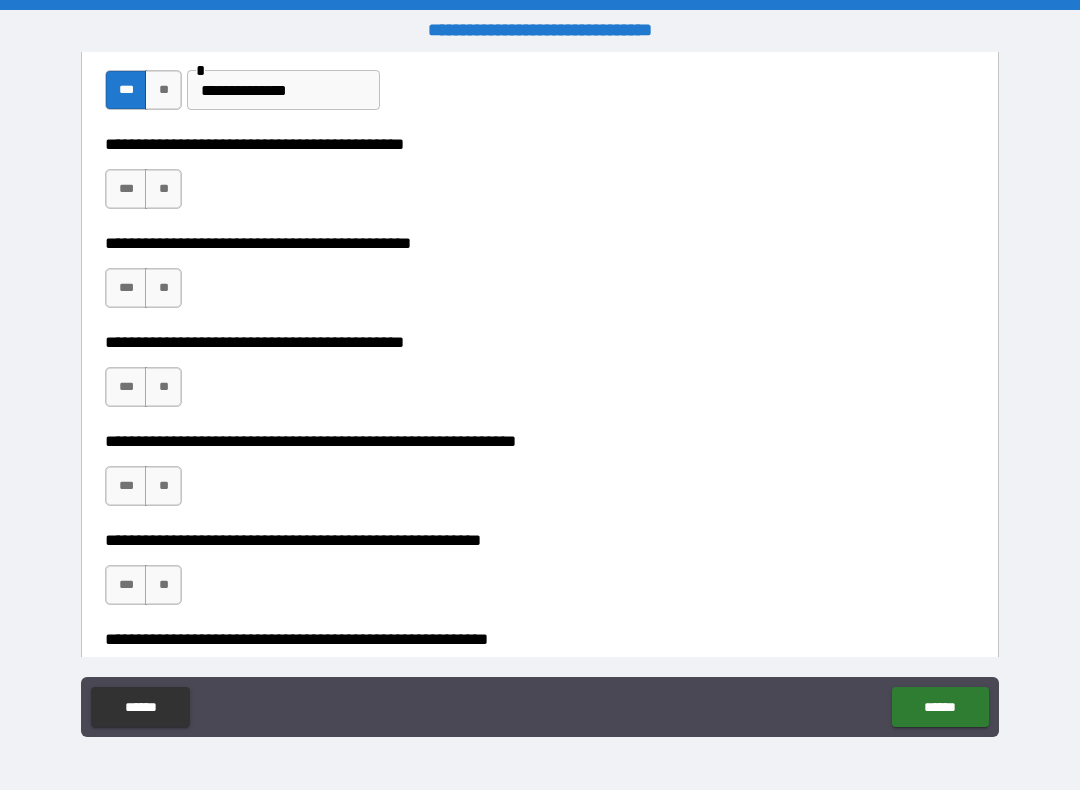 click on "**" at bounding box center [163, 189] 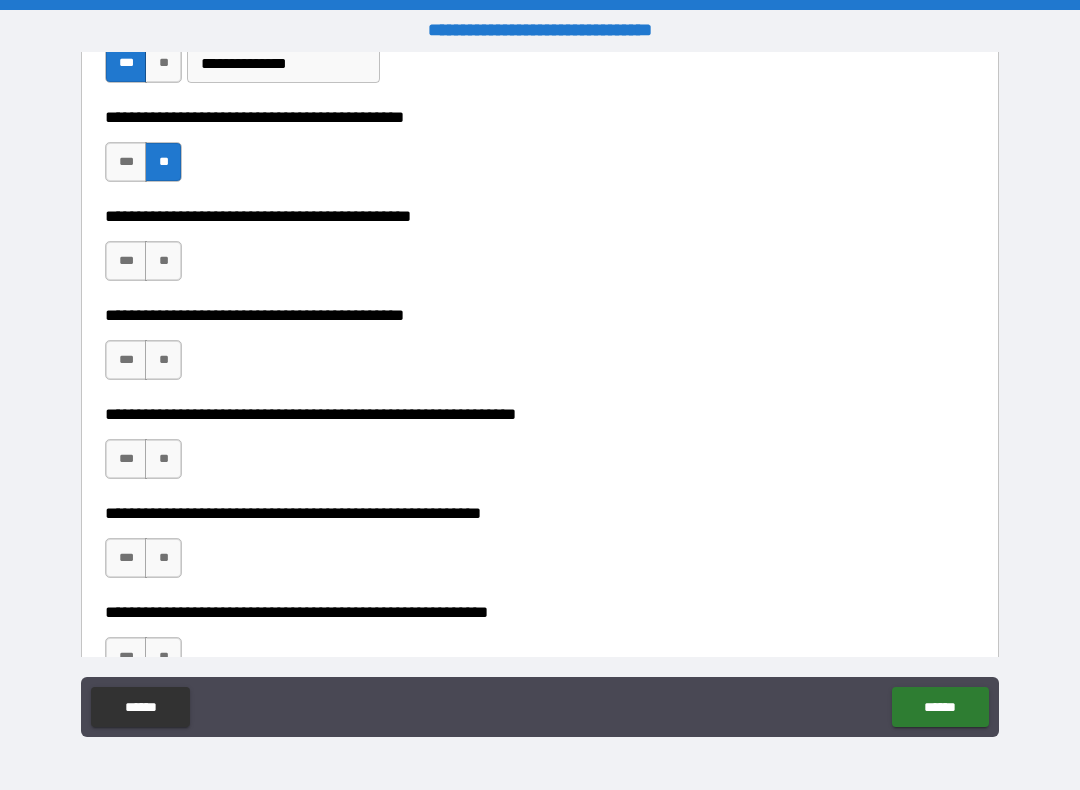 click on "**" at bounding box center [163, 261] 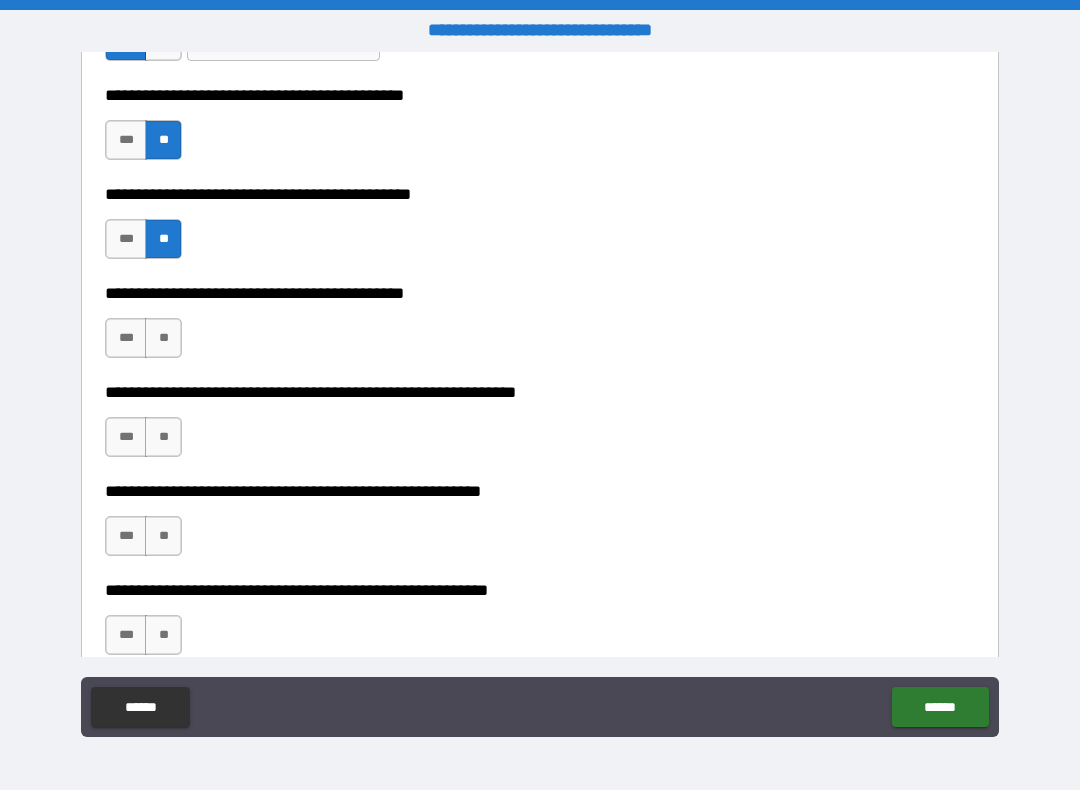 click on "**" at bounding box center (163, 338) 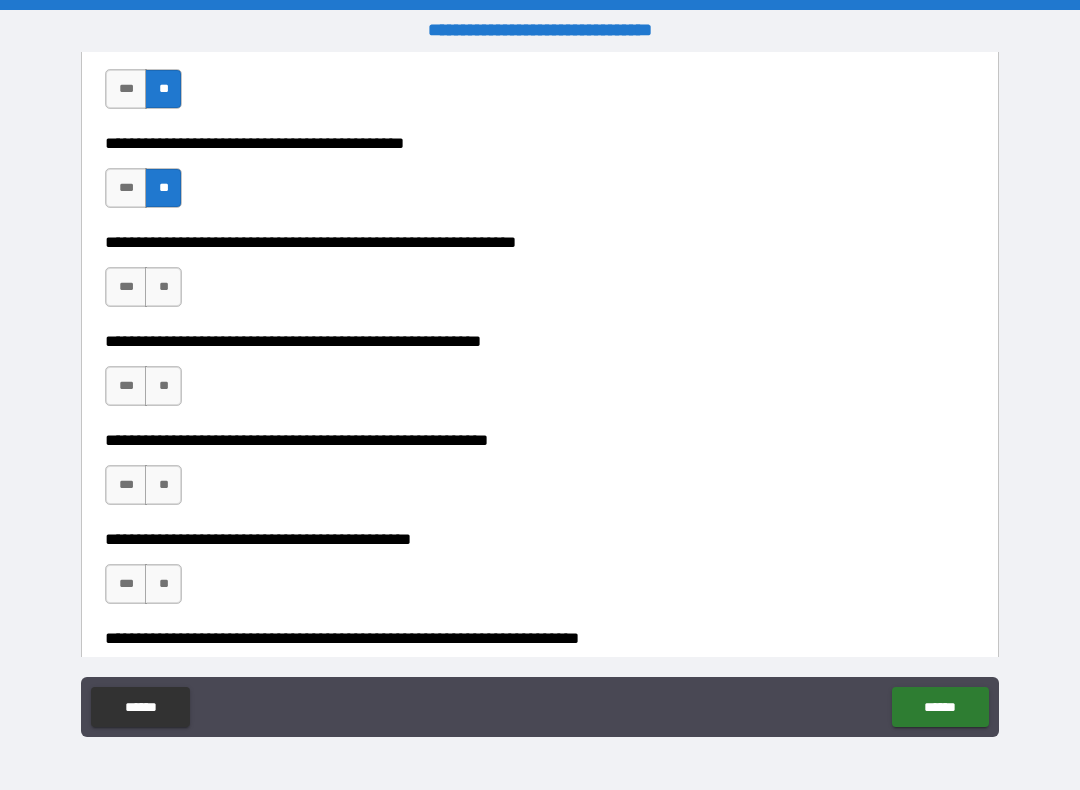 scroll, scrollTop: 6063, scrollLeft: 0, axis: vertical 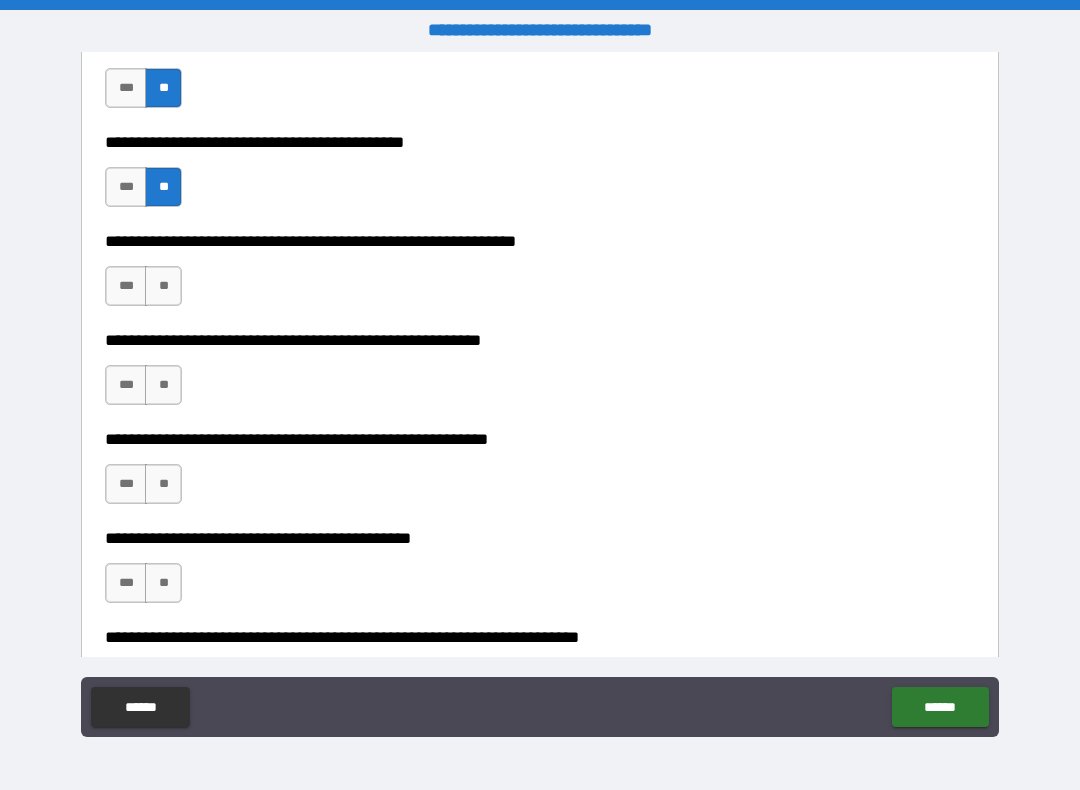 click on "**" at bounding box center (163, 286) 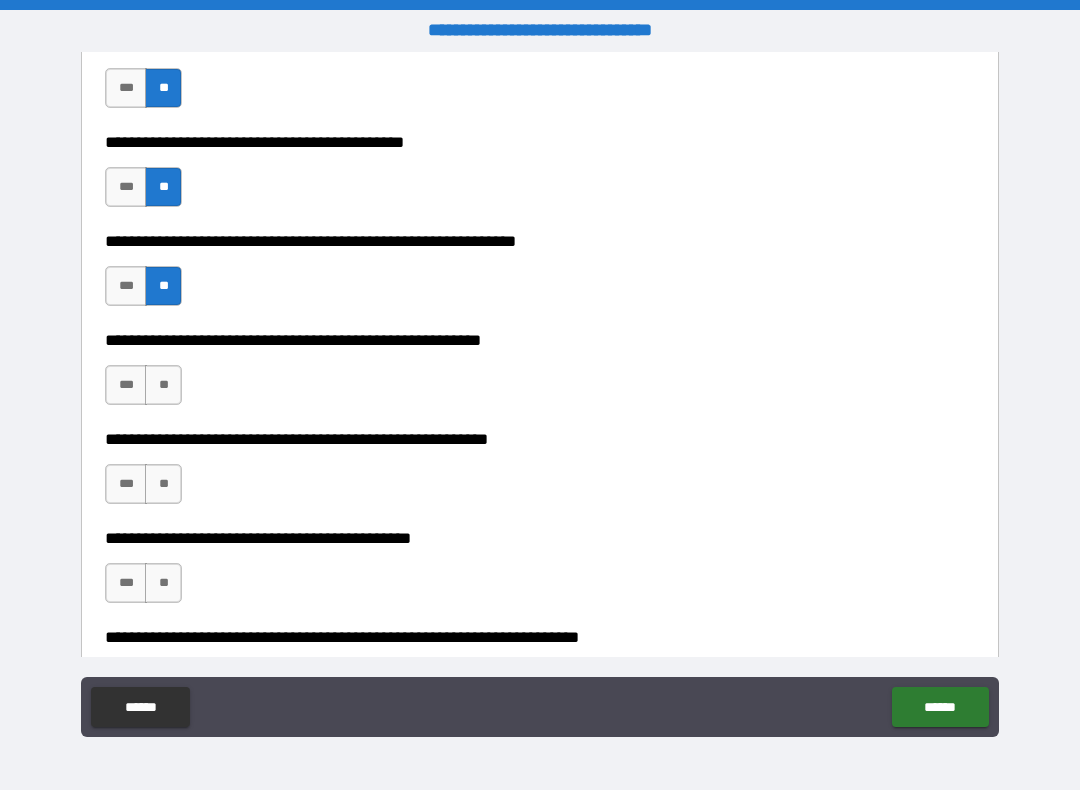 scroll, scrollTop: 6103, scrollLeft: 0, axis: vertical 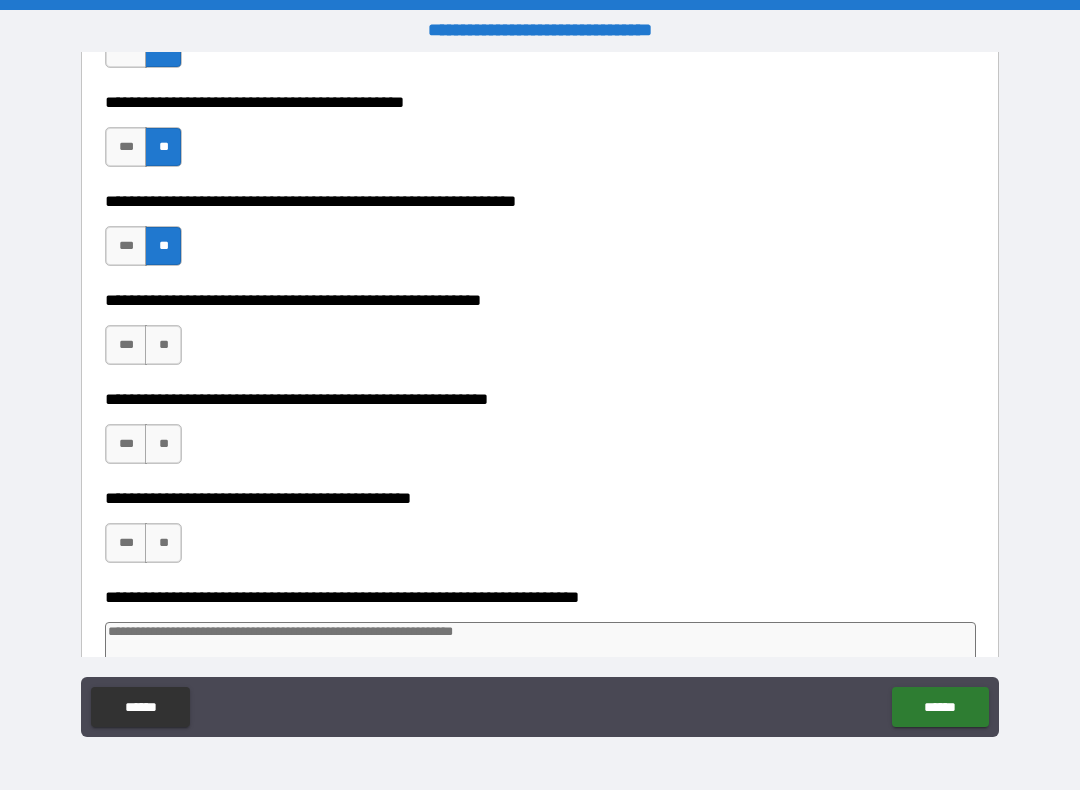 click on "**" at bounding box center (163, 345) 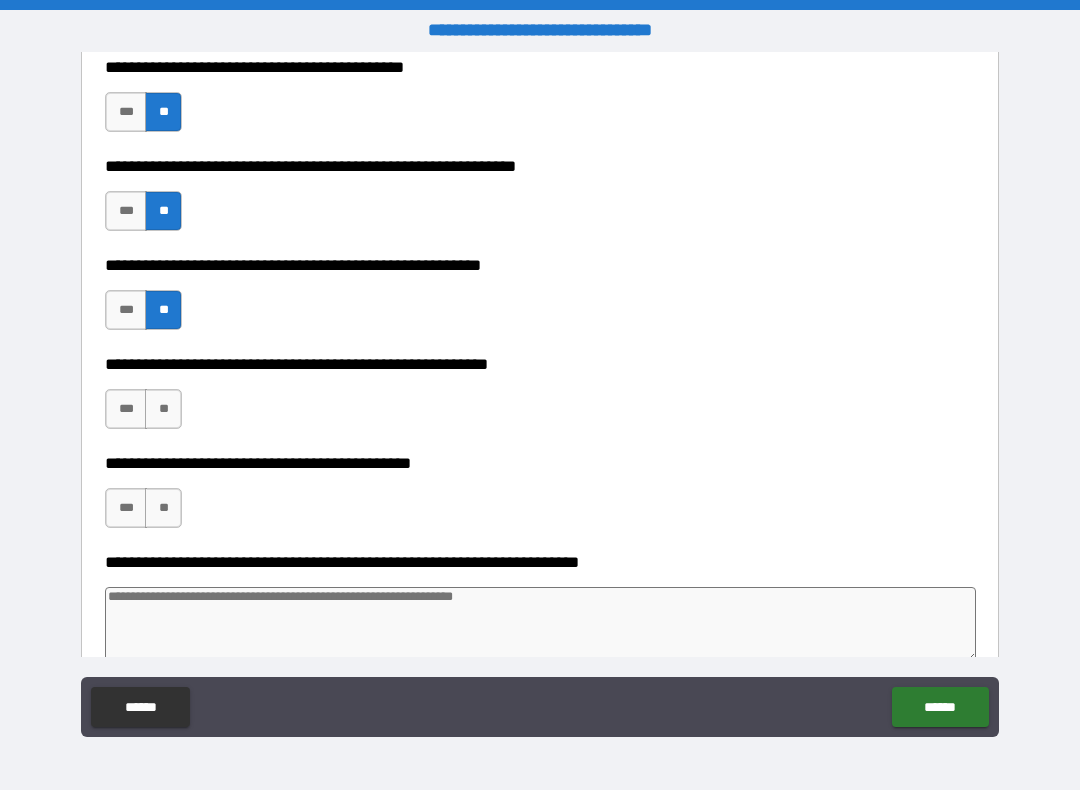 scroll, scrollTop: 6168, scrollLeft: 0, axis: vertical 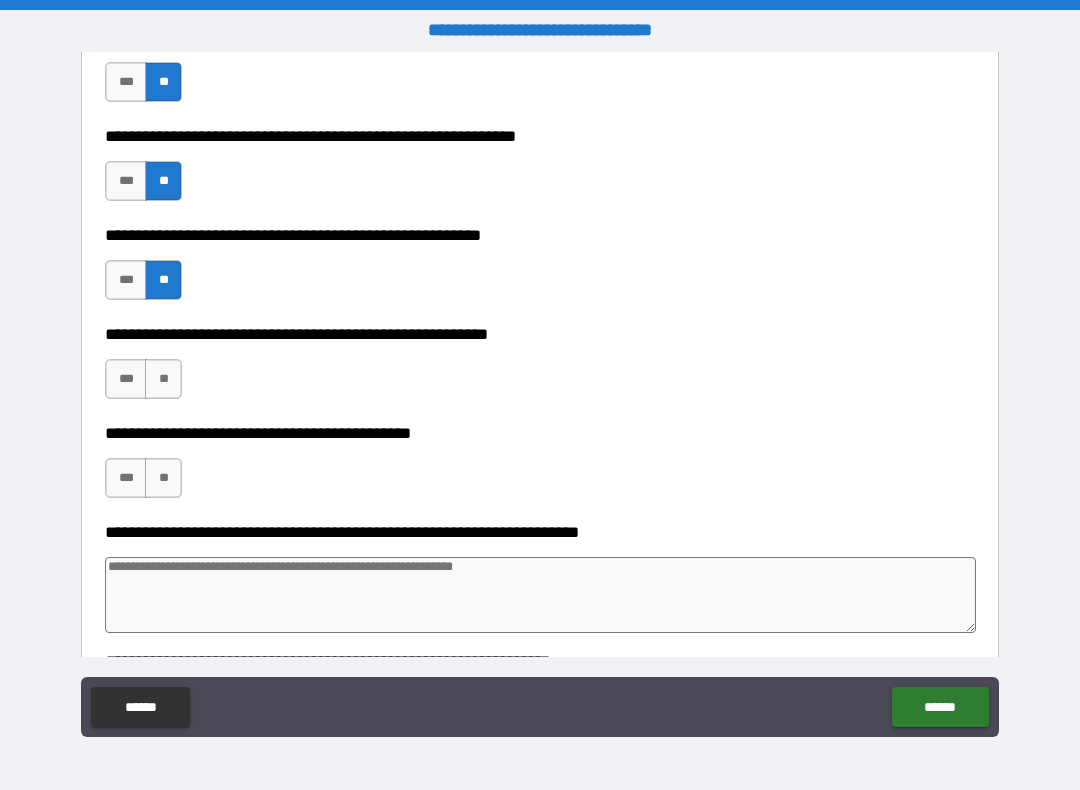 click on "**" at bounding box center (163, 379) 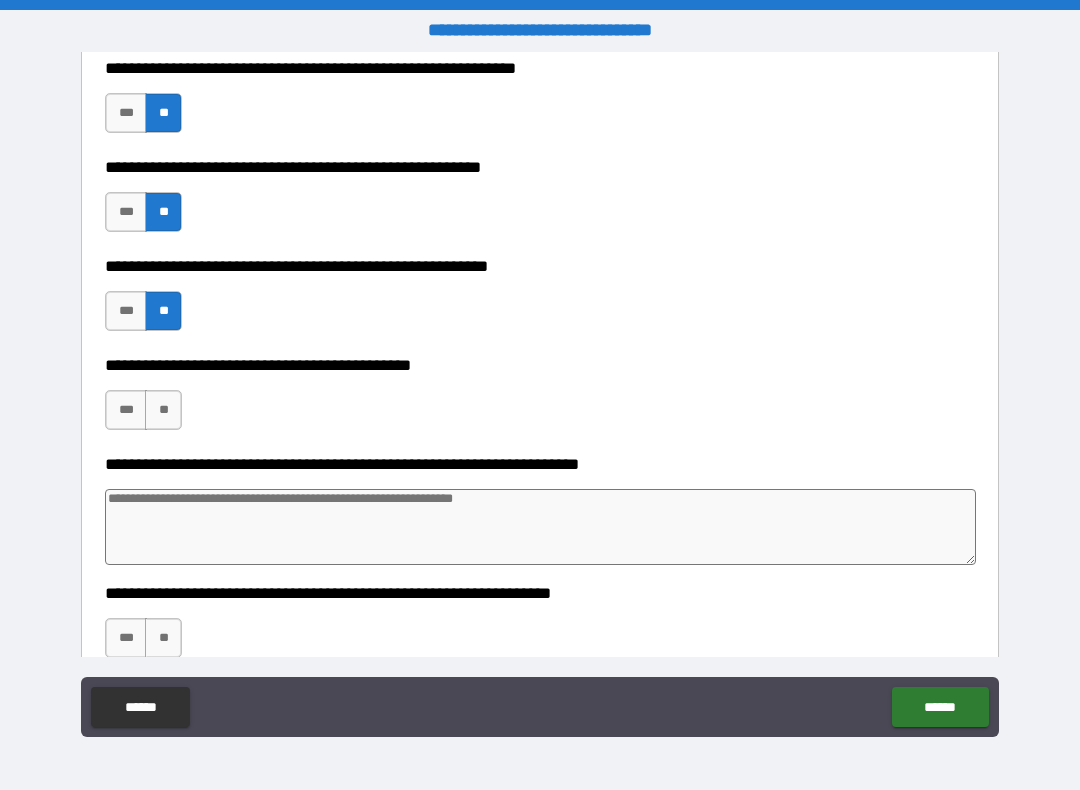 scroll, scrollTop: 6235, scrollLeft: 0, axis: vertical 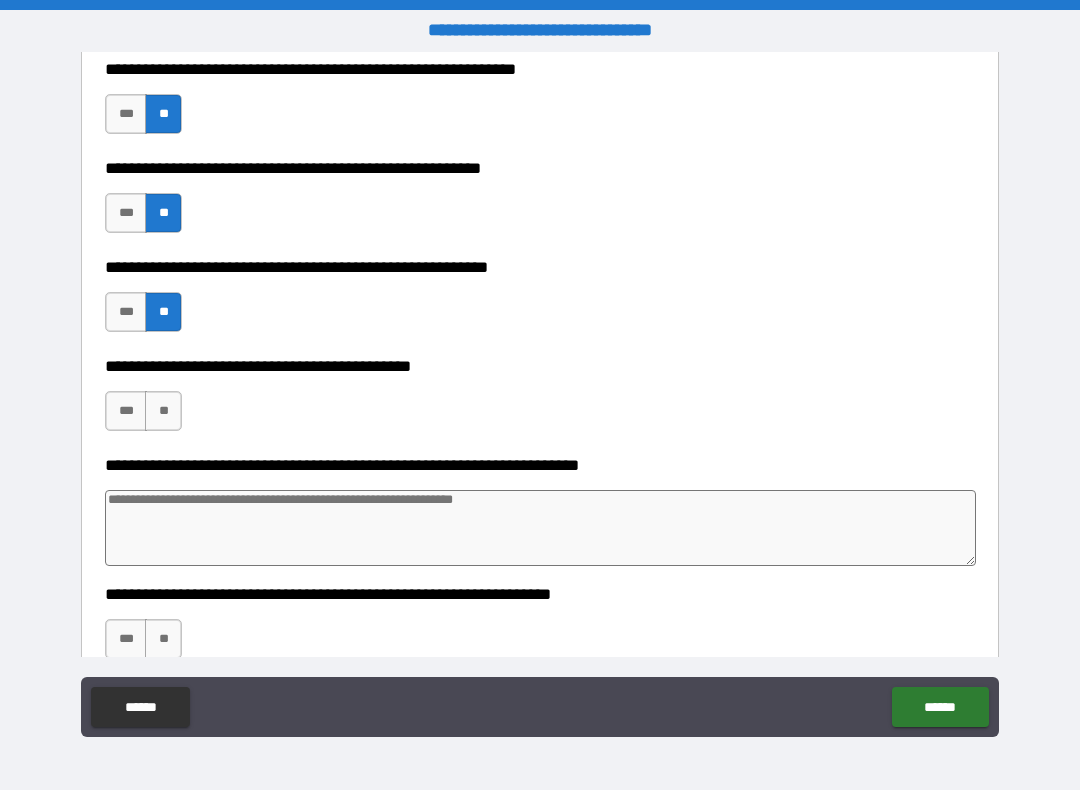 click on "**" at bounding box center (163, 411) 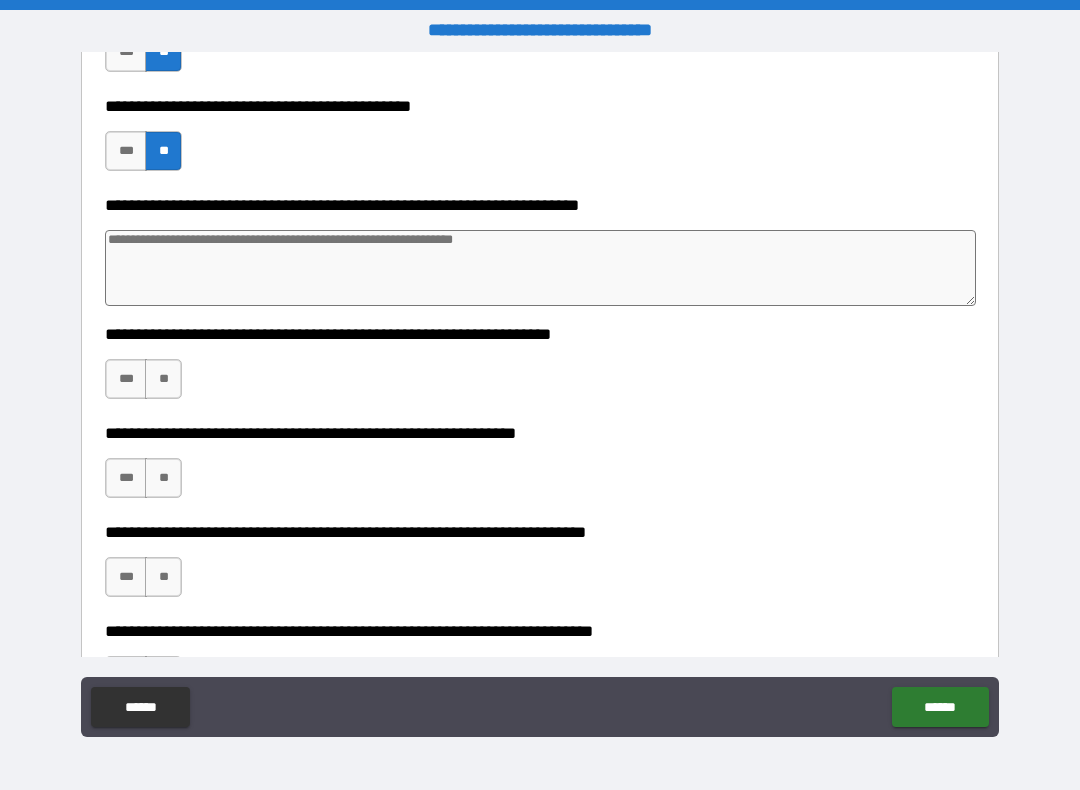 scroll, scrollTop: 6496, scrollLeft: 0, axis: vertical 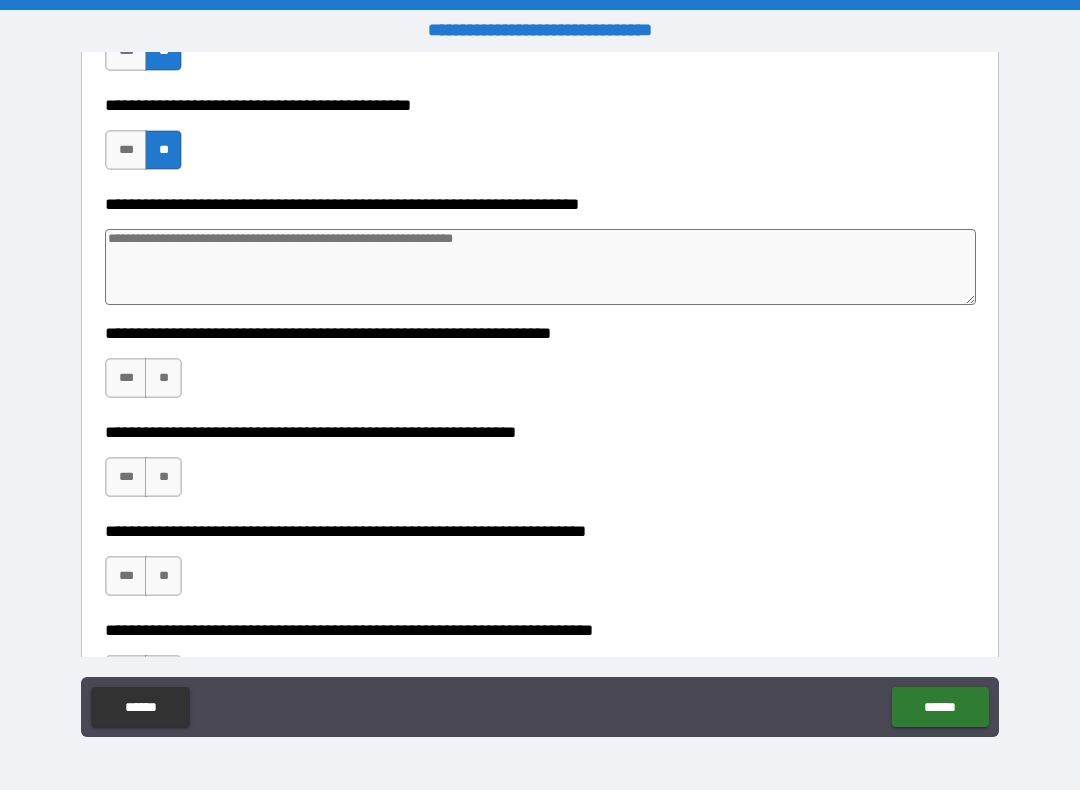 click at bounding box center [540, 267] 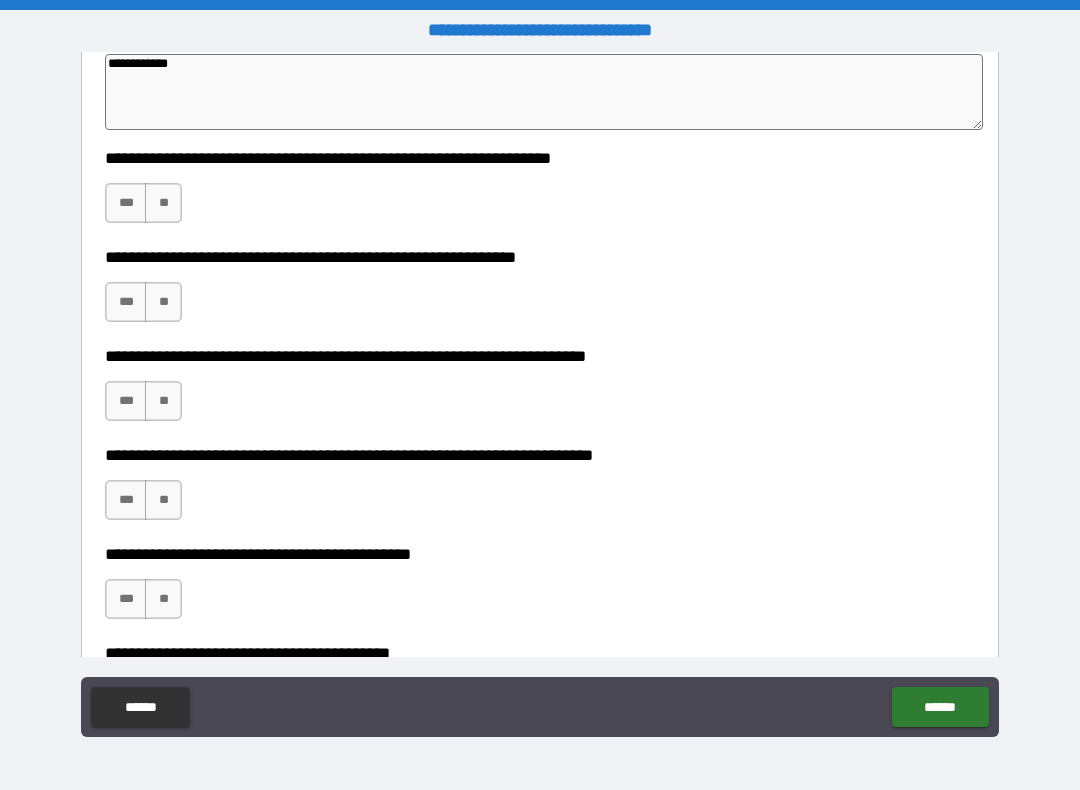 scroll, scrollTop: 6666, scrollLeft: 0, axis: vertical 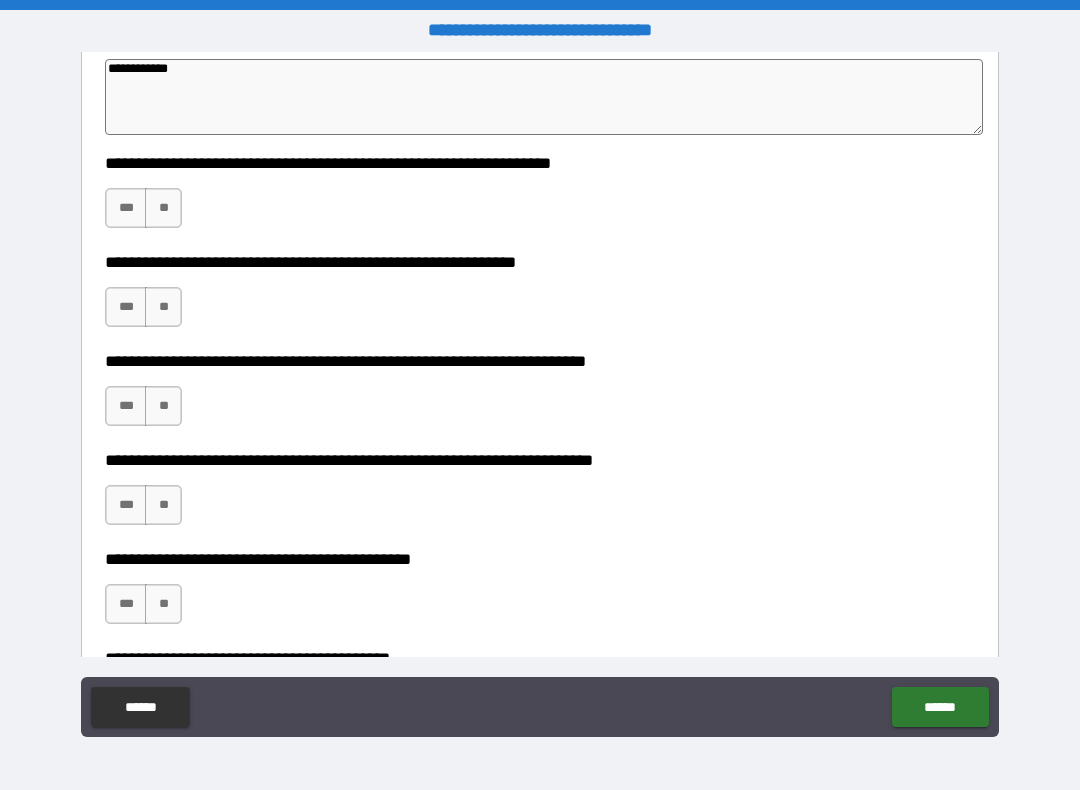 click on "**" at bounding box center [163, 208] 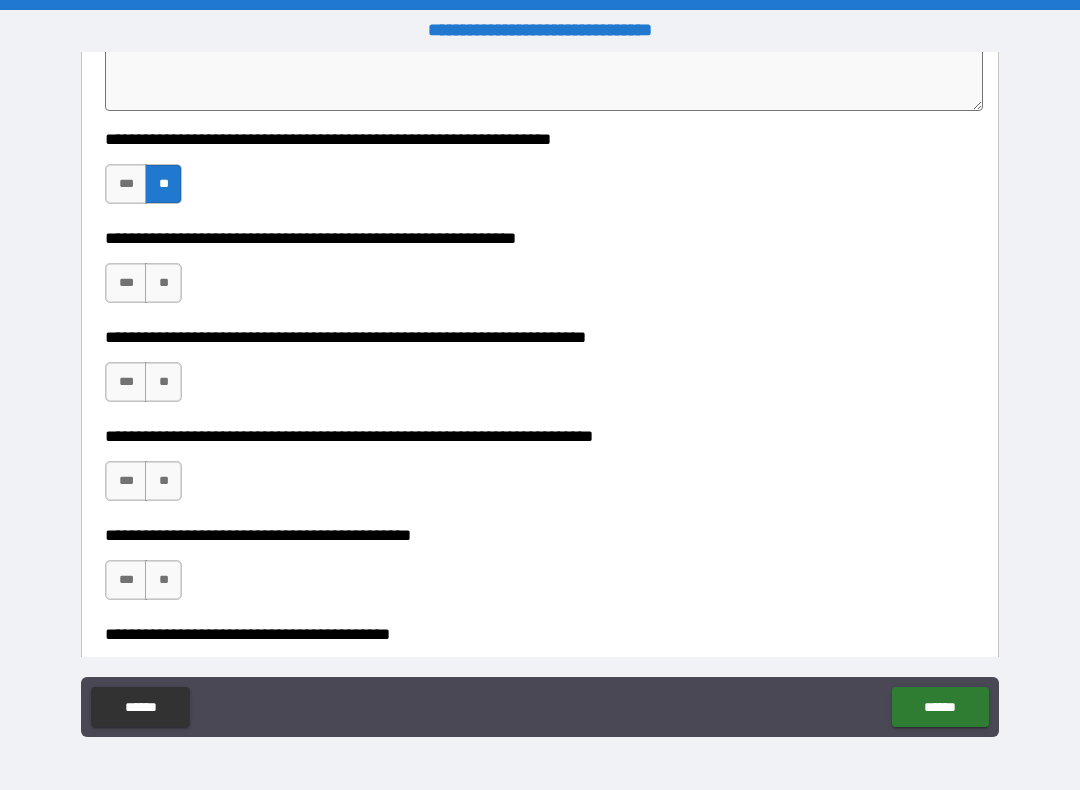 scroll, scrollTop: 6691, scrollLeft: 0, axis: vertical 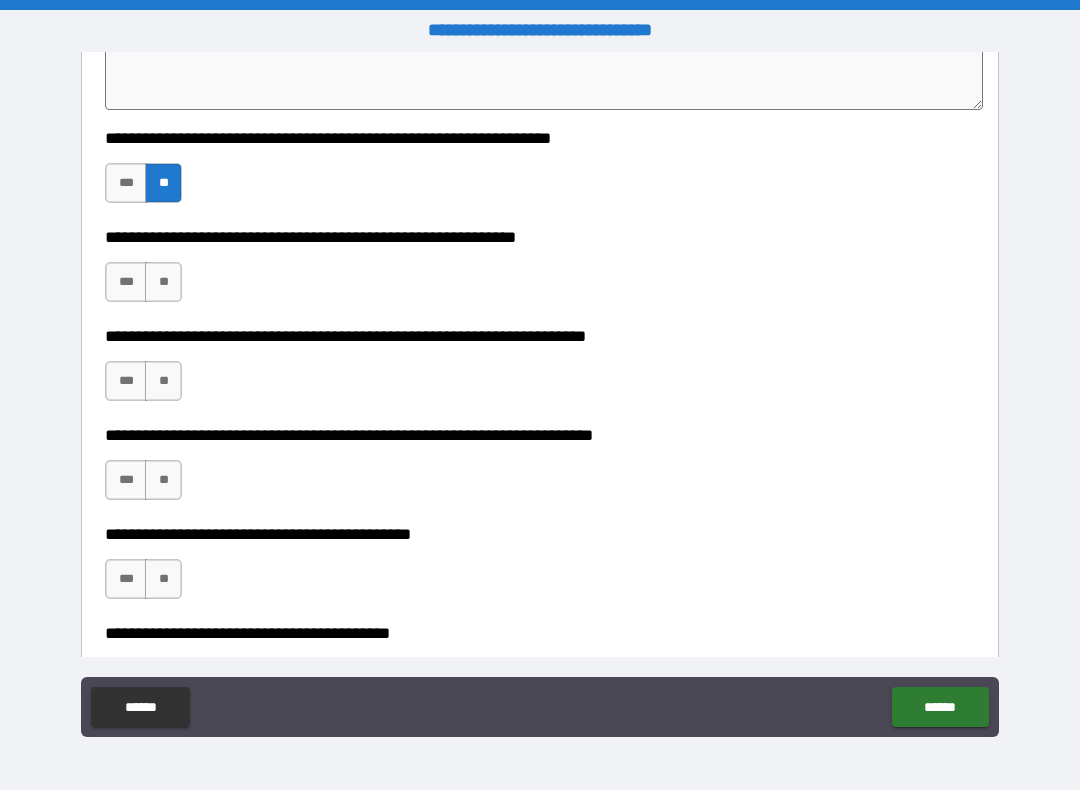 click on "***" at bounding box center [126, 282] 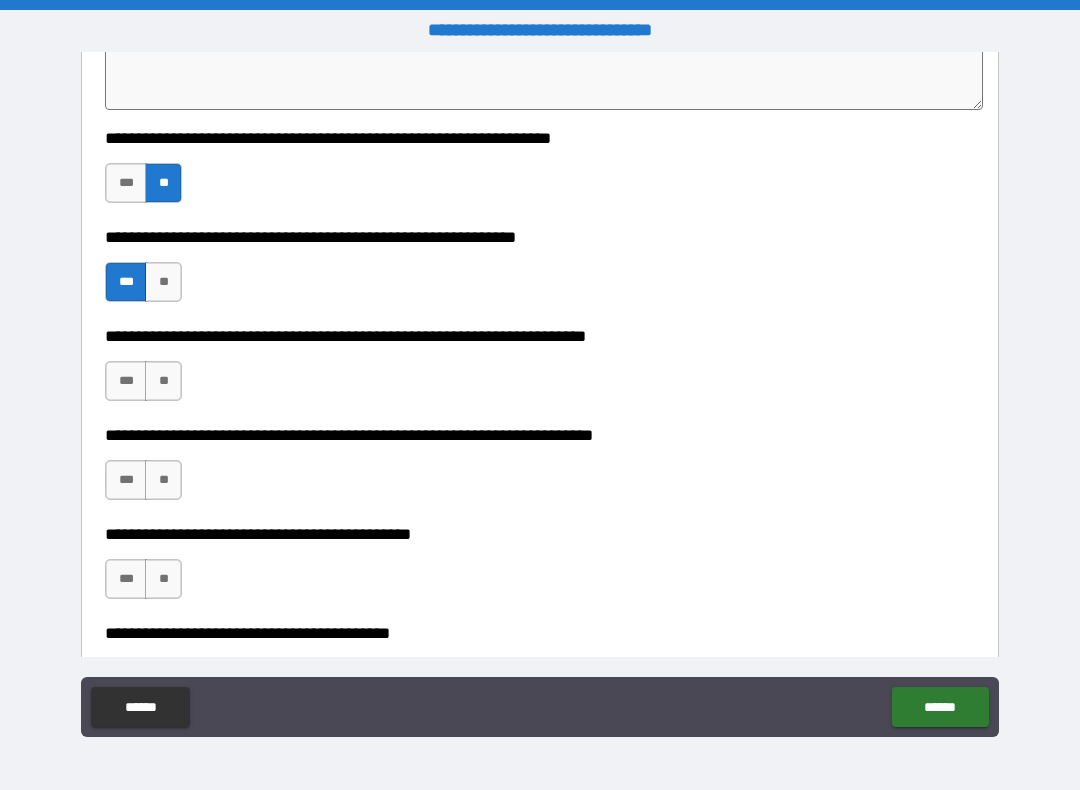 click on "***" at bounding box center [126, 381] 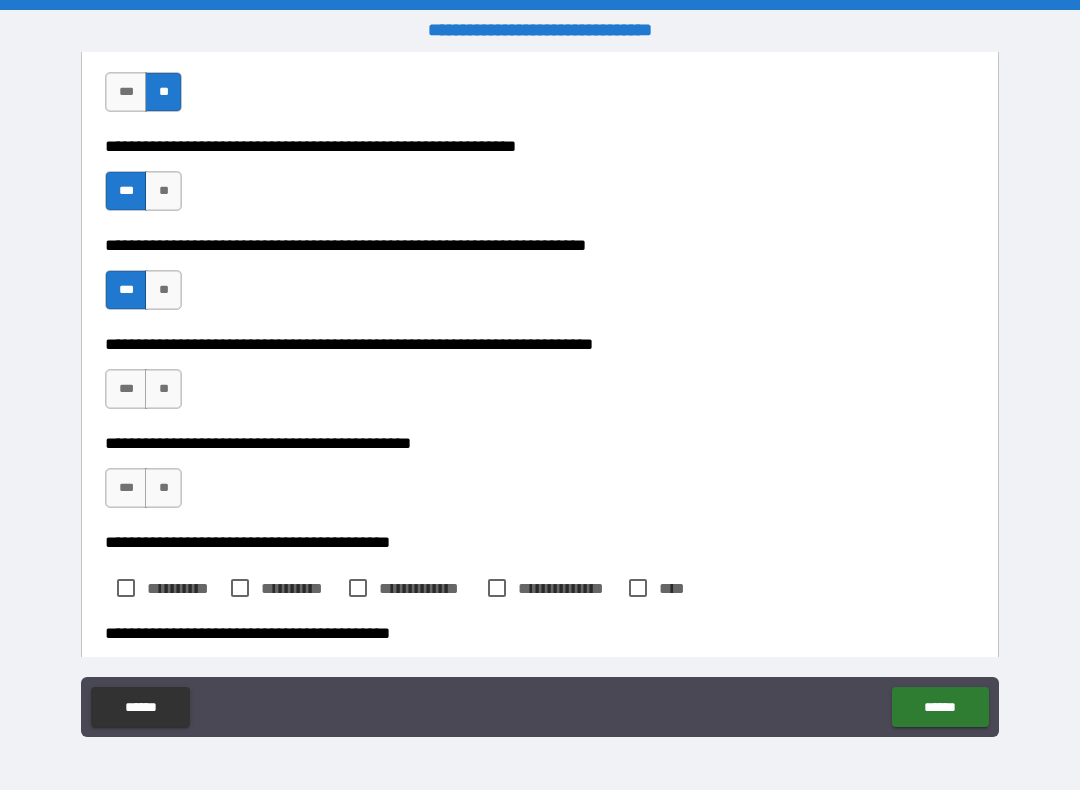 scroll, scrollTop: 6784, scrollLeft: 0, axis: vertical 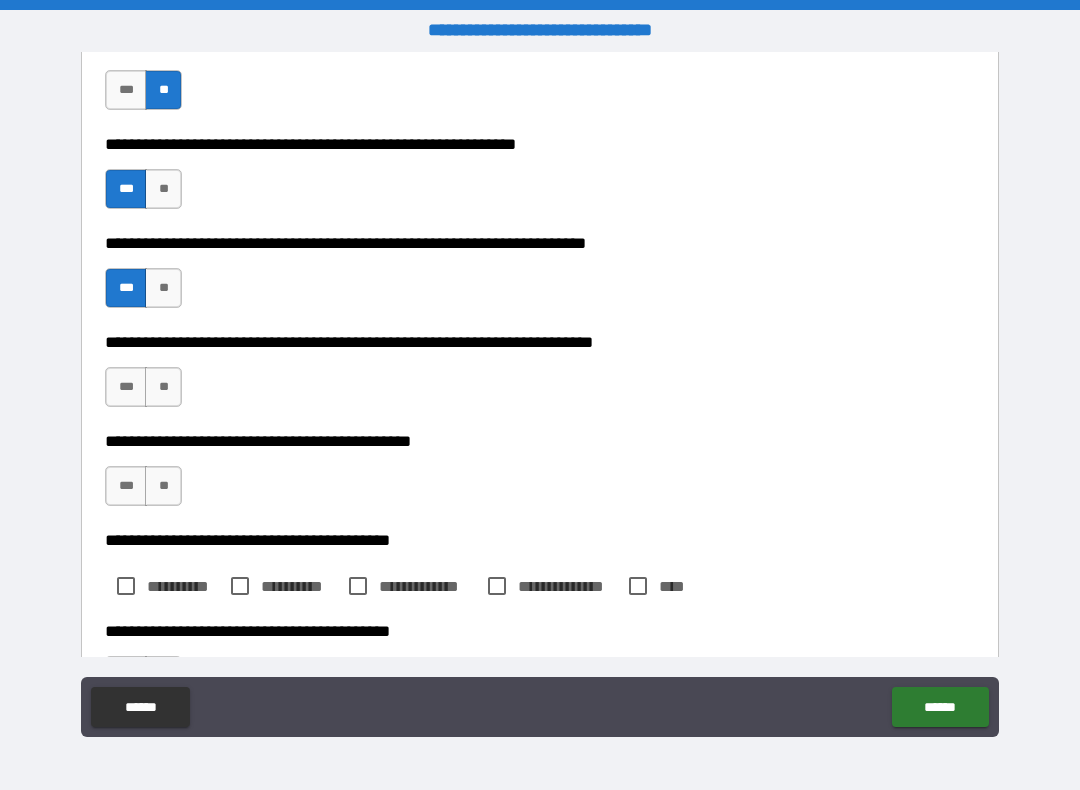 click on "**" at bounding box center [163, 387] 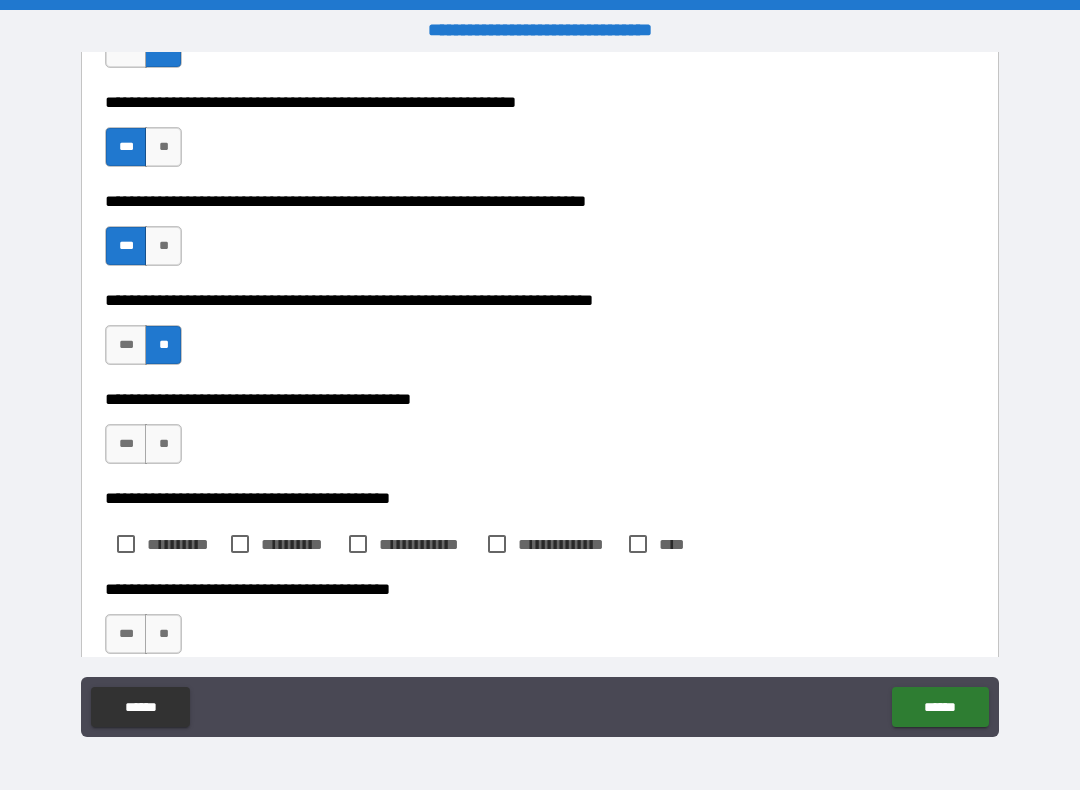 scroll, scrollTop: 6841, scrollLeft: 0, axis: vertical 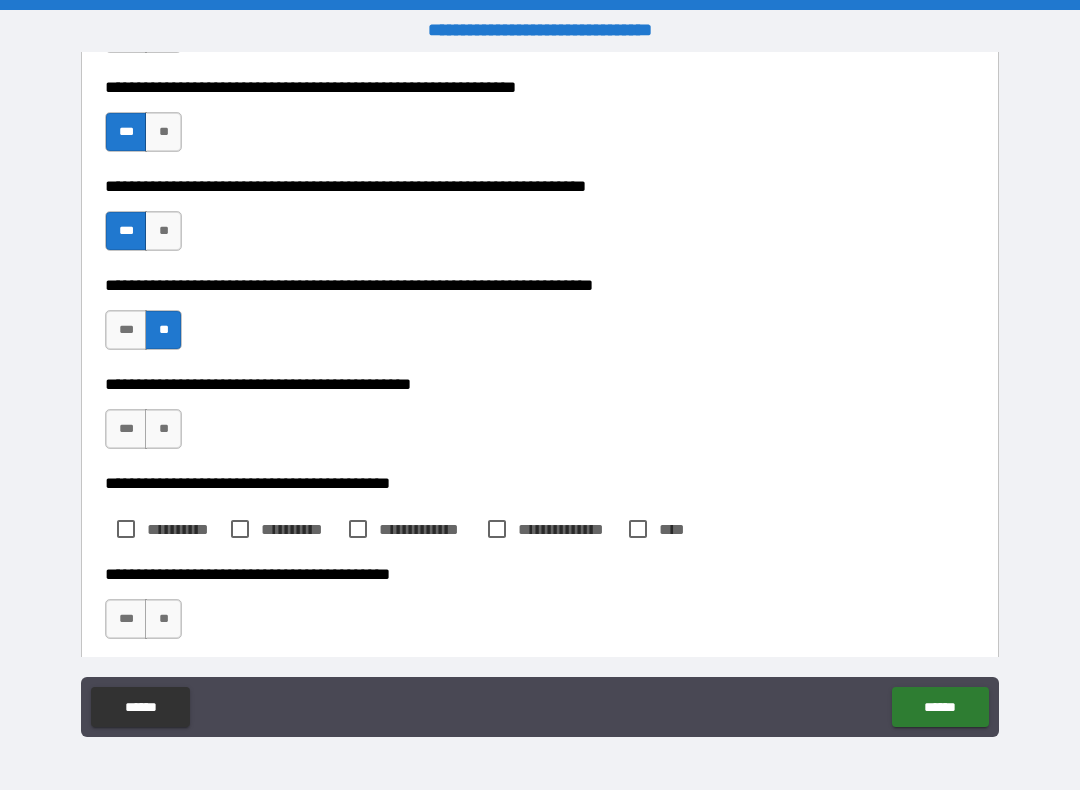 click on "***" at bounding box center (126, 429) 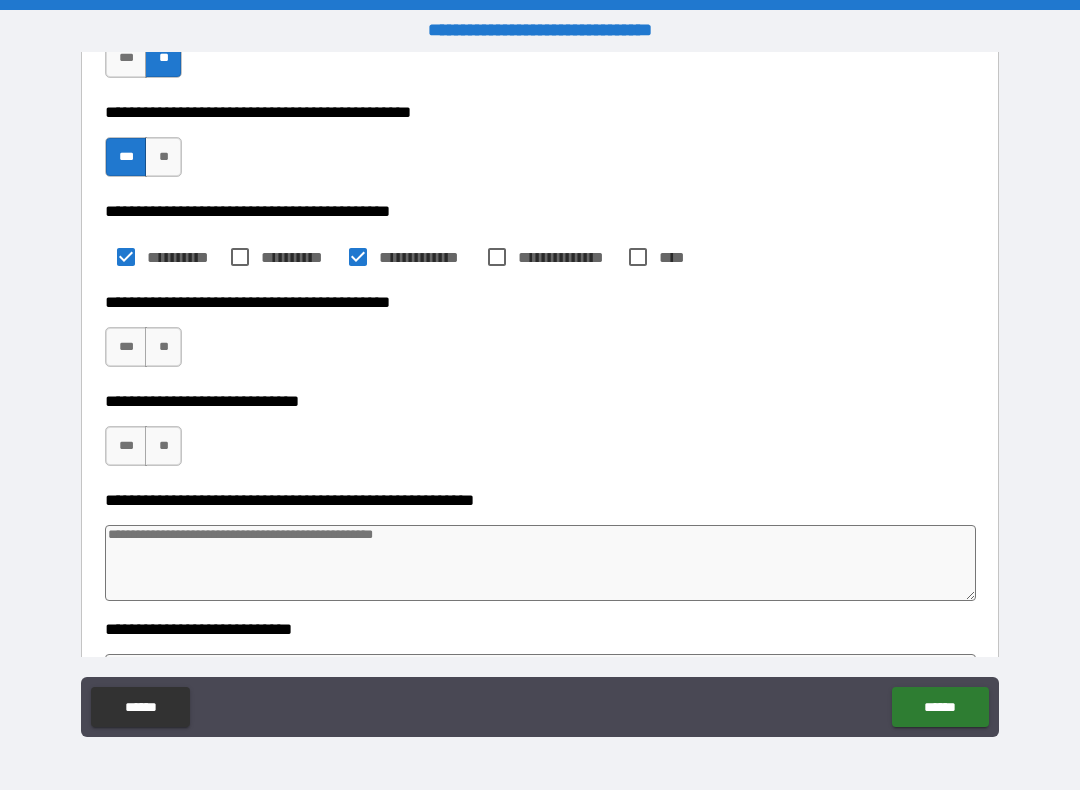 scroll, scrollTop: 7117, scrollLeft: 0, axis: vertical 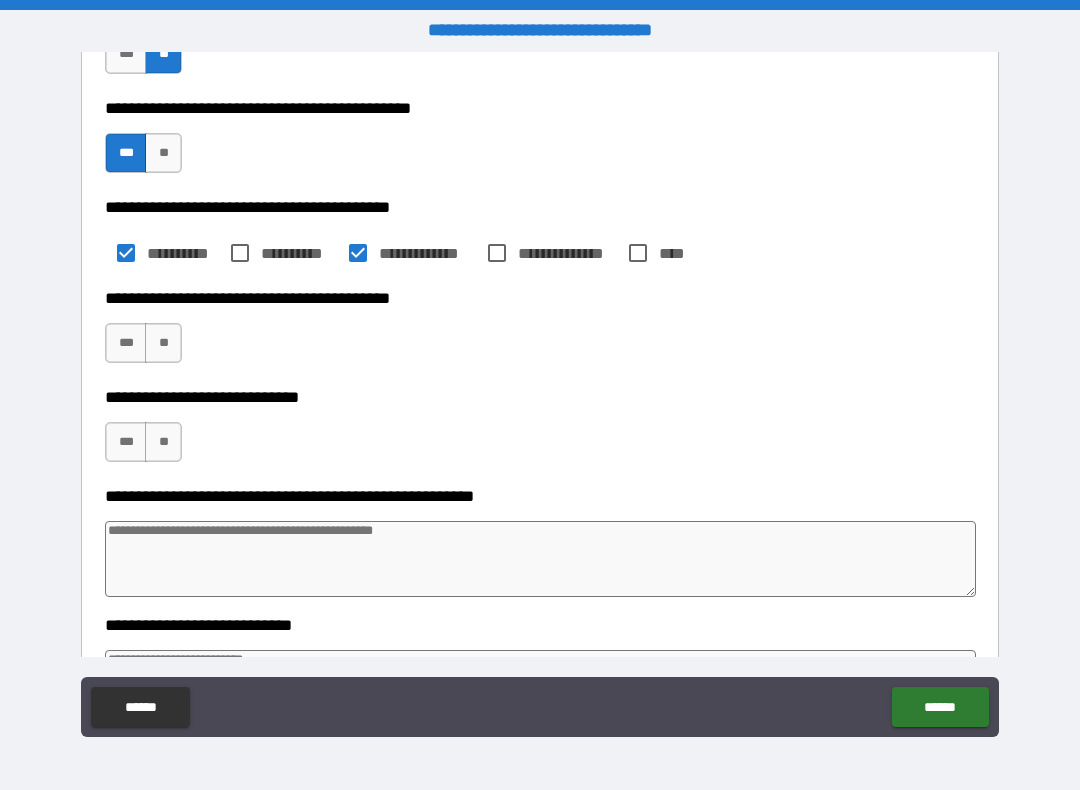 click on "**" at bounding box center [163, 343] 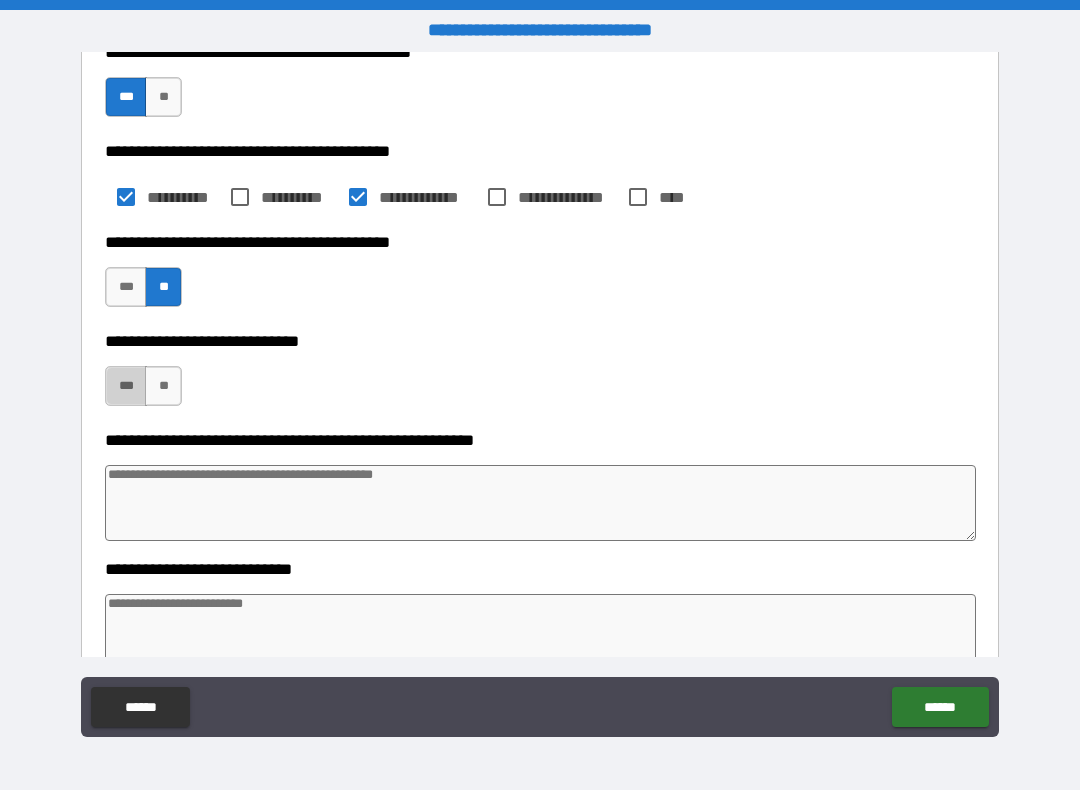 scroll, scrollTop: 7174, scrollLeft: 0, axis: vertical 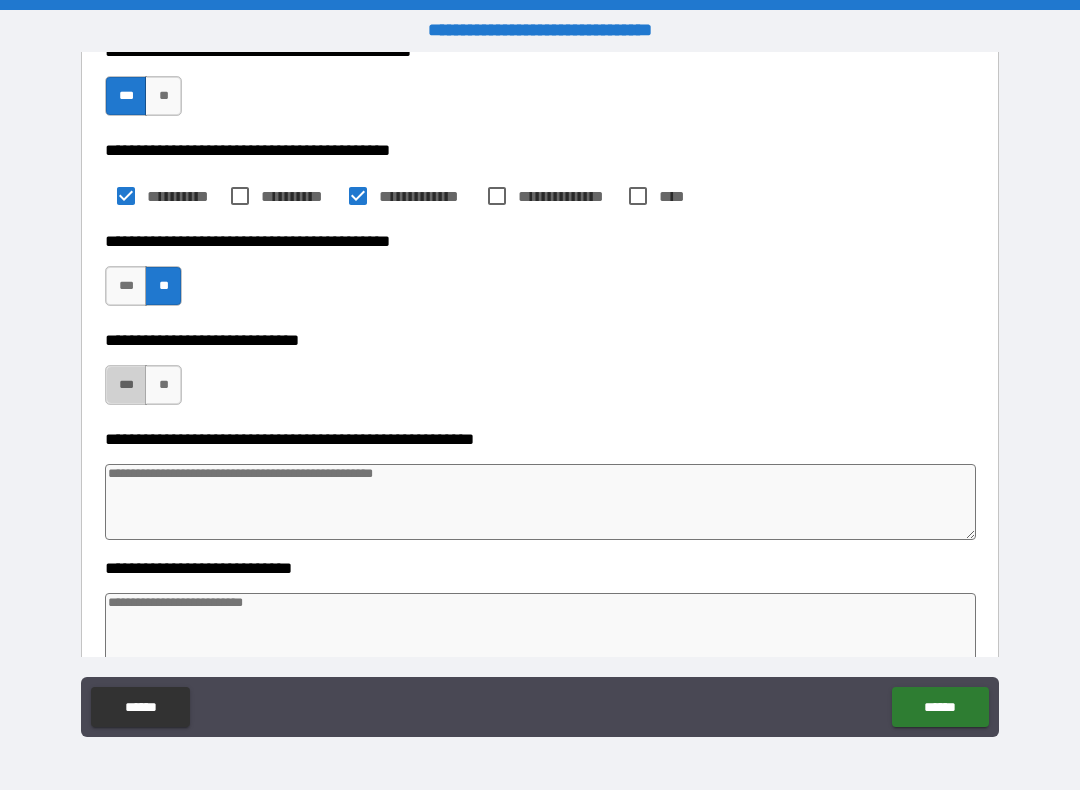 click on "***" at bounding box center (126, 385) 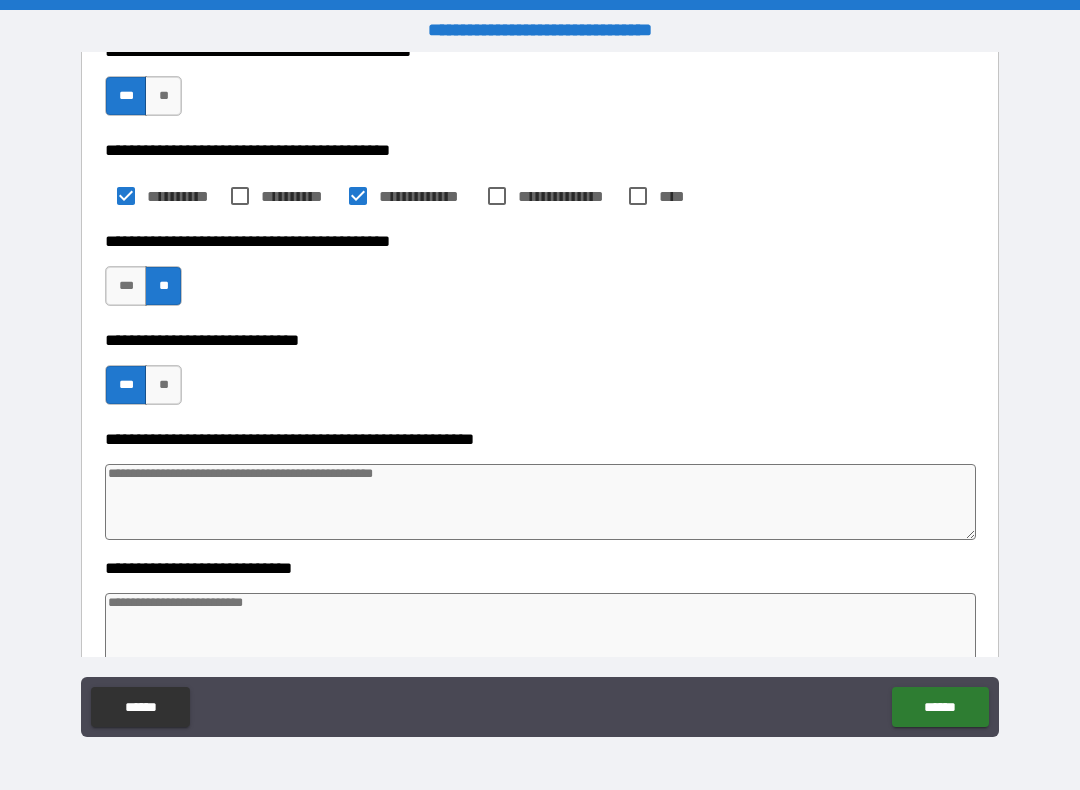 click at bounding box center [540, 502] 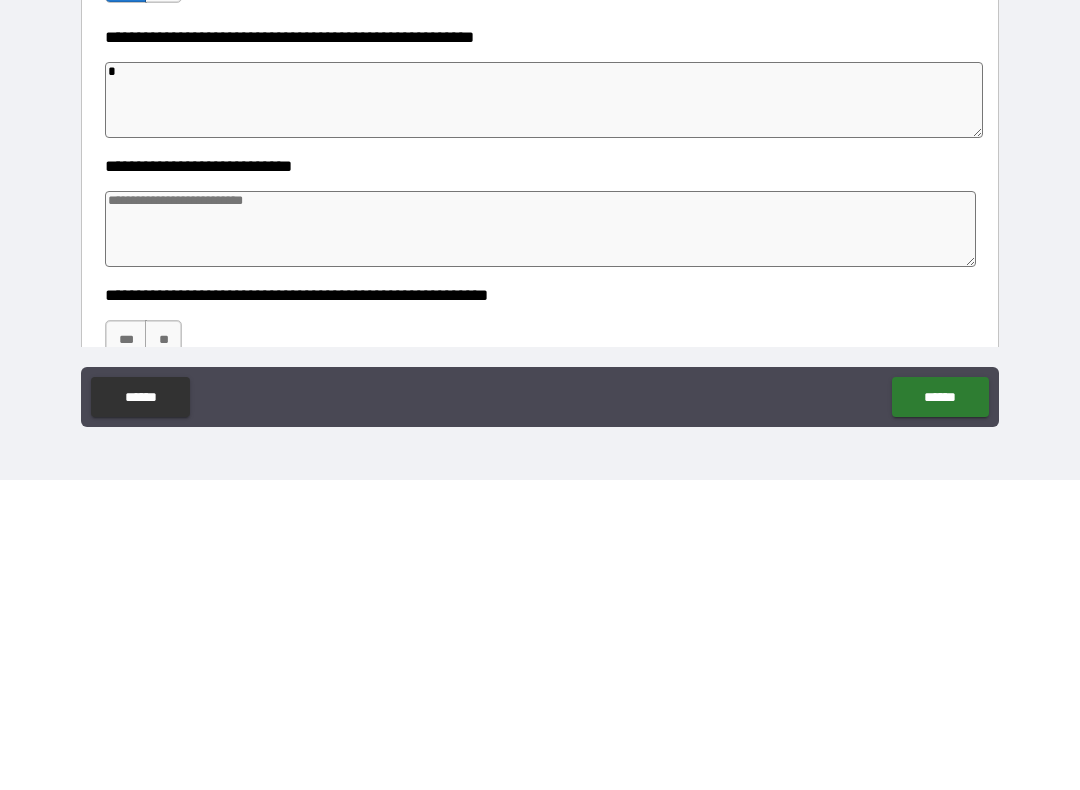scroll, scrollTop: 7277, scrollLeft: 0, axis: vertical 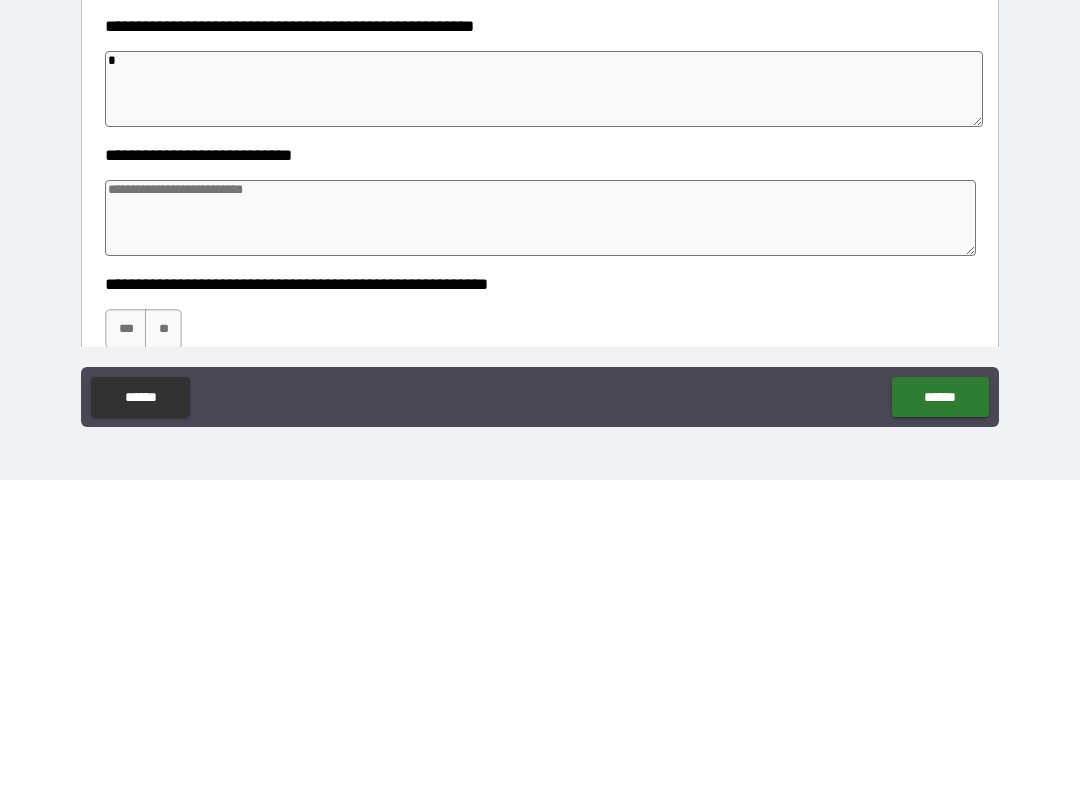 click at bounding box center (540, 528) 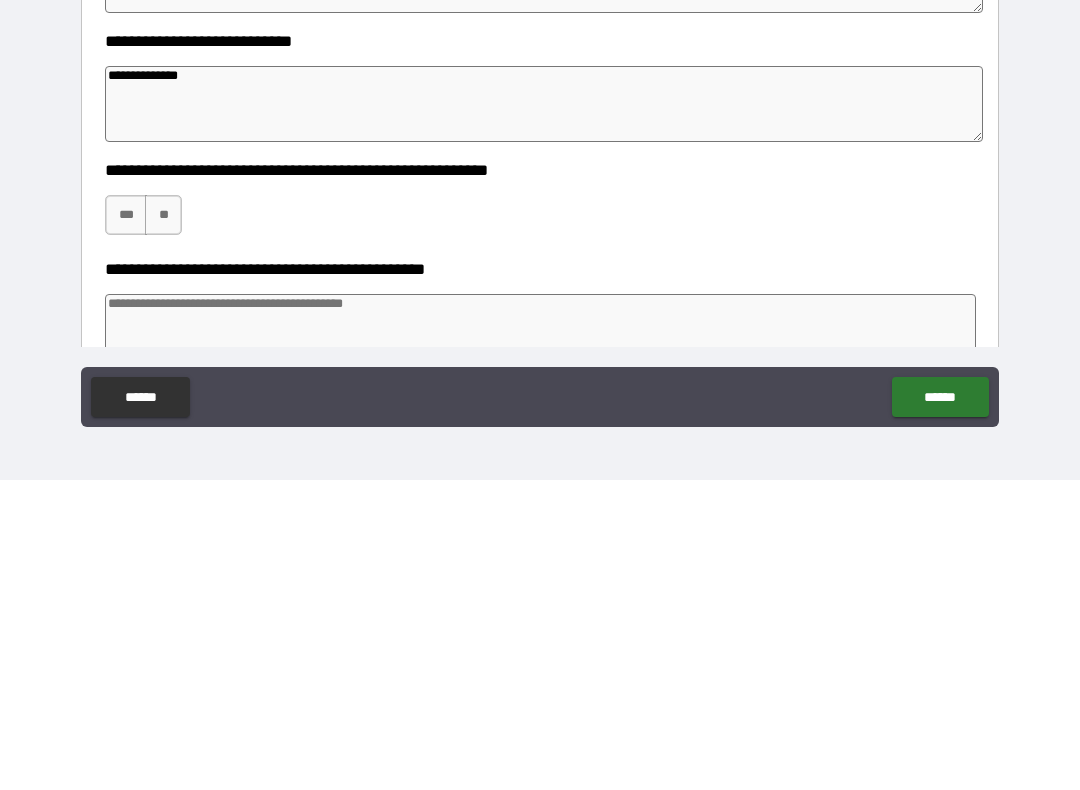 scroll, scrollTop: 7393, scrollLeft: 0, axis: vertical 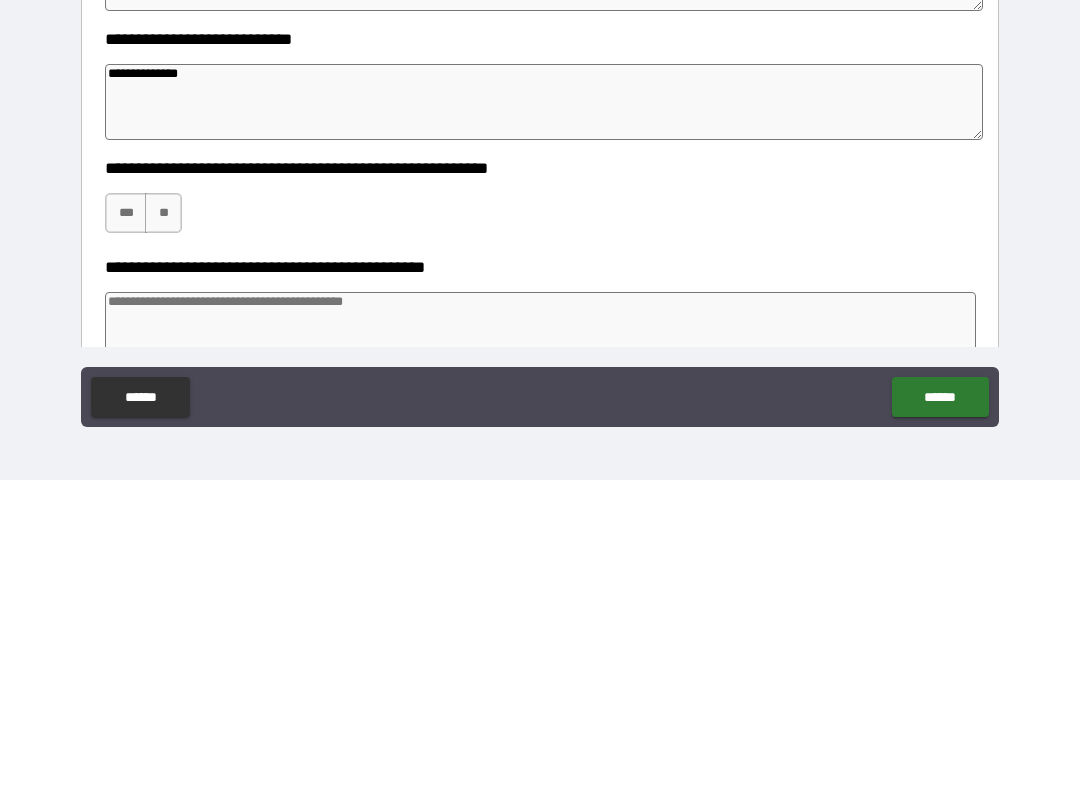 click on "**" at bounding box center (163, 523) 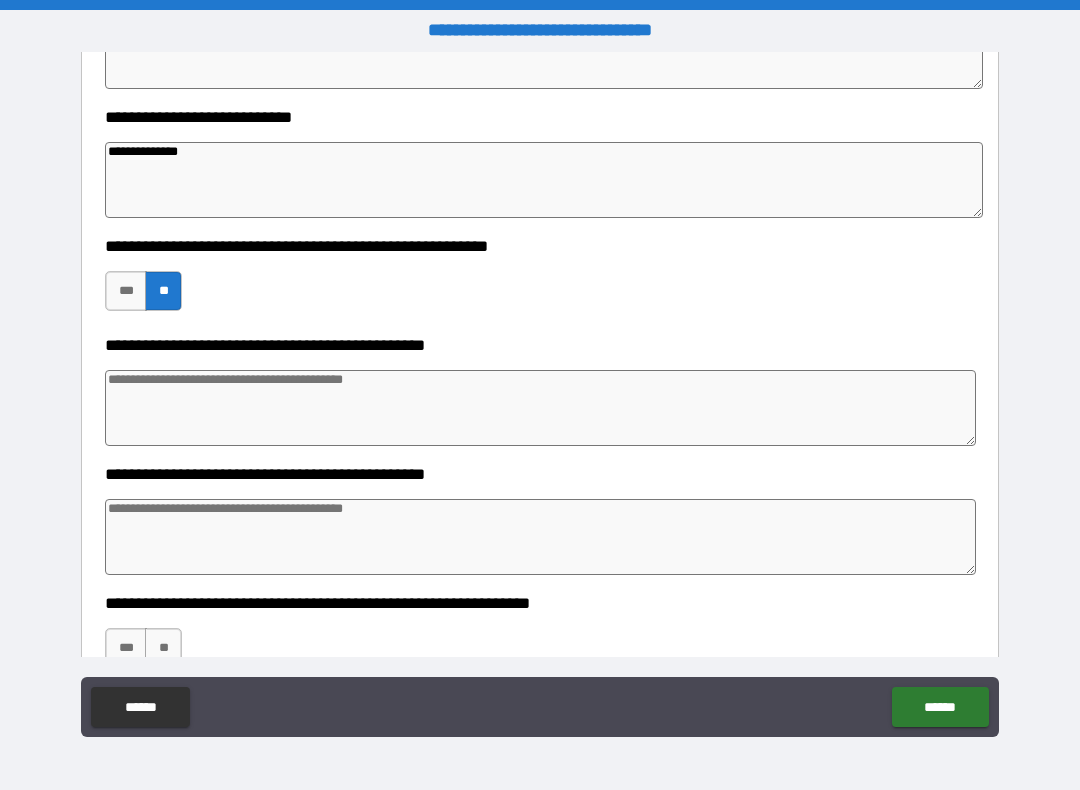 scroll, scrollTop: 7656, scrollLeft: 0, axis: vertical 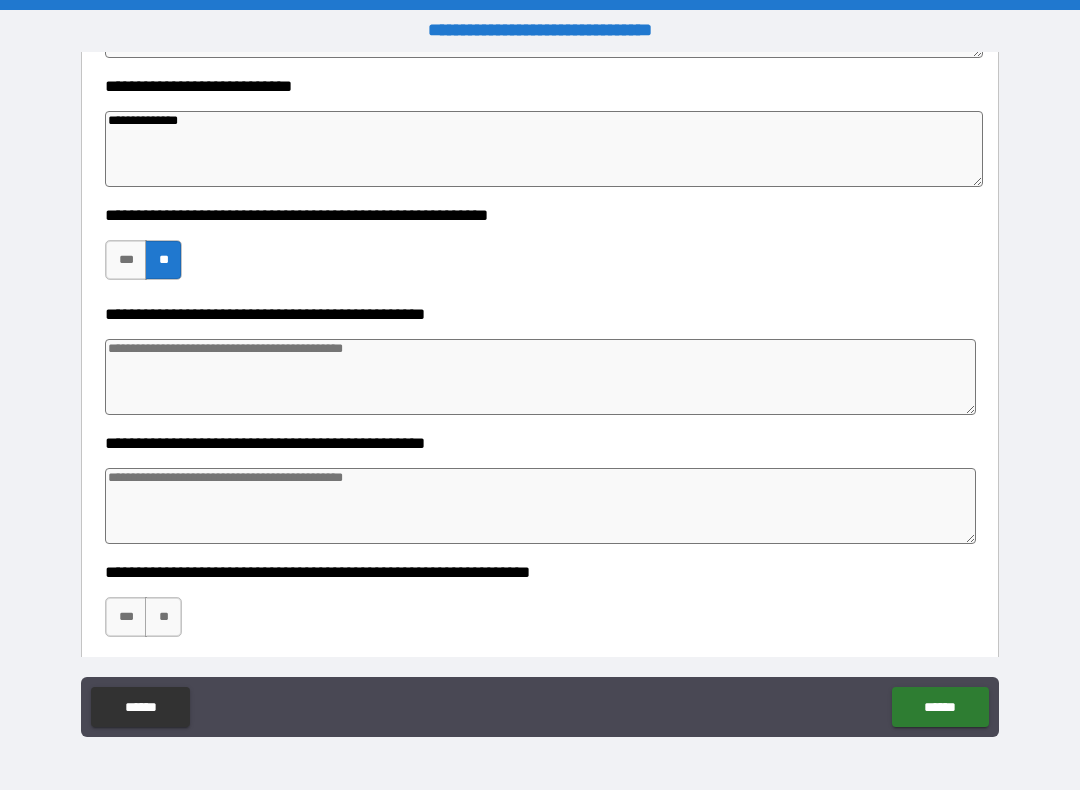 click at bounding box center (540, 377) 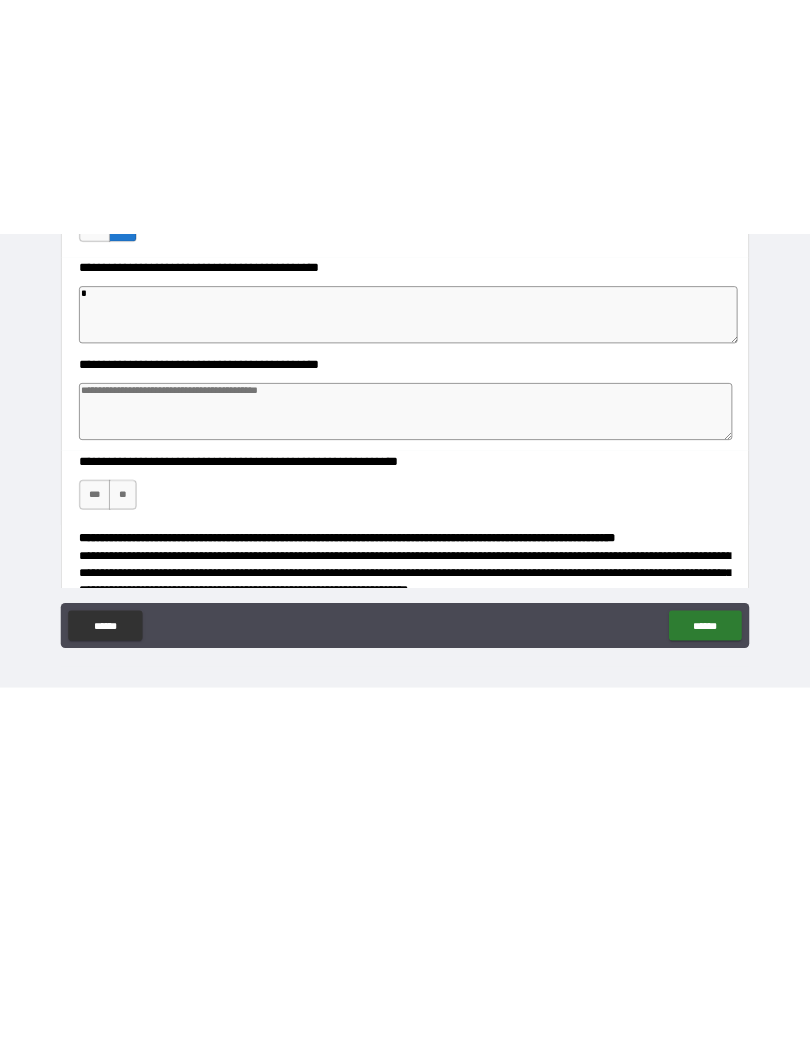 scroll, scrollTop: 7742, scrollLeft: 0, axis: vertical 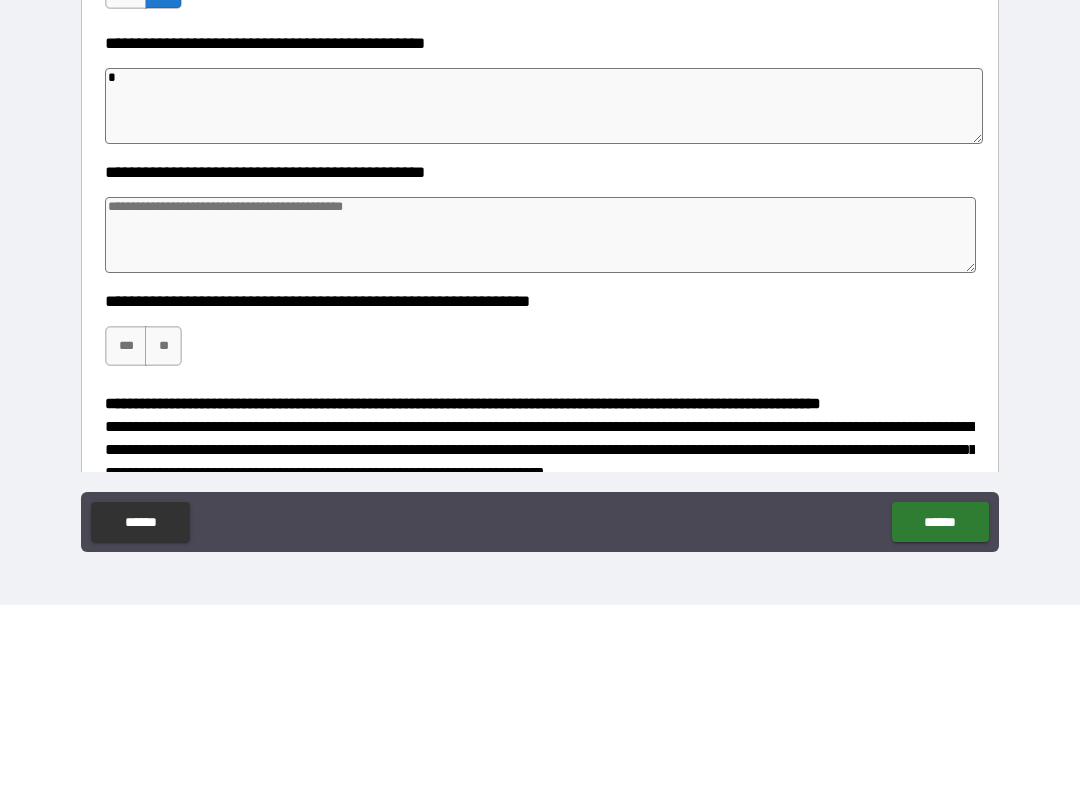 click at bounding box center [540, 420] 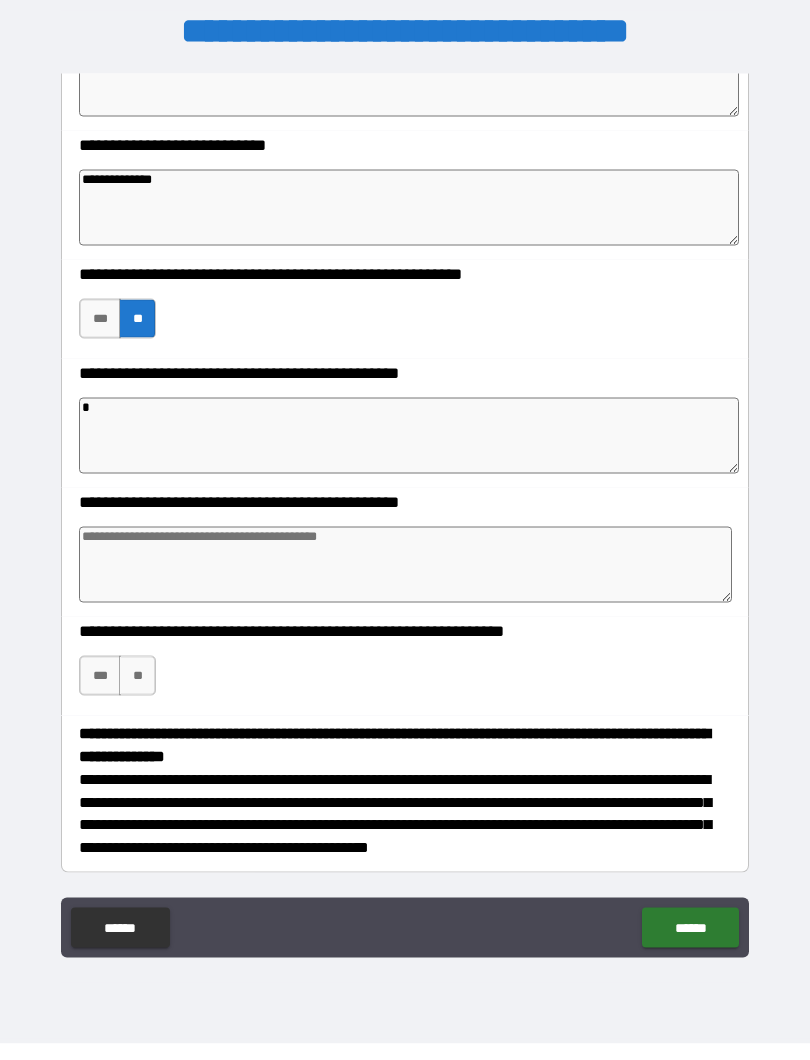 scroll, scrollTop: 7624, scrollLeft: 0, axis: vertical 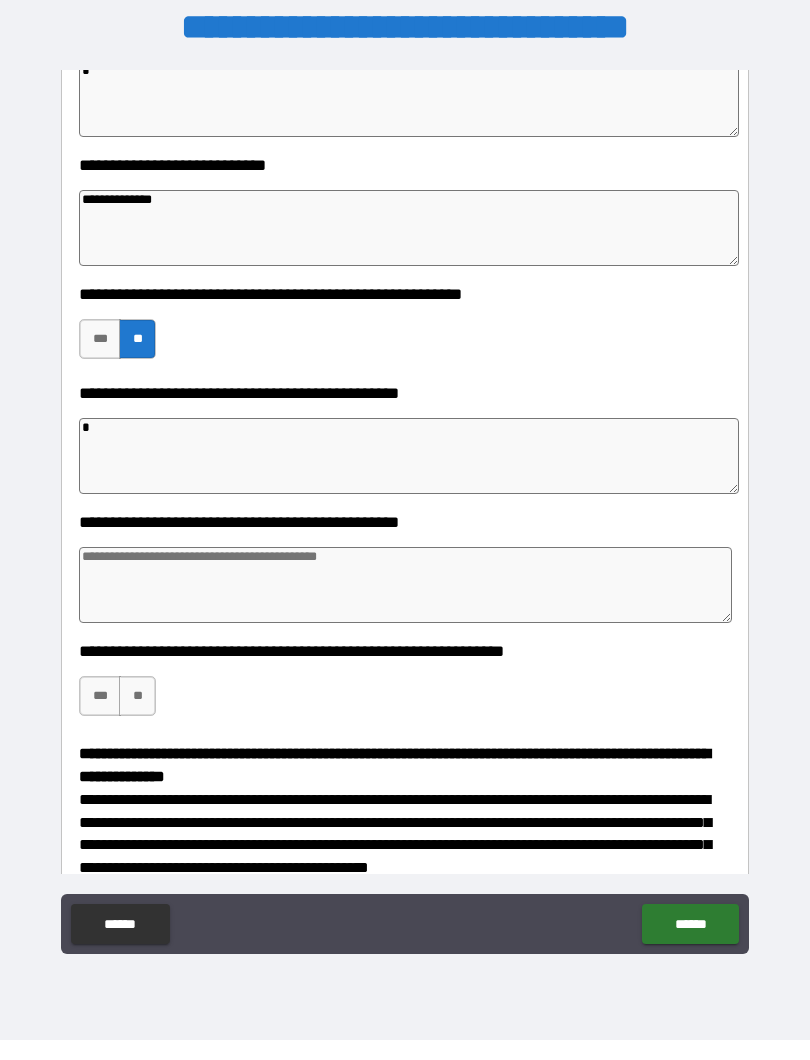 click at bounding box center (405, 605) 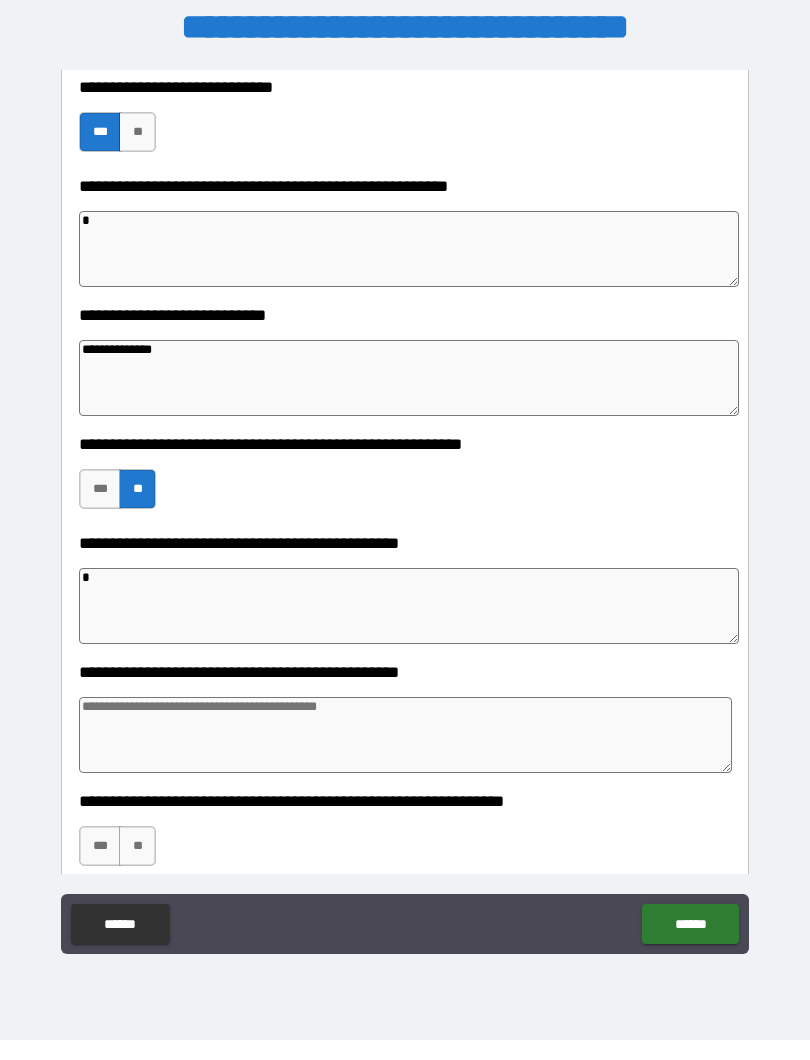 scroll, scrollTop: 7472, scrollLeft: 0, axis: vertical 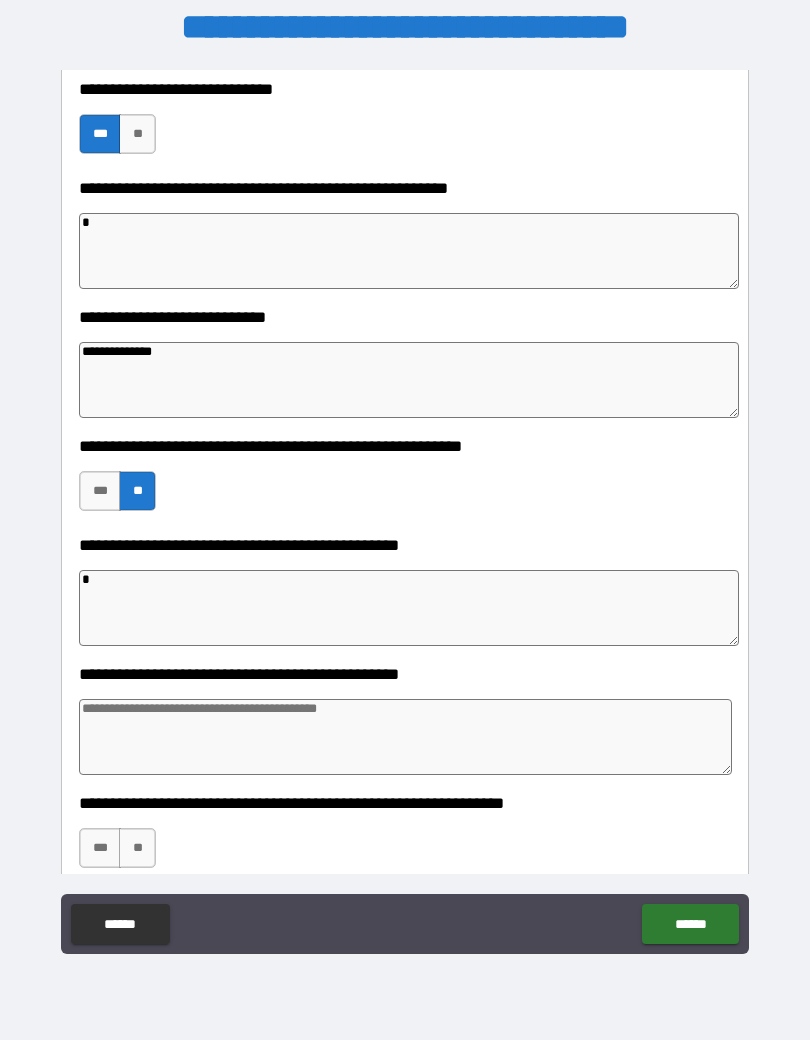 click on "*" at bounding box center [409, 628] 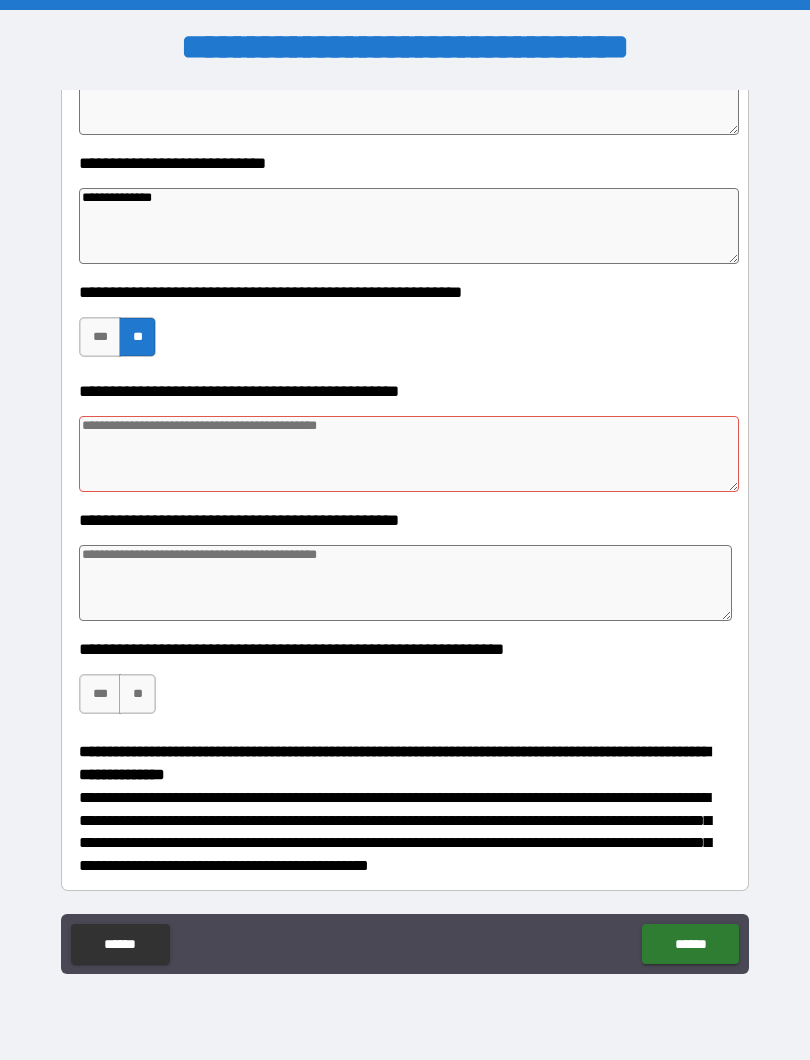 scroll, scrollTop: 7645, scrollLeft: 0, axis: vertical 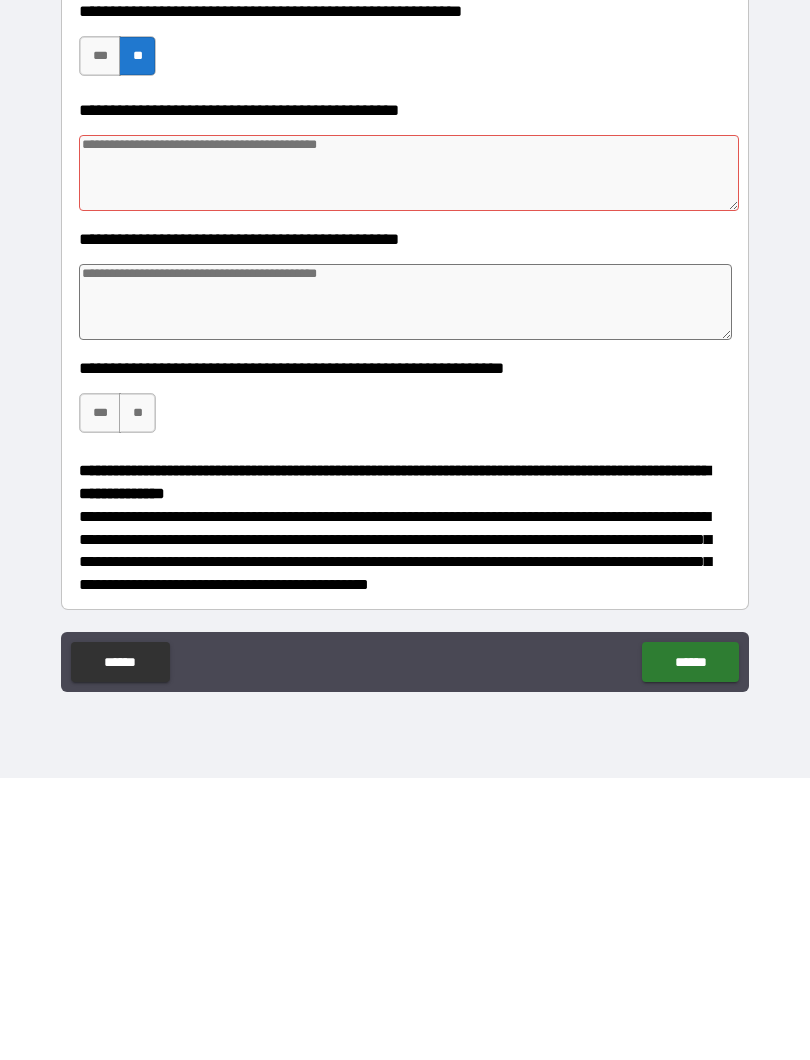 click at bounding box center (409, 455) 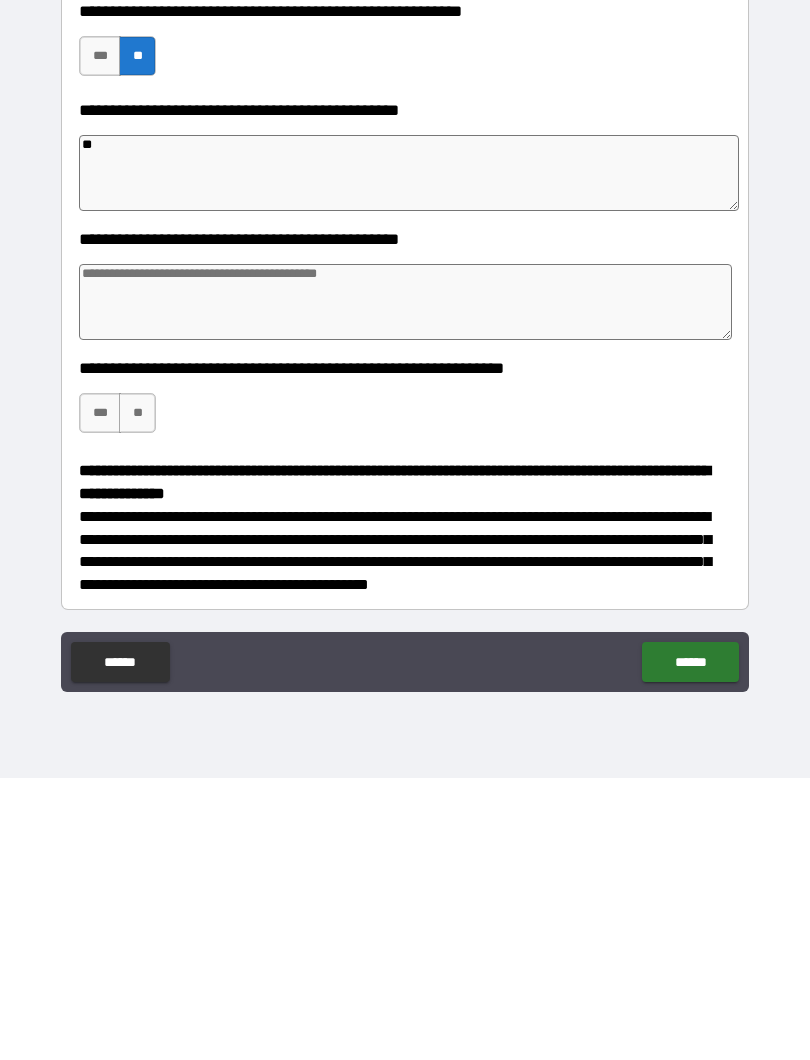 click at bounding box center [405, 584] 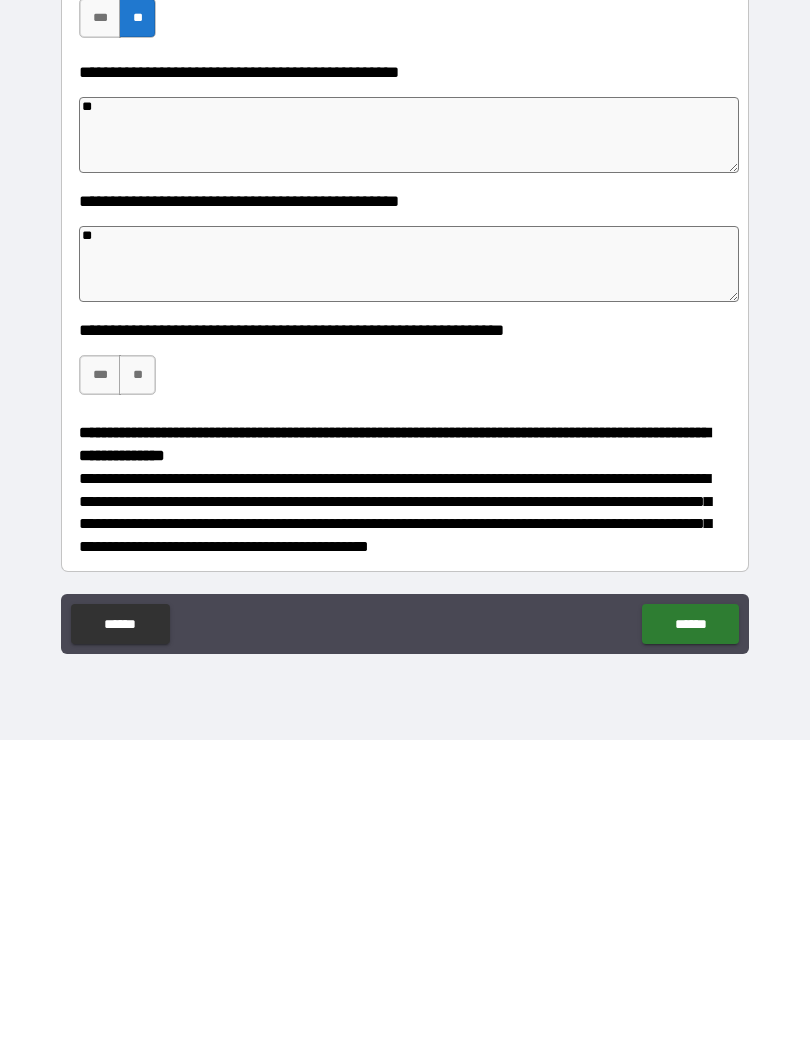 click on "***" at bounding box center [100, 695] 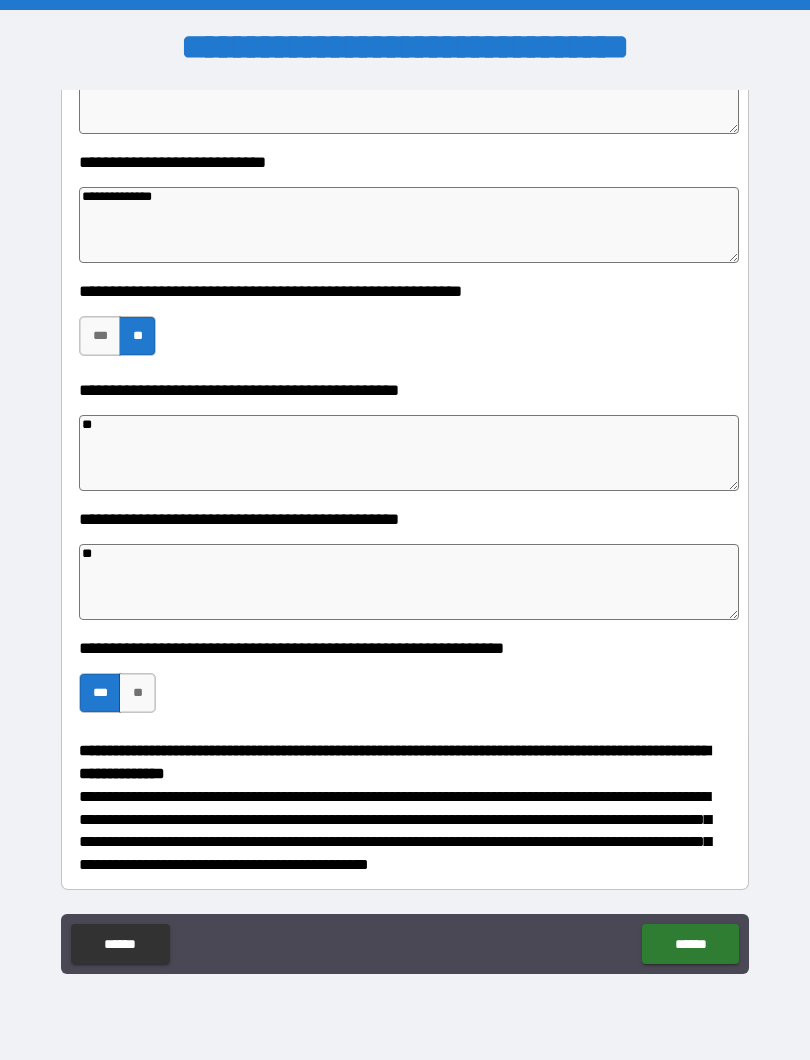 scroll, scrollTop: 0, scrollLeft: 0, axis: both 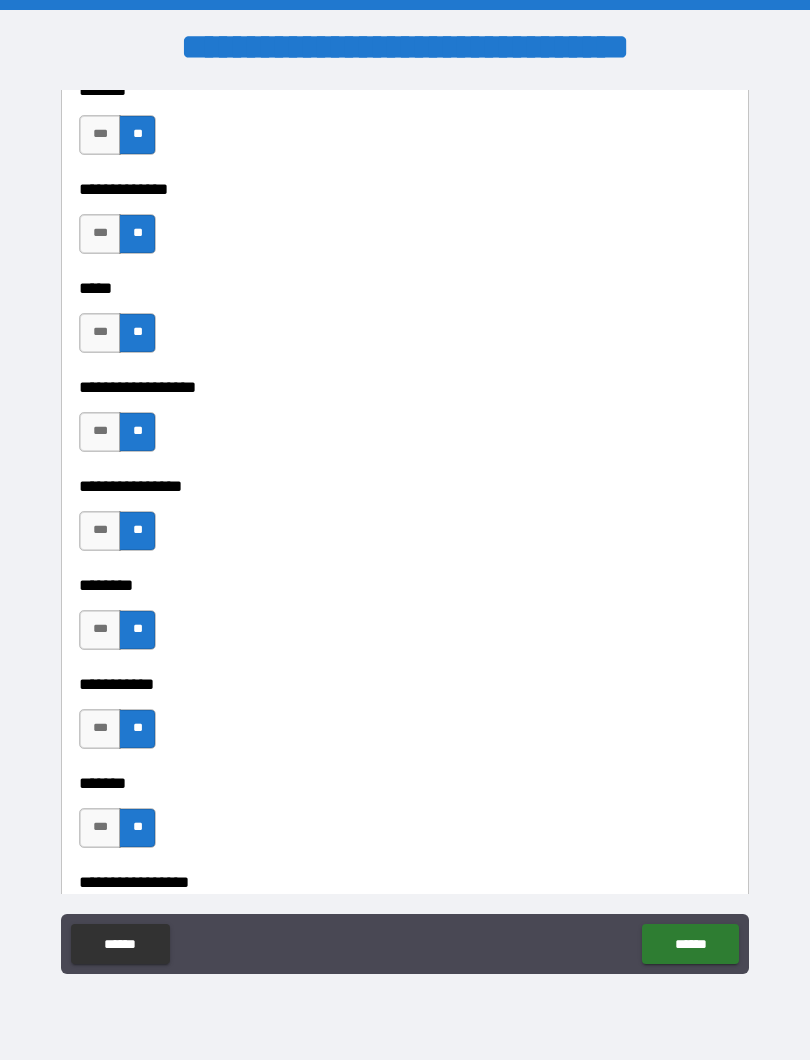 click on "******" at bounding box center (690, 944) 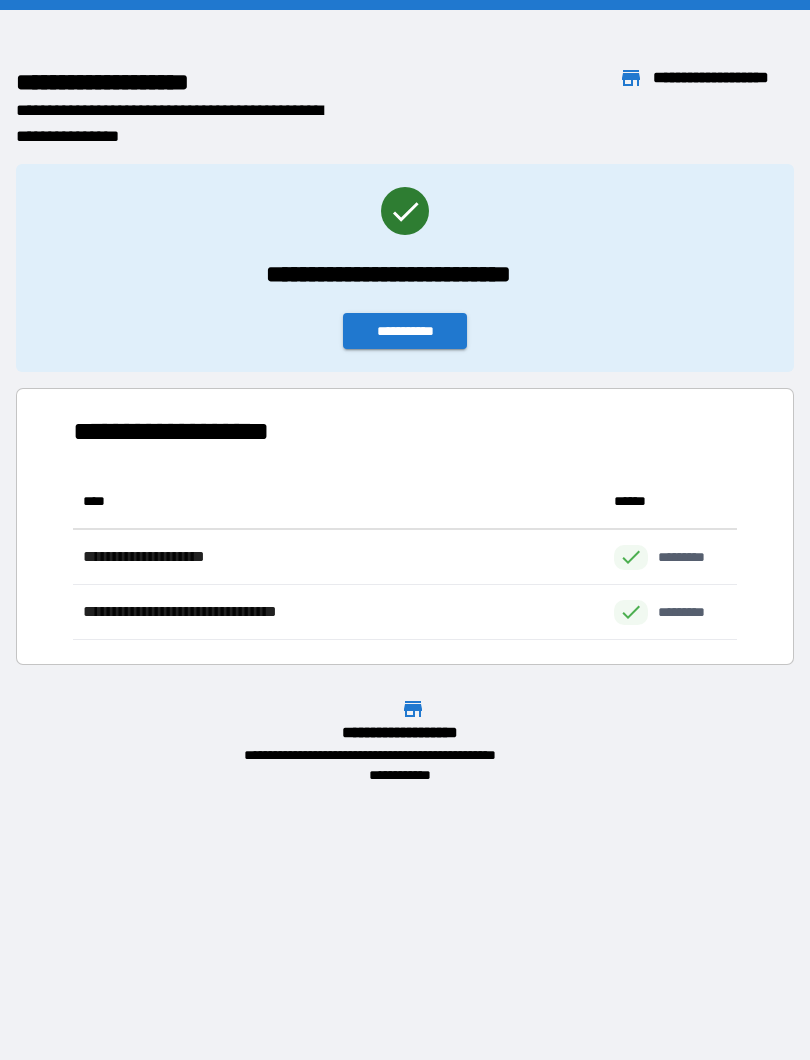 scroll, scrollTop: 1, scrollLeft: 1, axis: both 